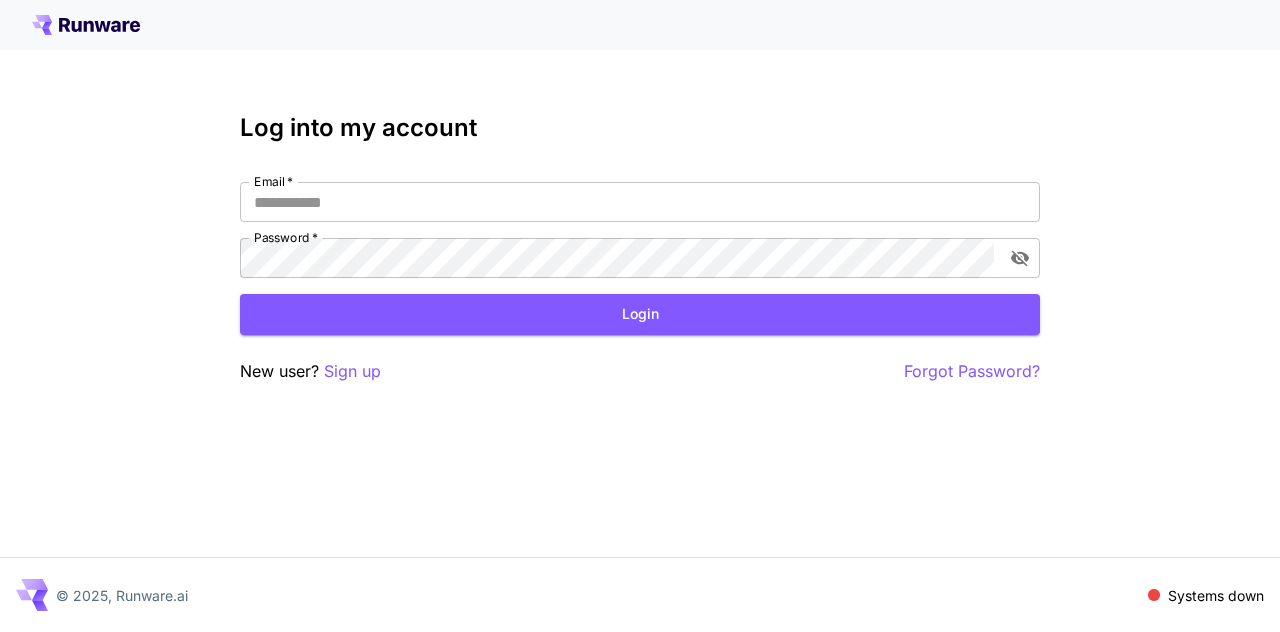 scroll, scrollTop: 0, scrollLeft: 0, axis: both 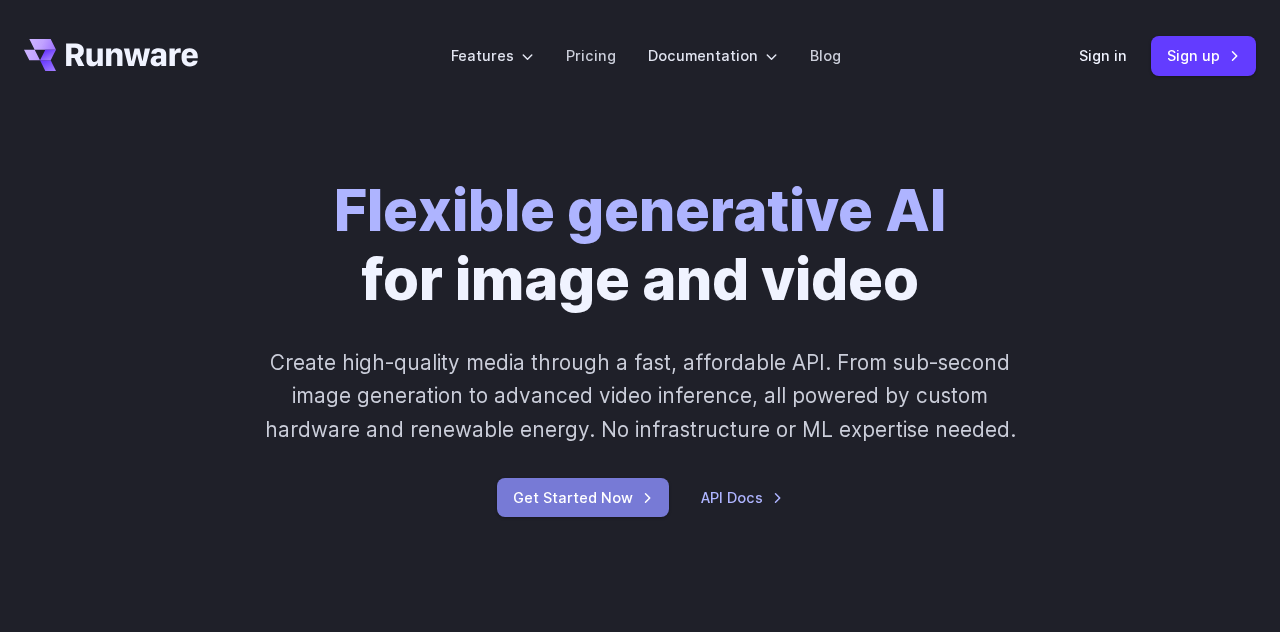 click on "Get Started Now" at bounding box center [583, 497] 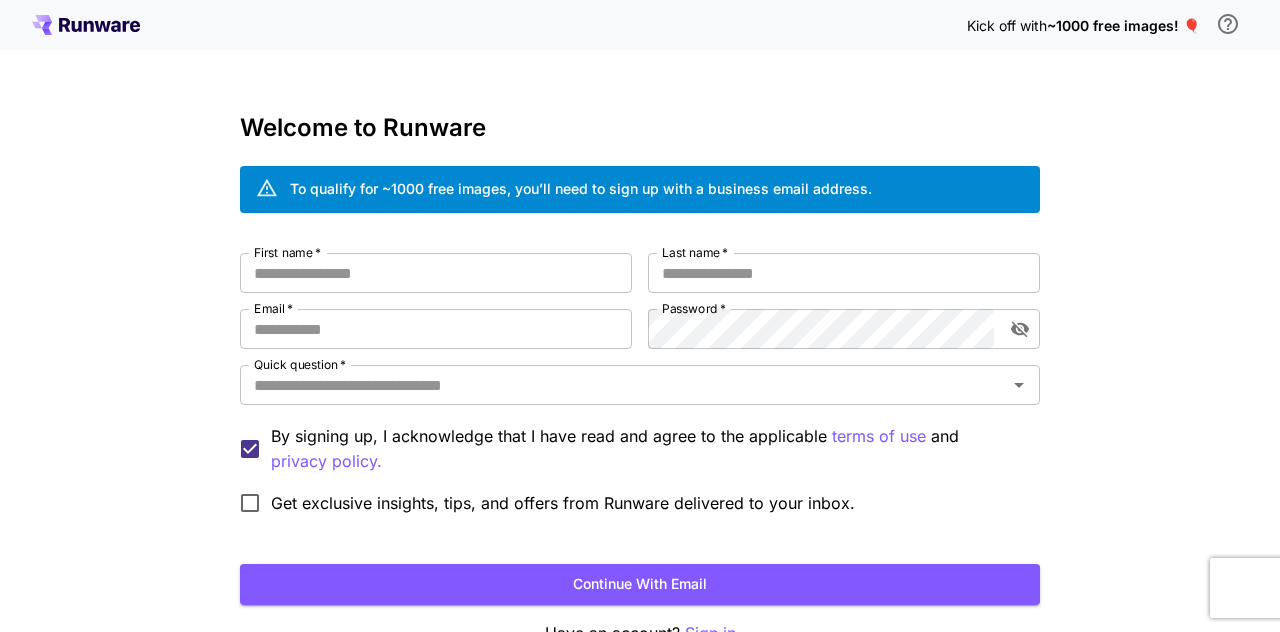 scroll, scrollTop: 0, scrollLeft: 0, axis: both 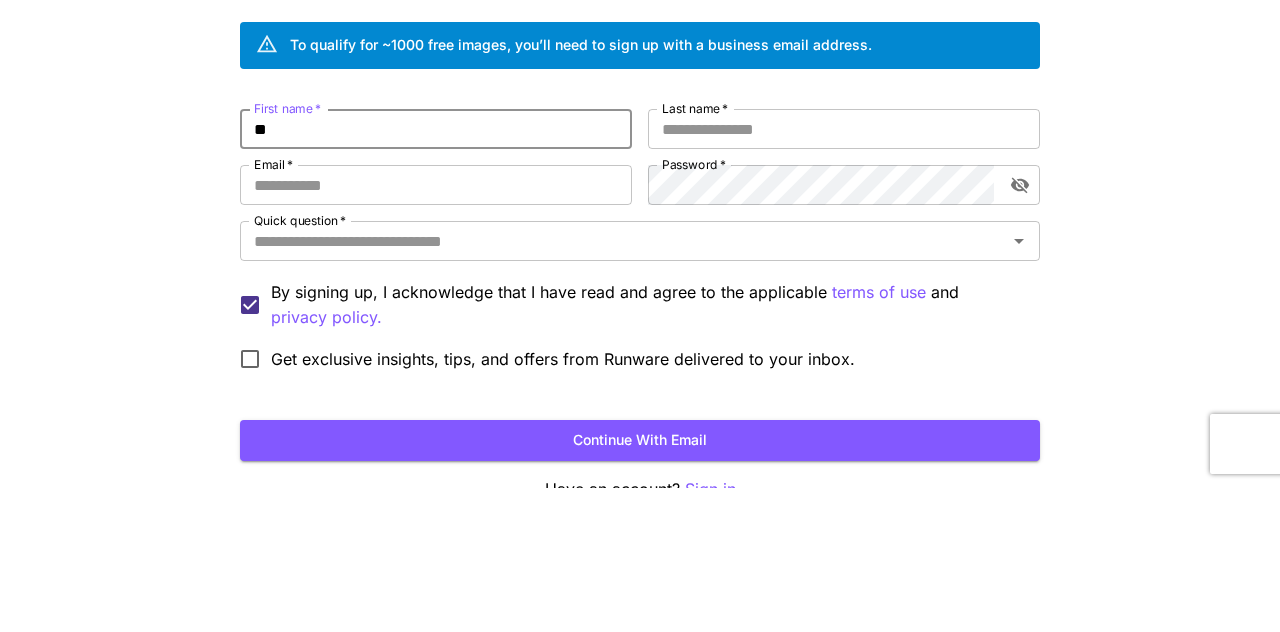 type on "**" 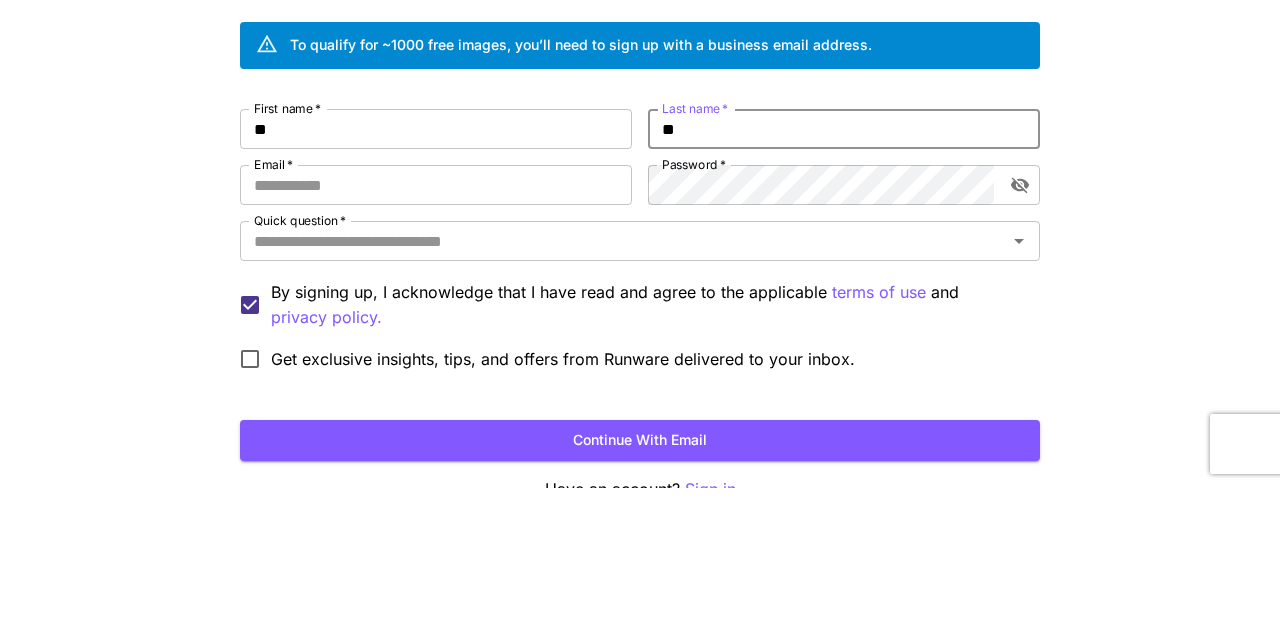 type on "**" 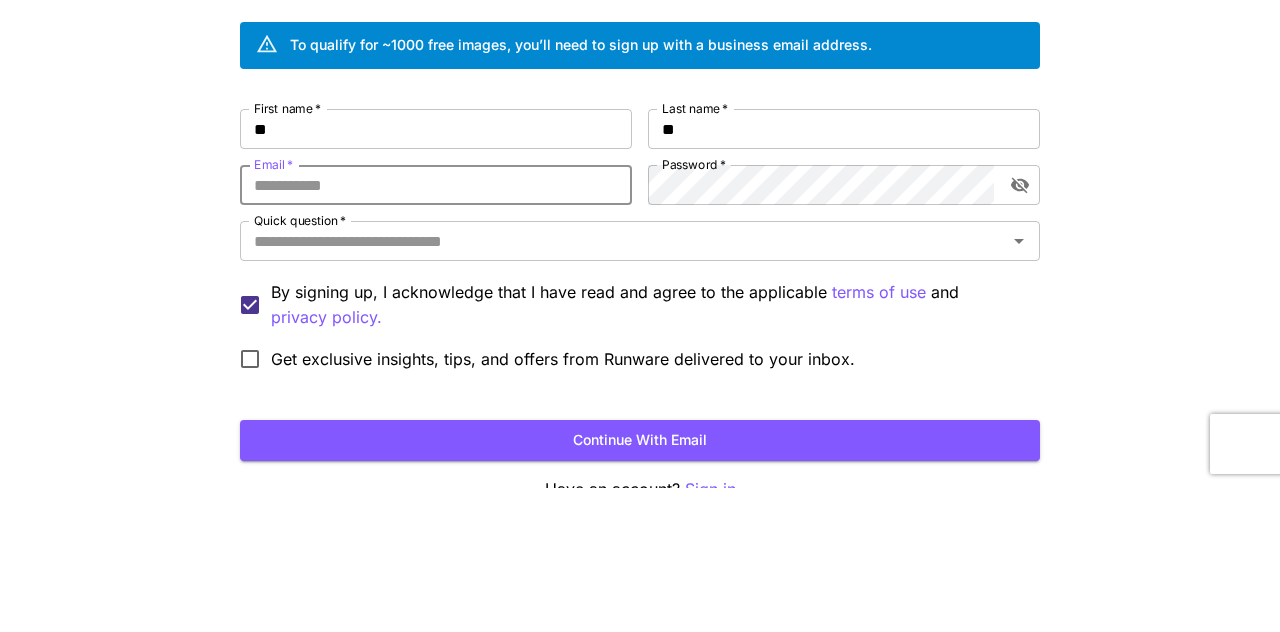 type on "**********" 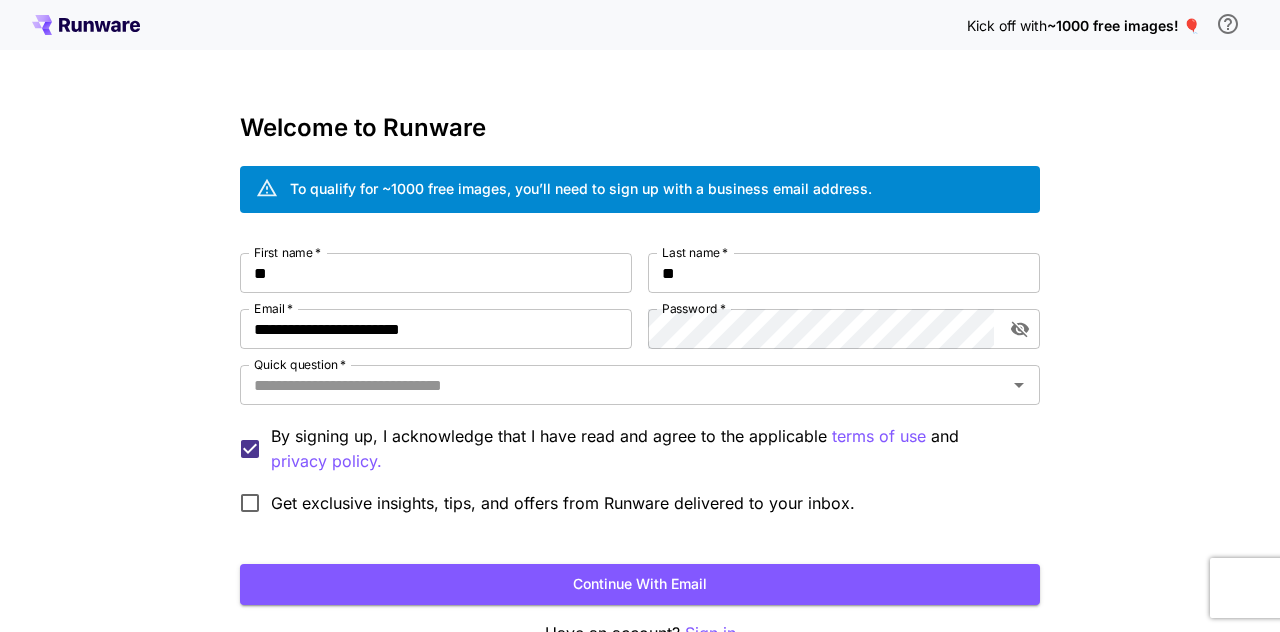 click 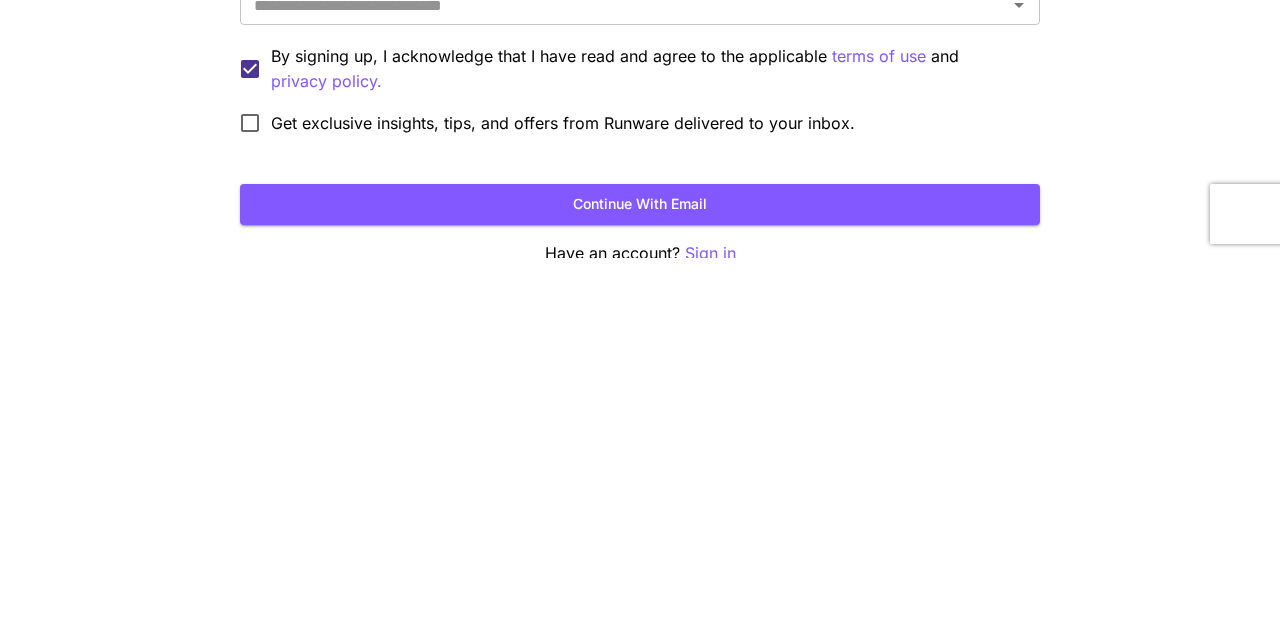 scroll, scrollTop: 11, scrollLeft: 0, axis: vertical 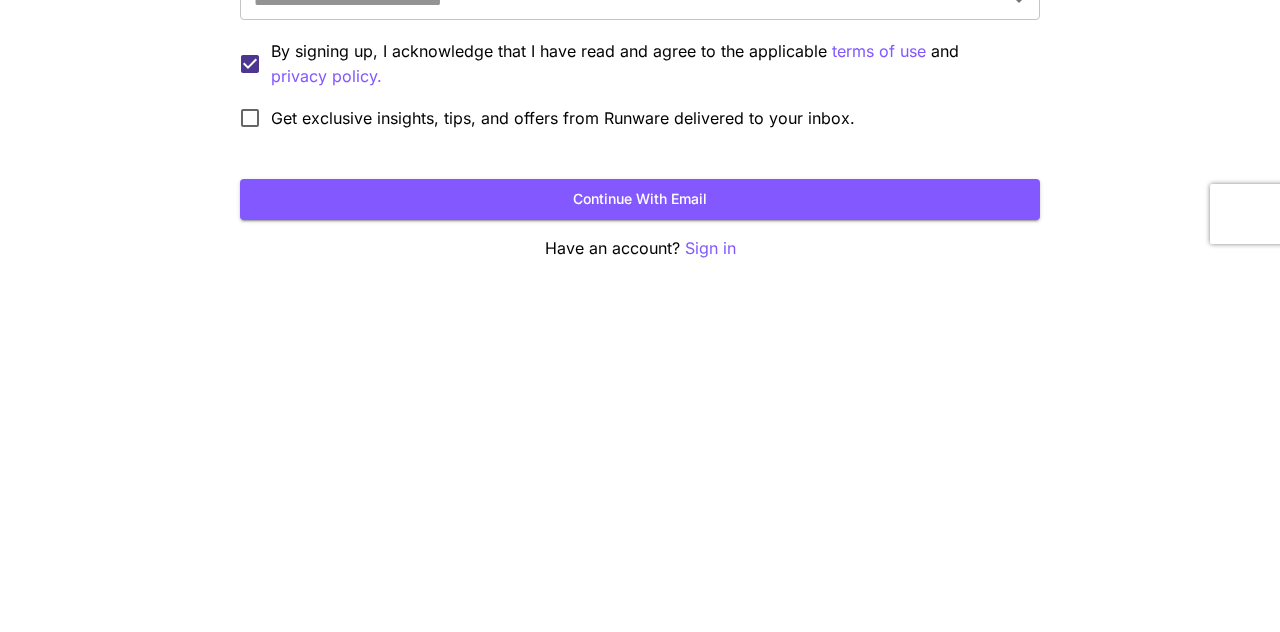 click on "Continue with email" at bounding box center (640, 573) 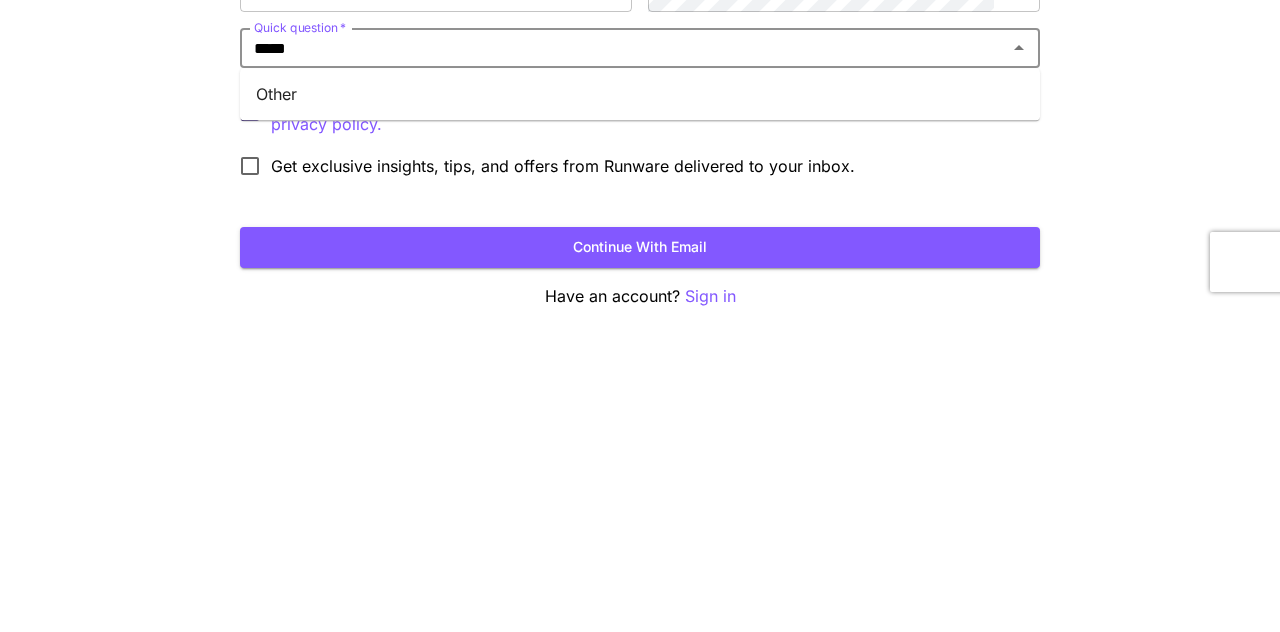 type on "*****" 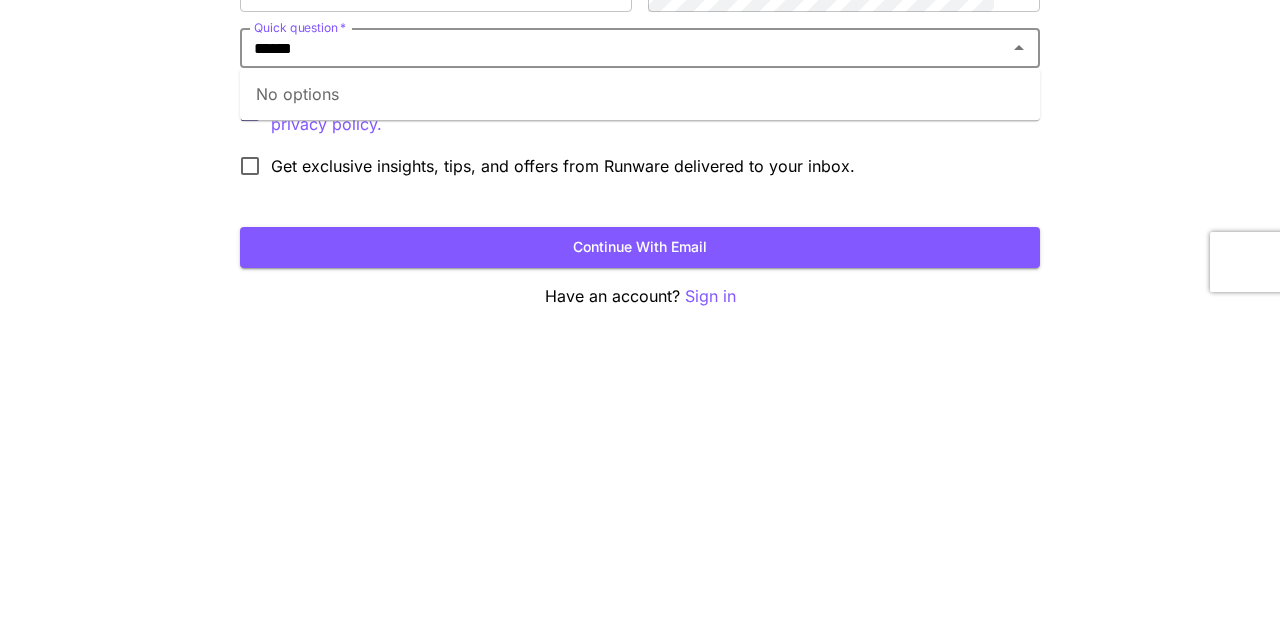 type on "******" 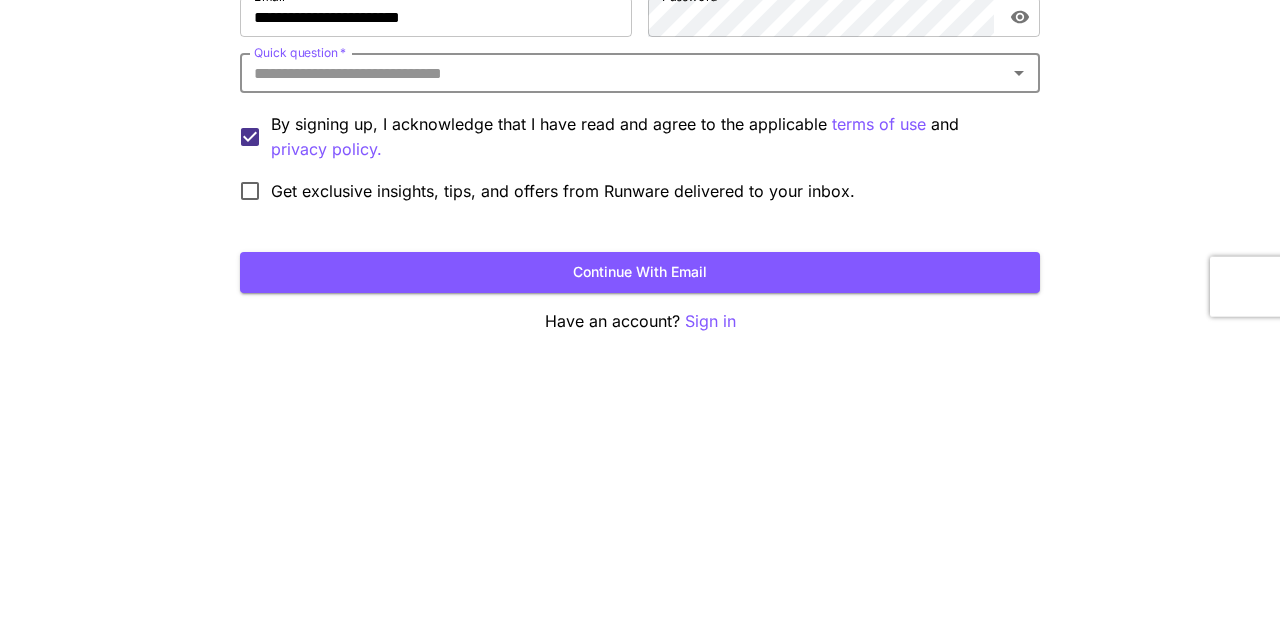 scroll, scrollTop: 11, scrollLeft: 0, axis: vertical 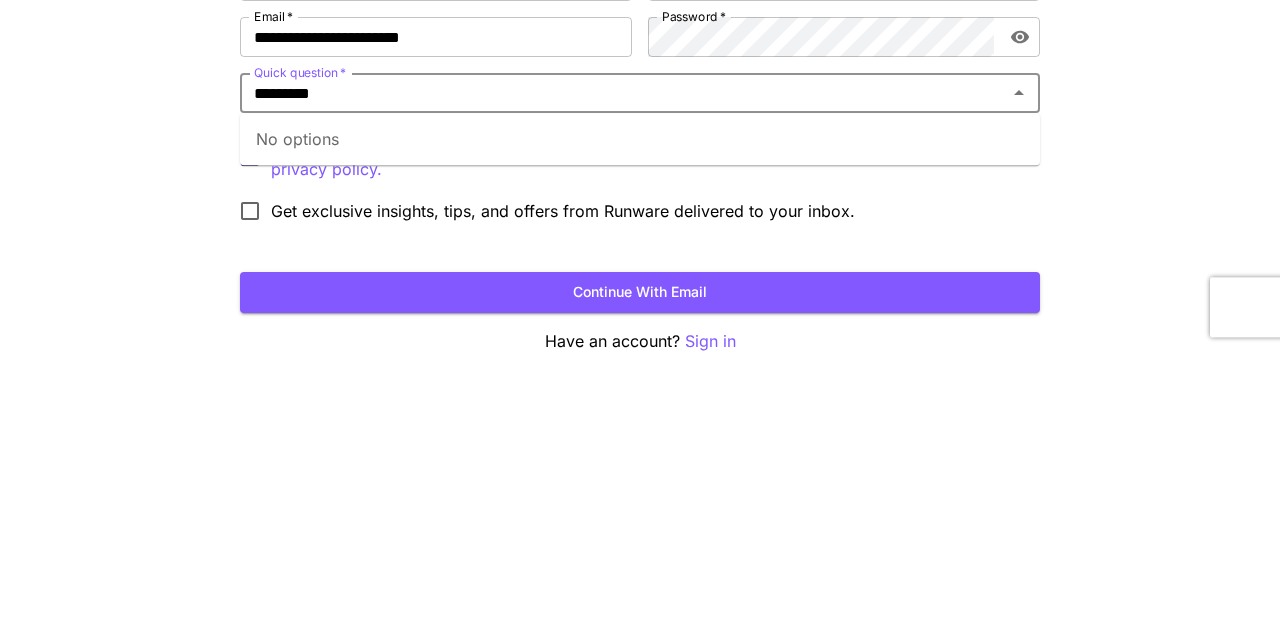 type on "**********" 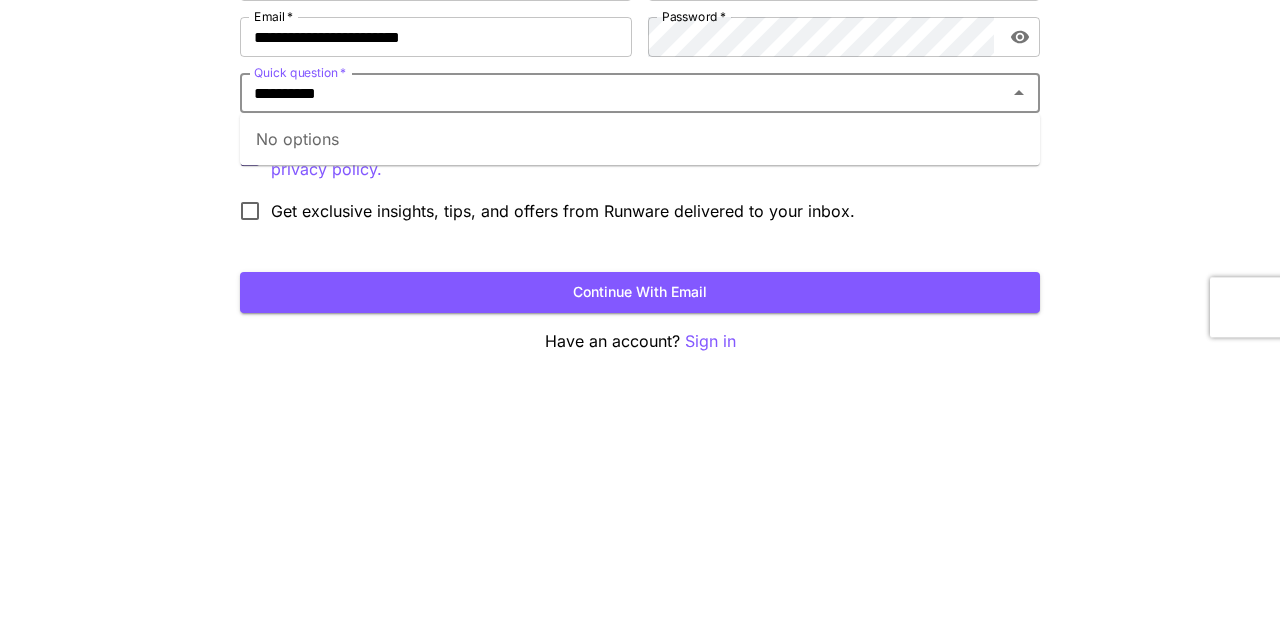 scroll, scrollTop: 11, scrollLeft: 0, axis: vertical 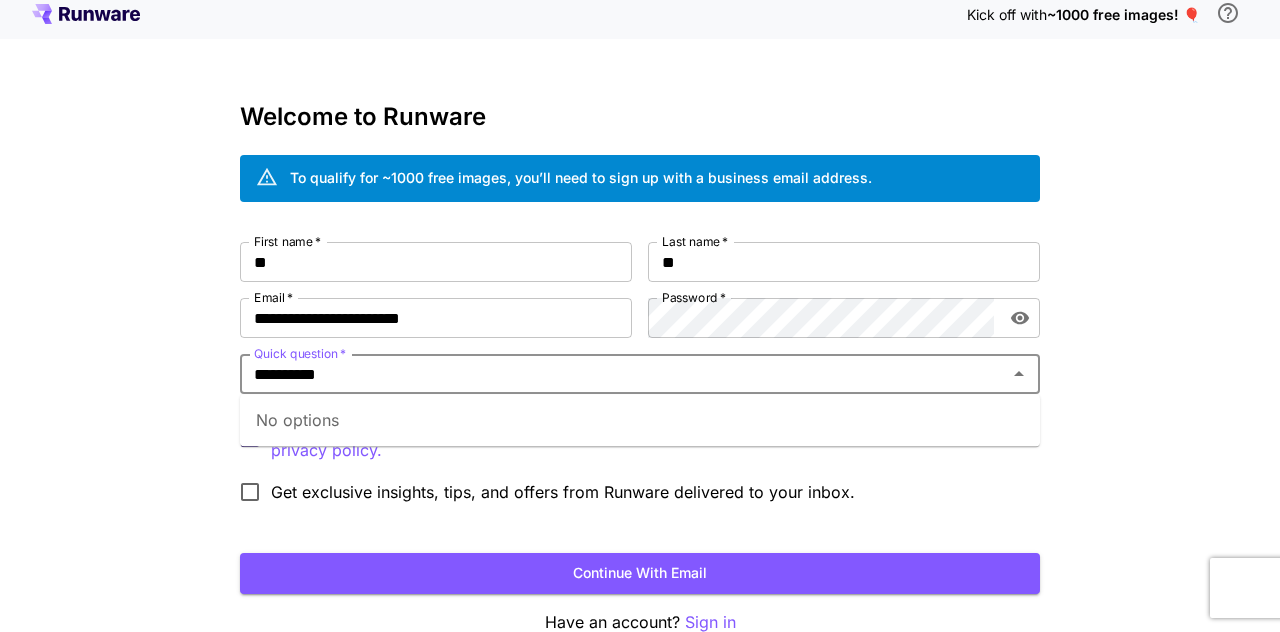 click on "**********" at bounding box center (623, 374) 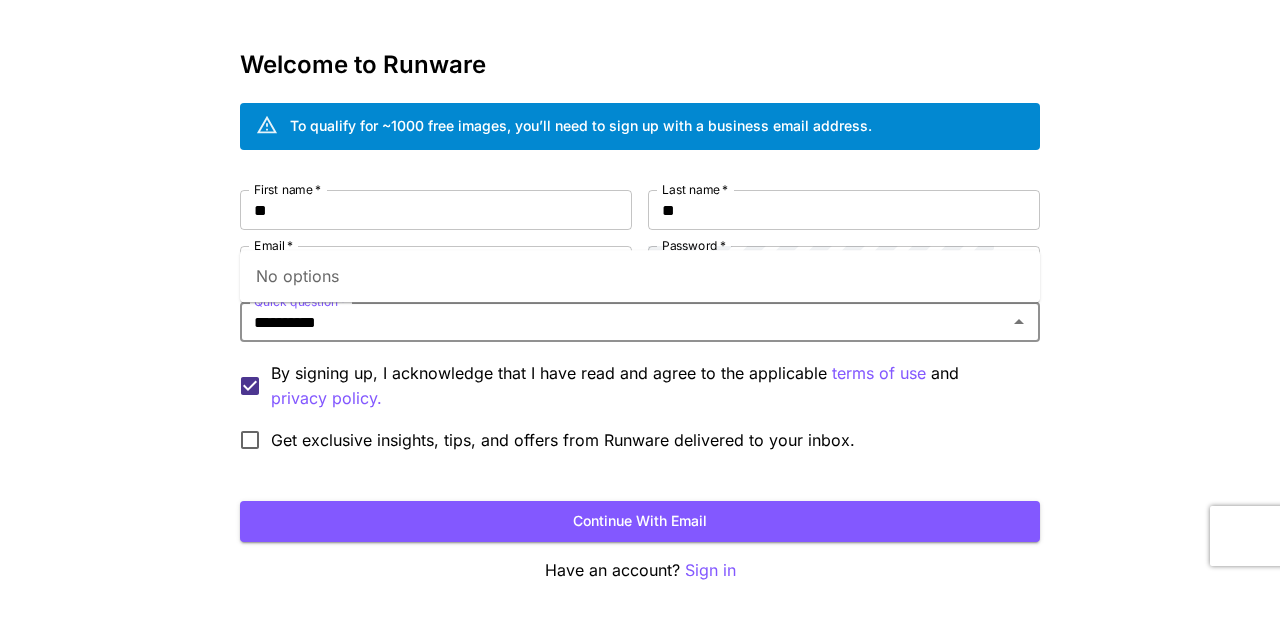 scroll, scrollTop: 11, scrollLeft: 0, axis: vertical 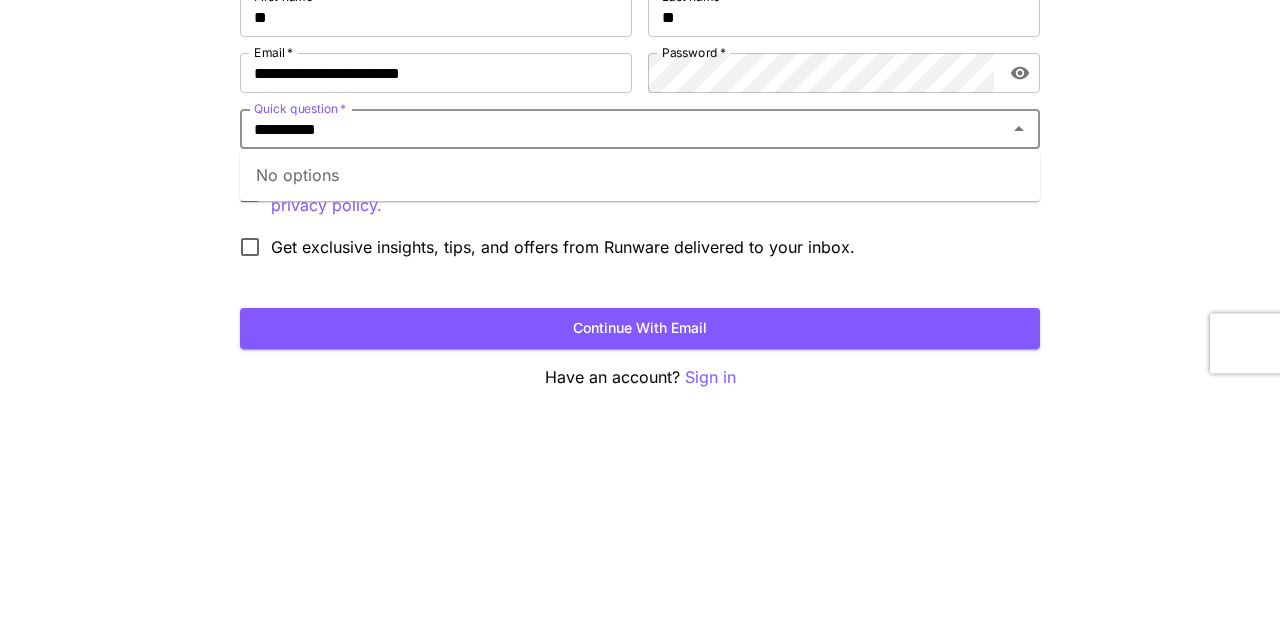type 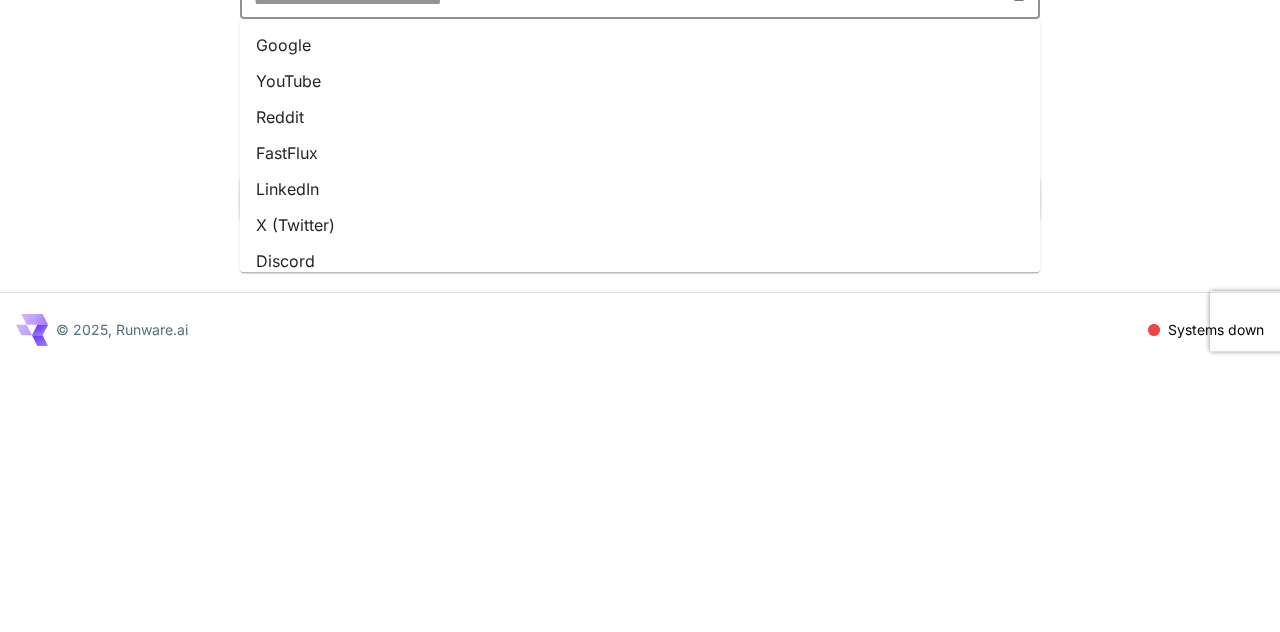 scroll, scrollTop: 119, scrollLeft: 0, axis: vertical 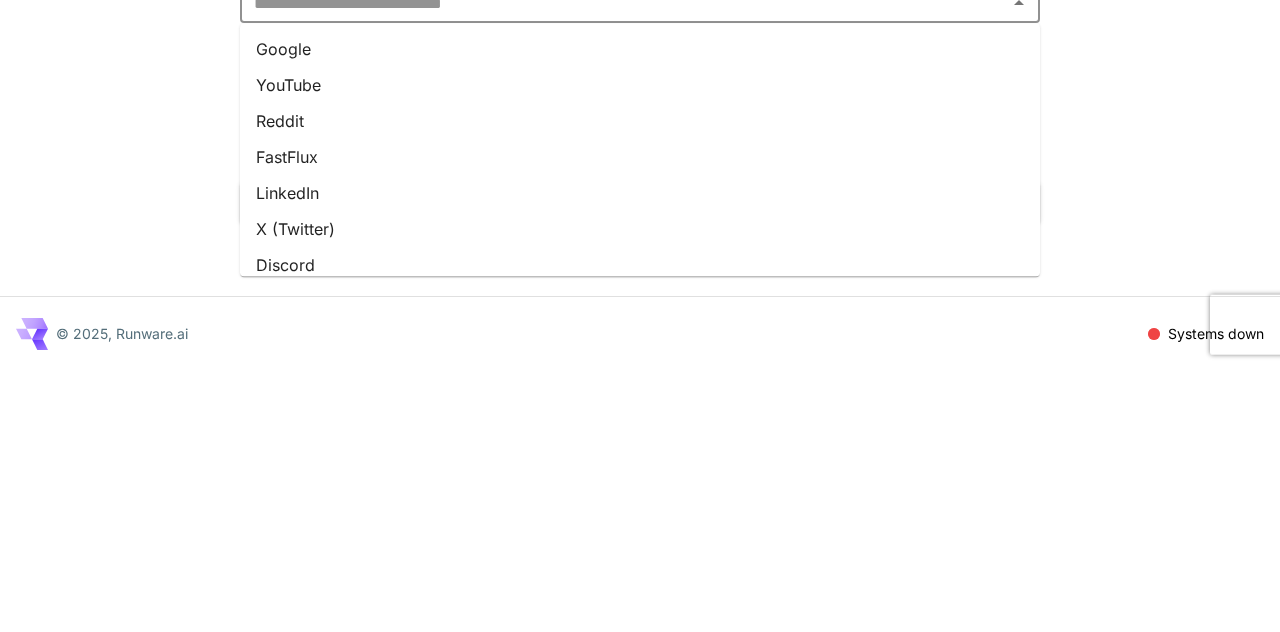 click on "Google" at bounding box center (640, 312) 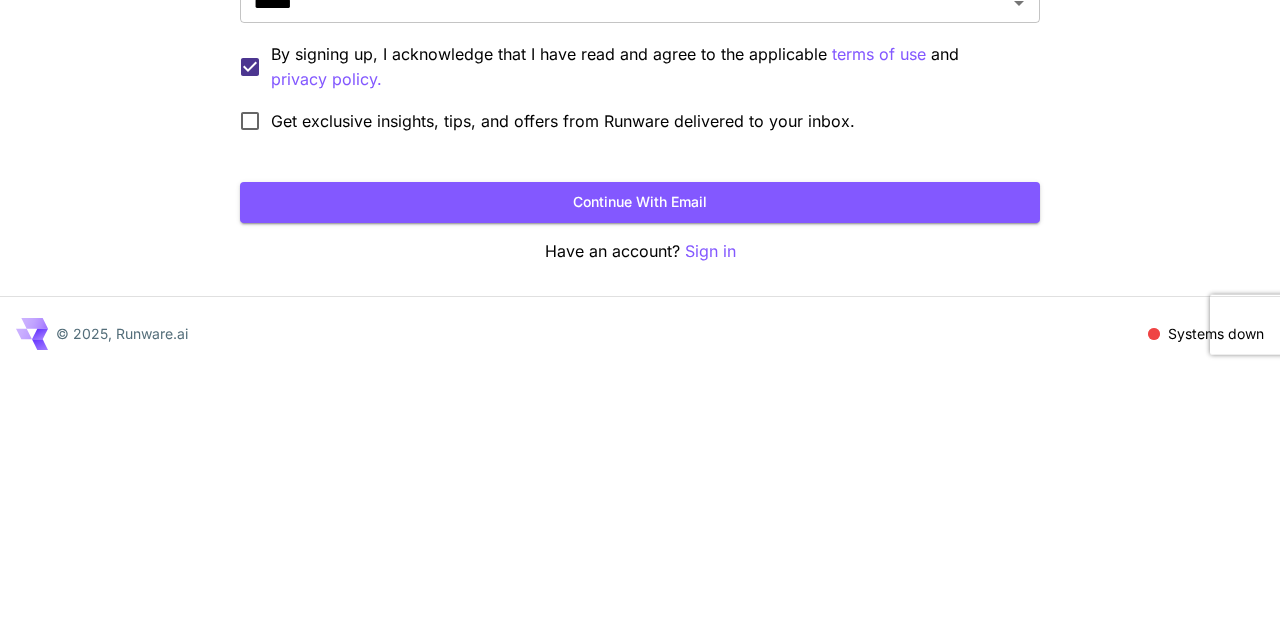 scroll, scrollTop: 119, scrollLeft: 0, axis: vertical 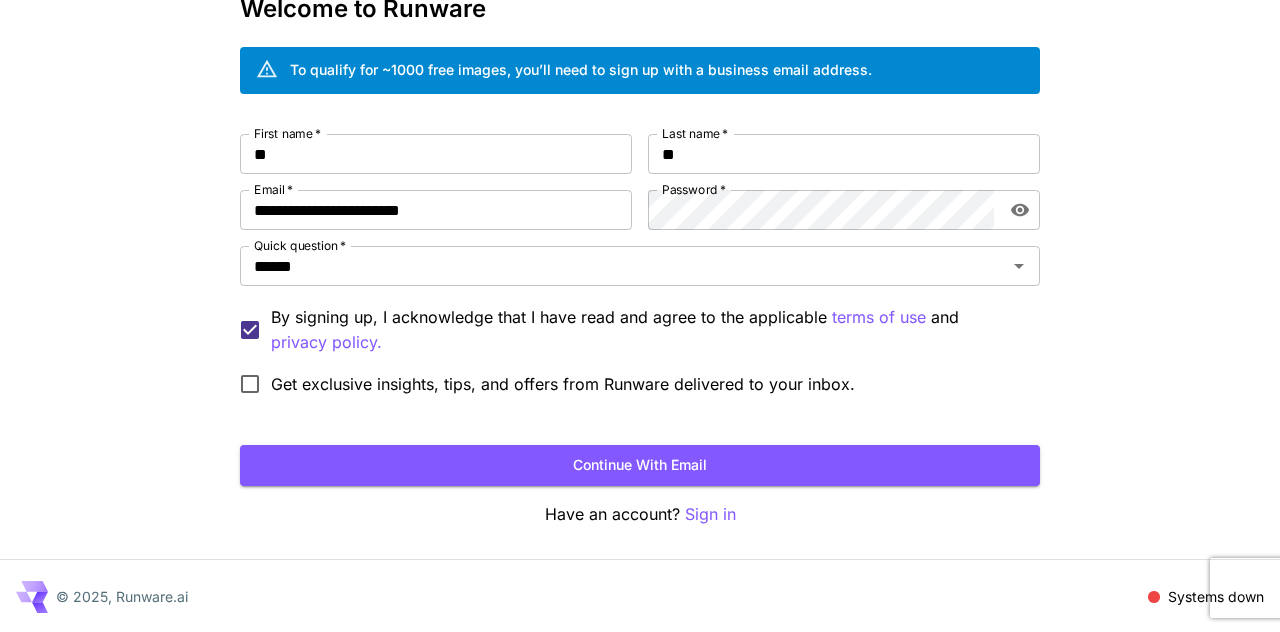 click on "Continue with email" at bounding box center [640, 465] 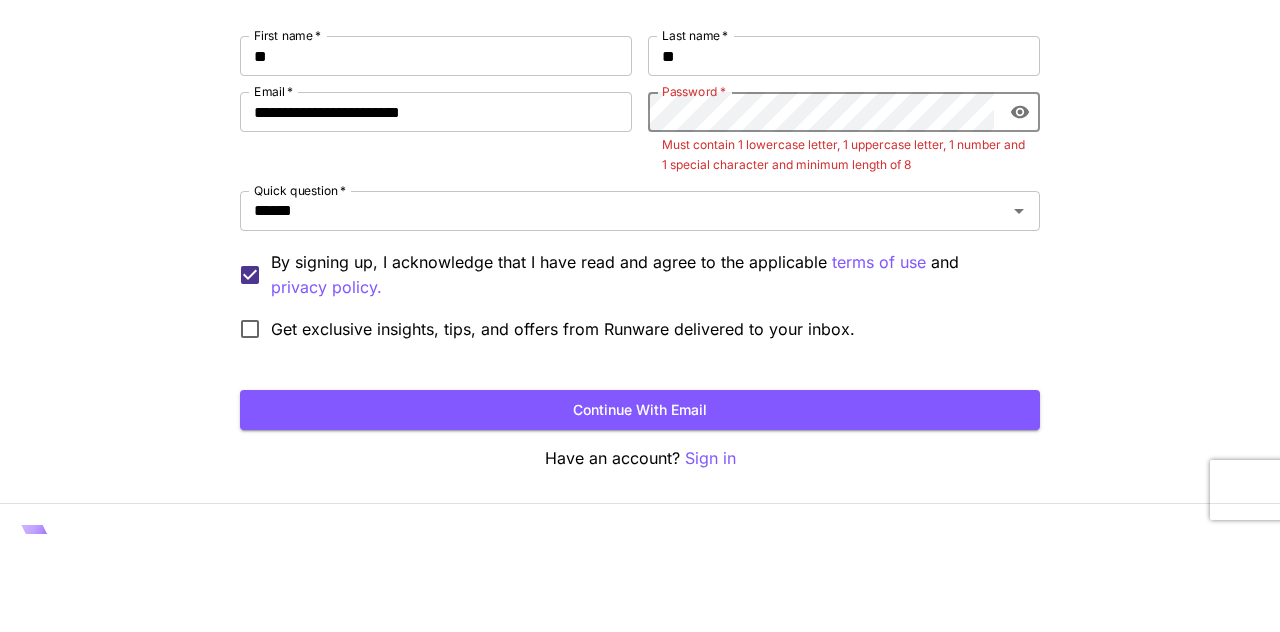 scroll, scrollTop: 119, scrollLeft: 0, axis: vertical 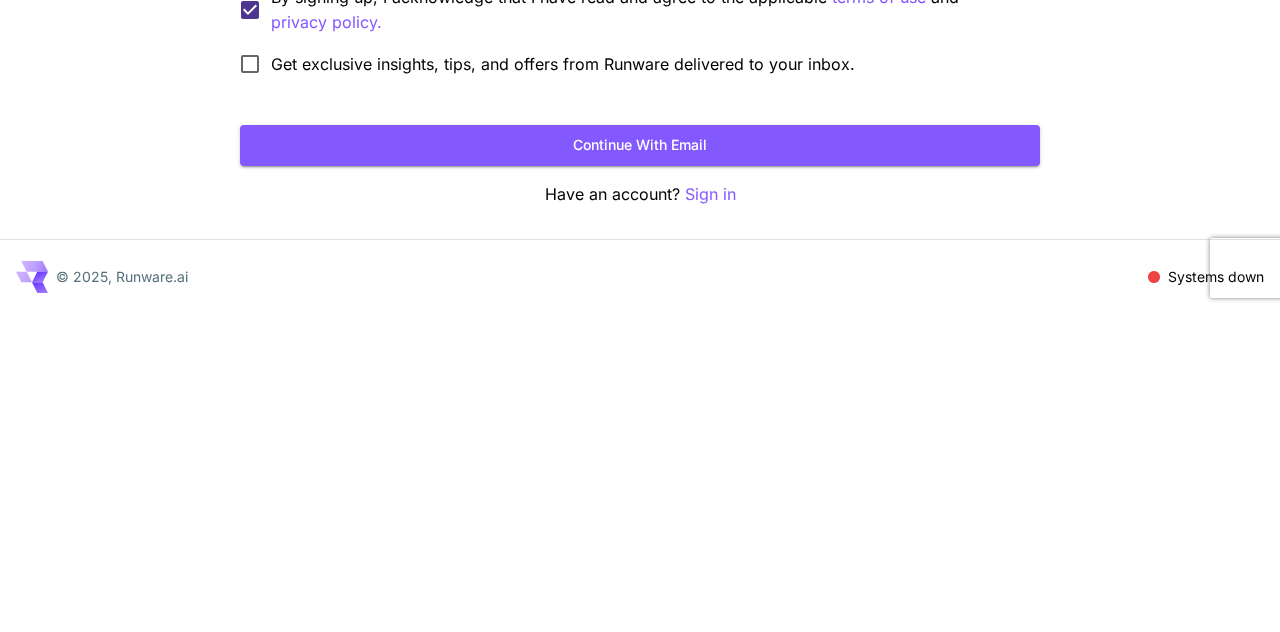 click on "Continue with email" at bounding box center (640, 465) 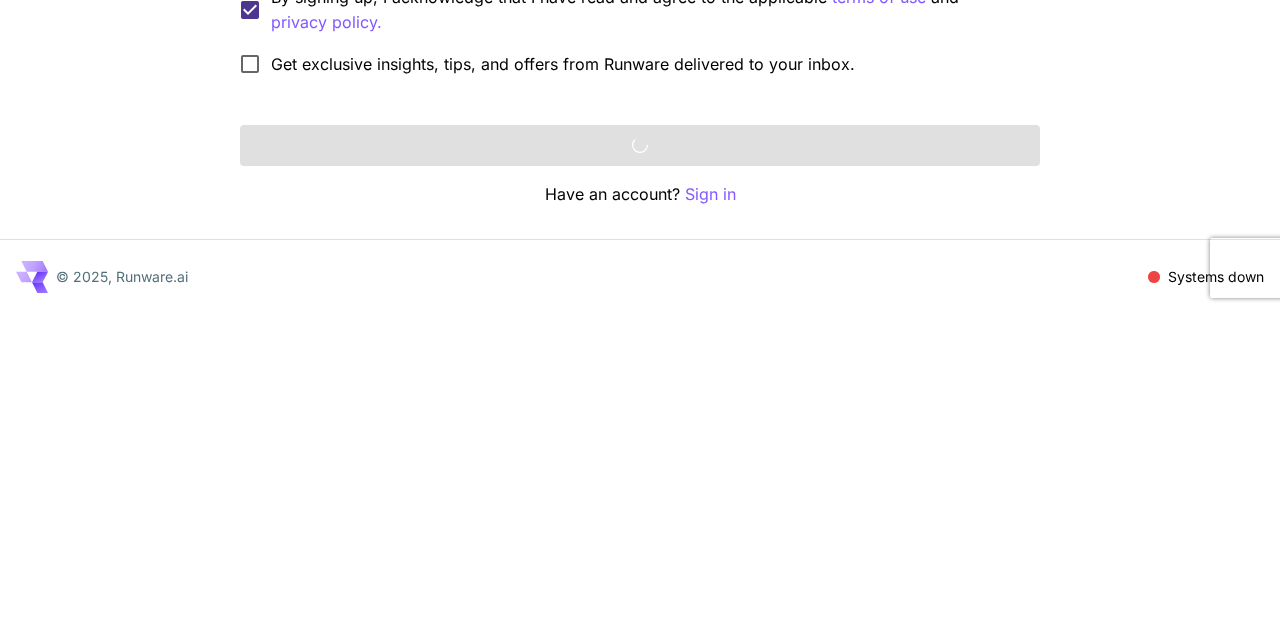 scroll, scrollTop: 119, scrollLeft: 0, axis: vertical 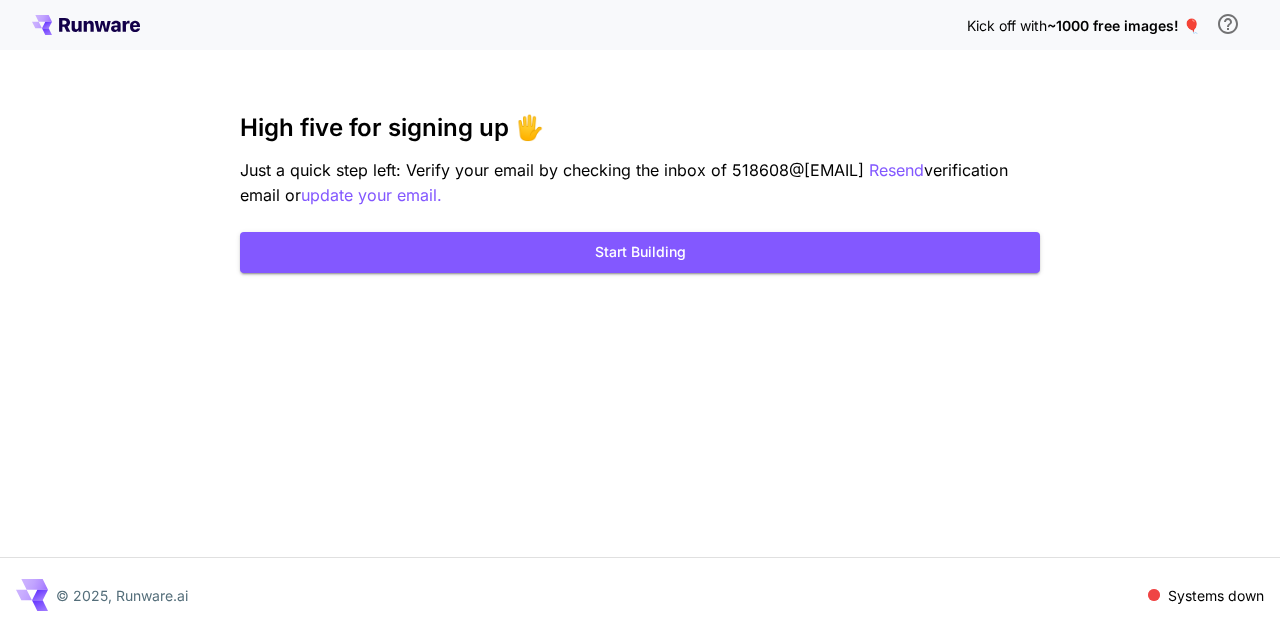 click on "Start Building" at bounding box center (640, 252) 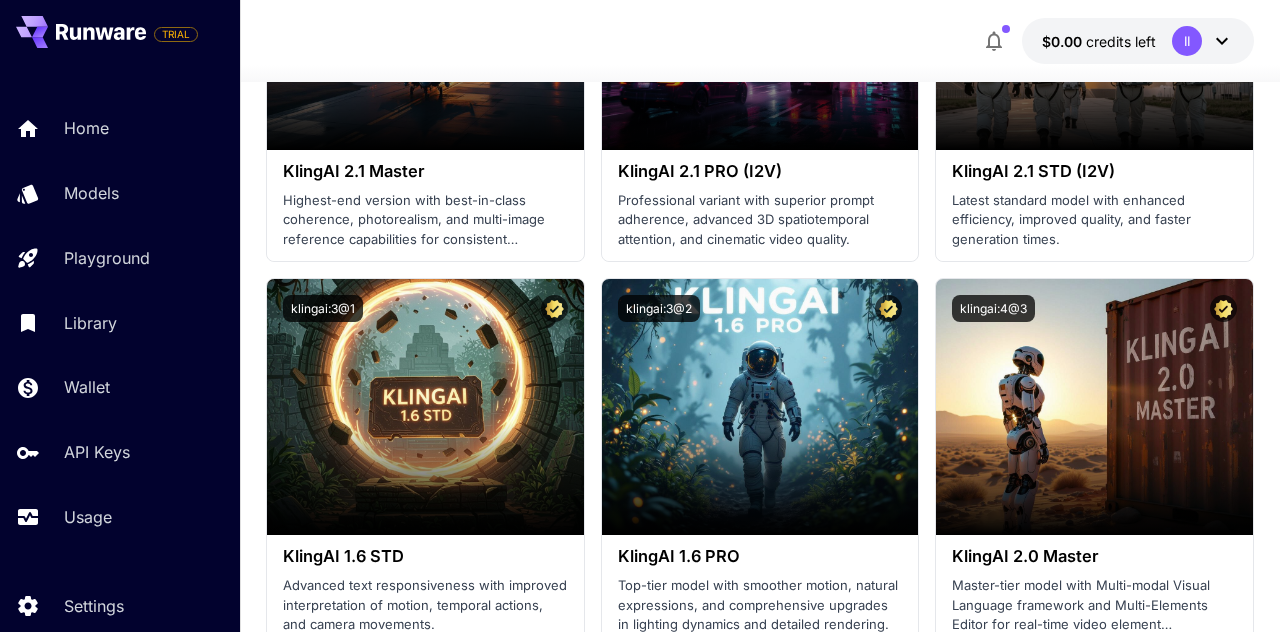 scroll, scrollTop: 1392, scrollLeft: 0, axis: vertical 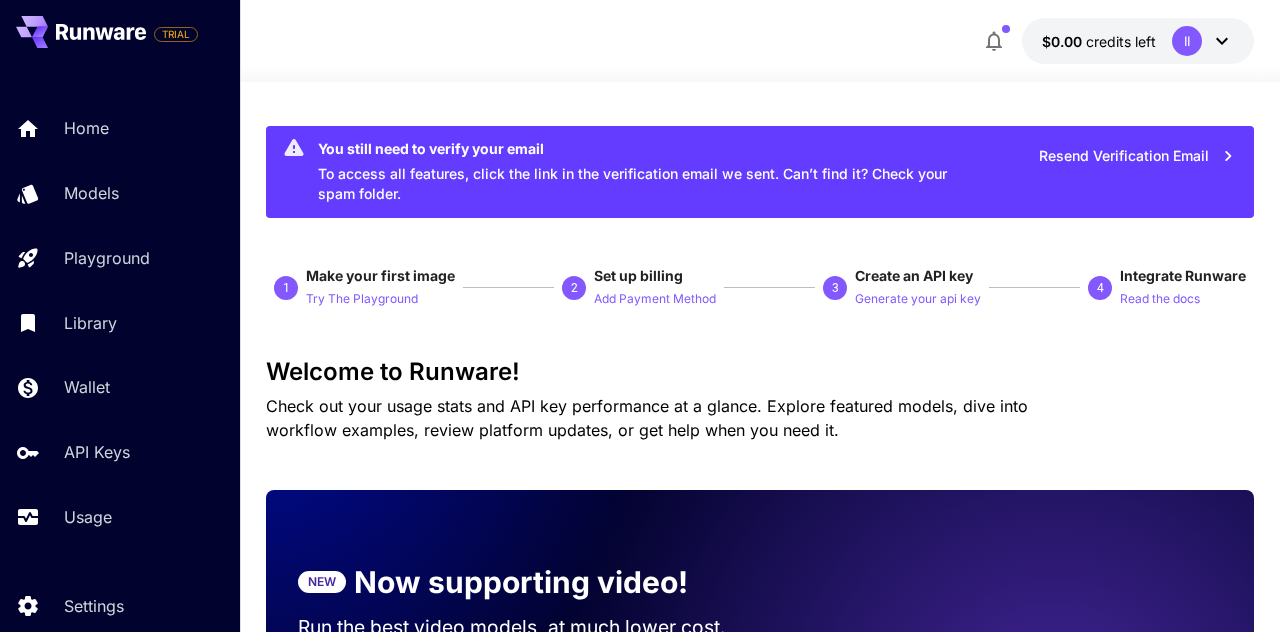 click on "You still need to verify your email To access all features, click the link in the verification email we sent. Can’t find it? Check your spam folder. Resend Verification Email 1 Make your first image Try The Playground 2 Set up billing Add Payment Method 3 Create an API key Generate your api key 4 Integrate Runware Read the docs Welcome to Runware! Check out your usage stats and API key performance at a glance. Explore featured models, dive into workflow examples, review platform updates, or get help when you need it. NEW Now supporting video! Run the best video models, at much lower cost. Save up to $350 for every 1000 Minimax assets. 5 Test drive the best video models Featured models New releases MiniMax KlingAI ByteDance Google Veo PixVerse Vidu Launch in Playground minimax:3@1                             MiniMax 02 Hailuo Most polished and dynamic model with vibrant, theatrical visuals and fluid motion. Ideal for viral content and commercial-style footage. Launch in Playground bytedance:2@1" at bounding box center [760, 4050] 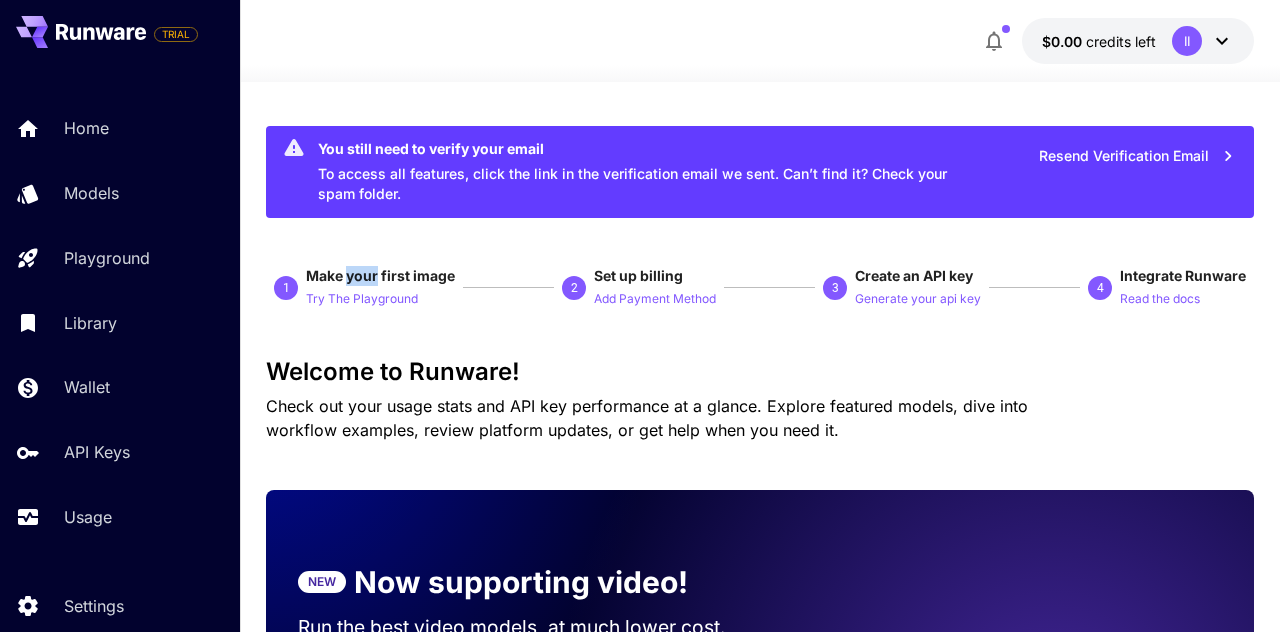 click on "Try The Playground" at bounding box center (362, 299) 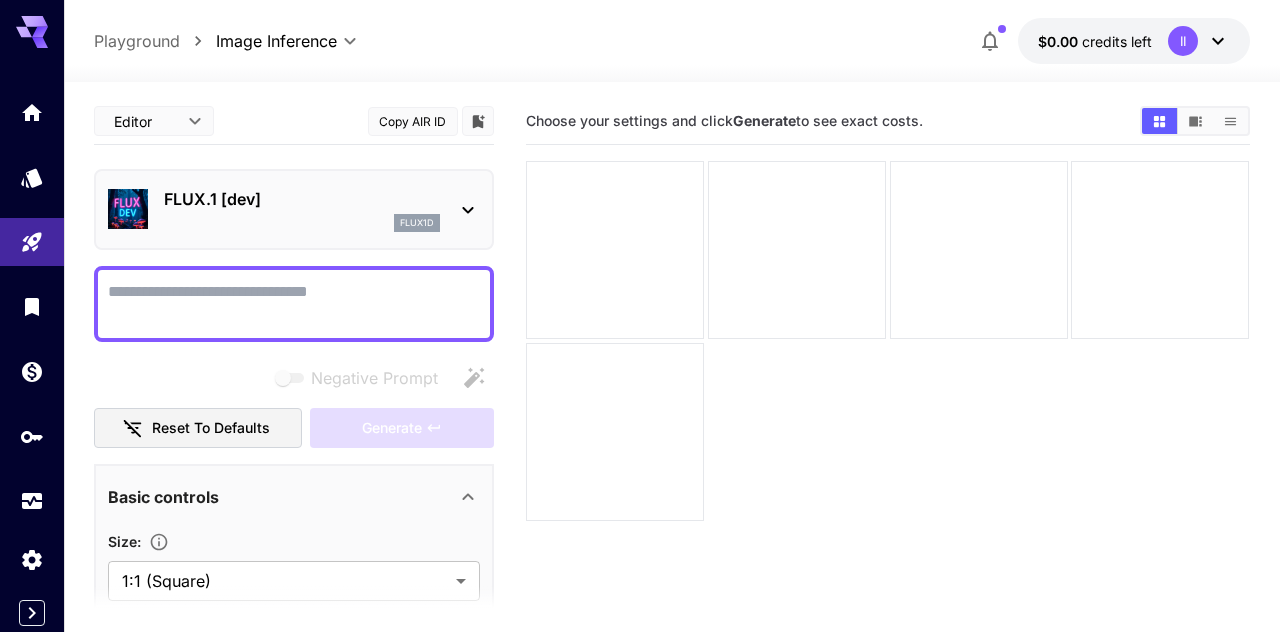 type on "**********" 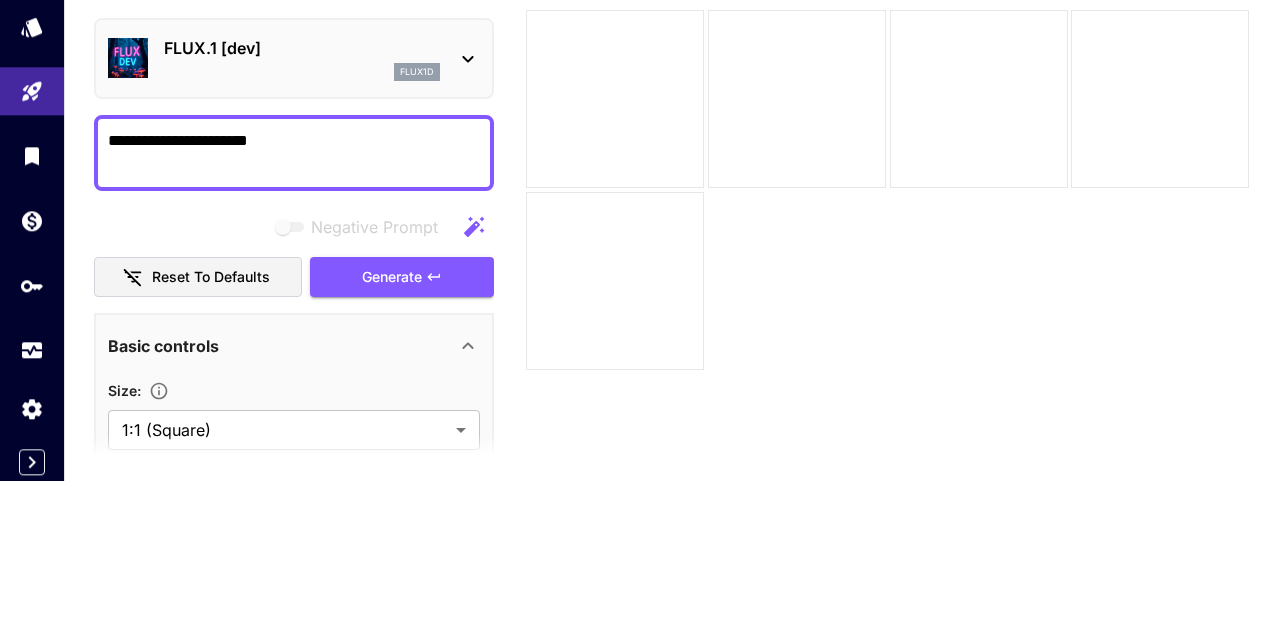 click on "Generate" at bounding box center (392, 428) 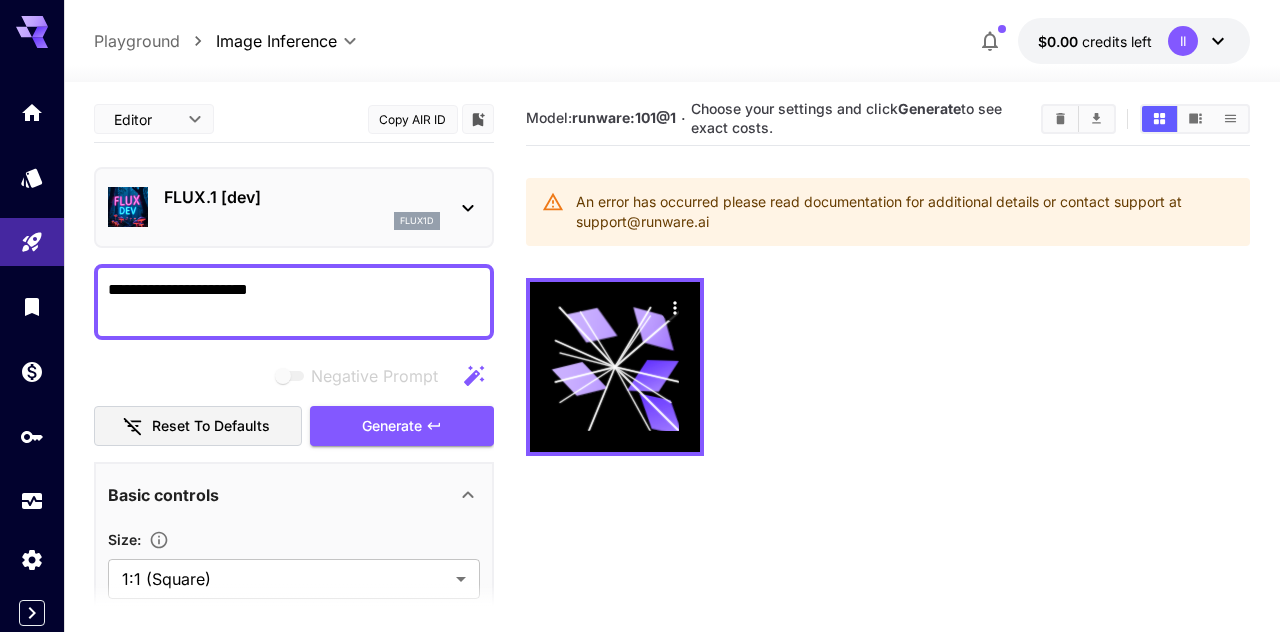 click on "**********" at bounding box center [294, 302] 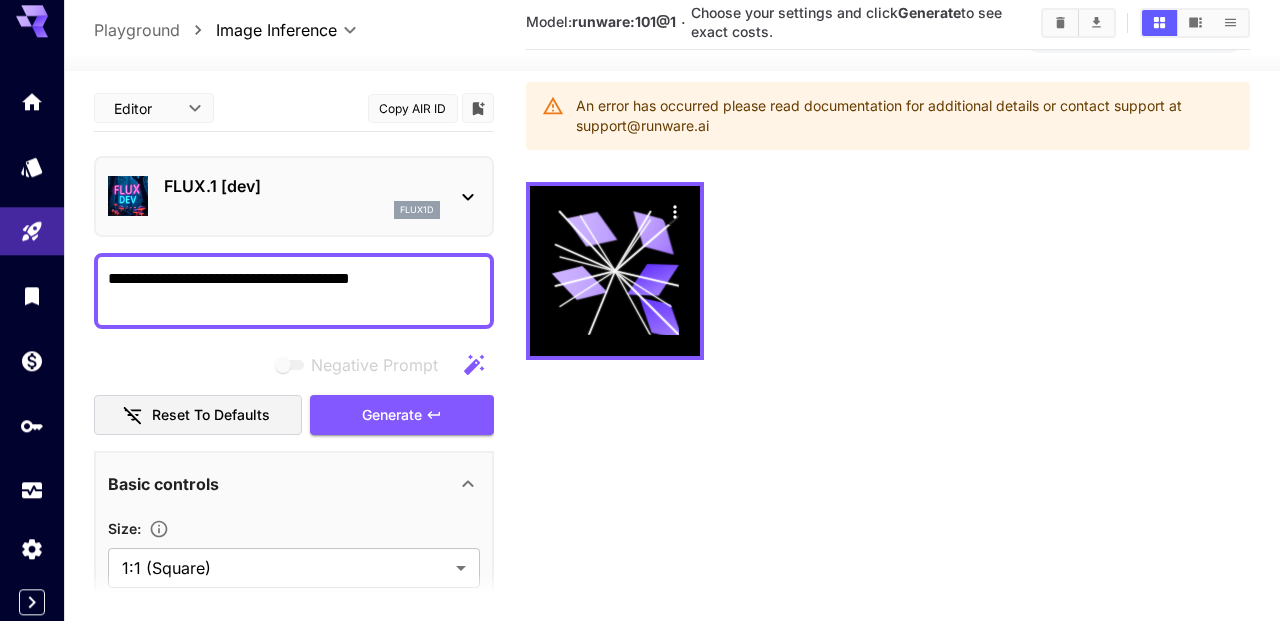 scroll, scrollTop: 91, scrollLeft: 0, axis: vertical 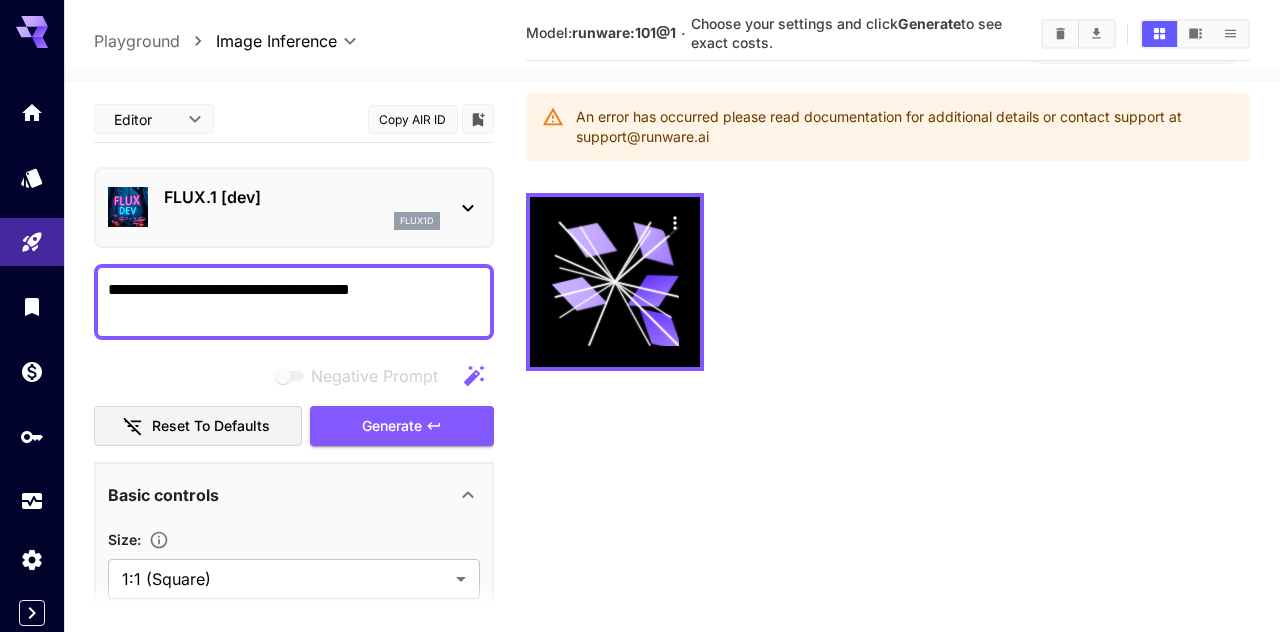 type on "**********" 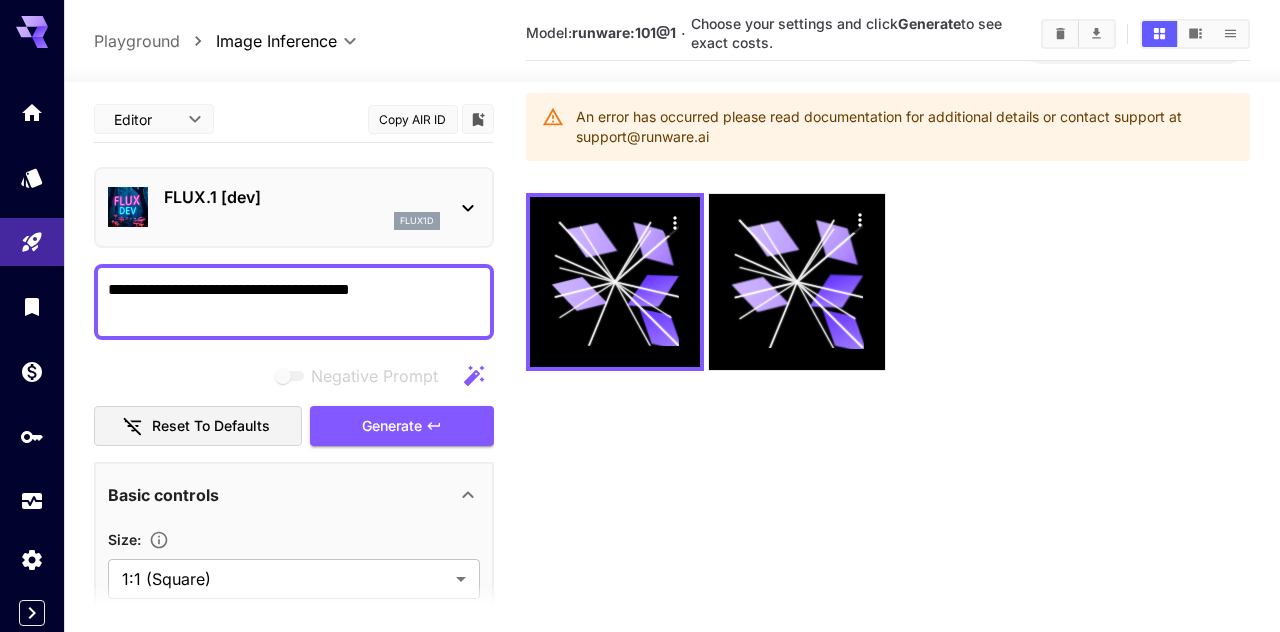 click 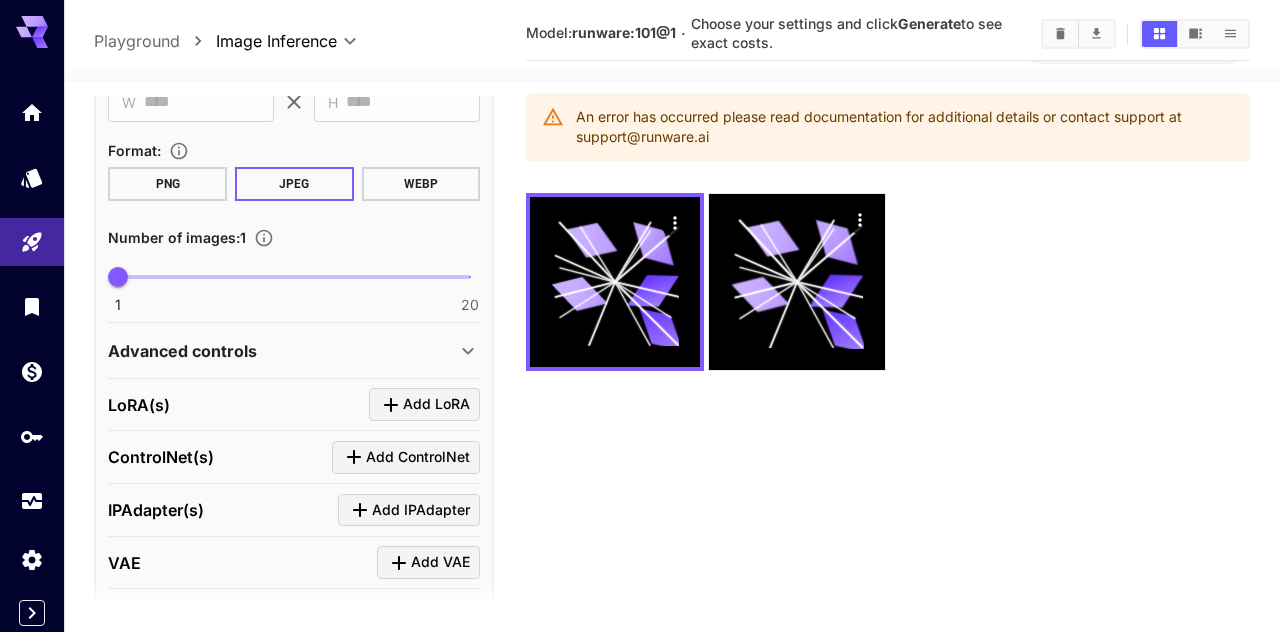 scroll, scrollTop: 534, scrollLeft: 0, axis: vertical 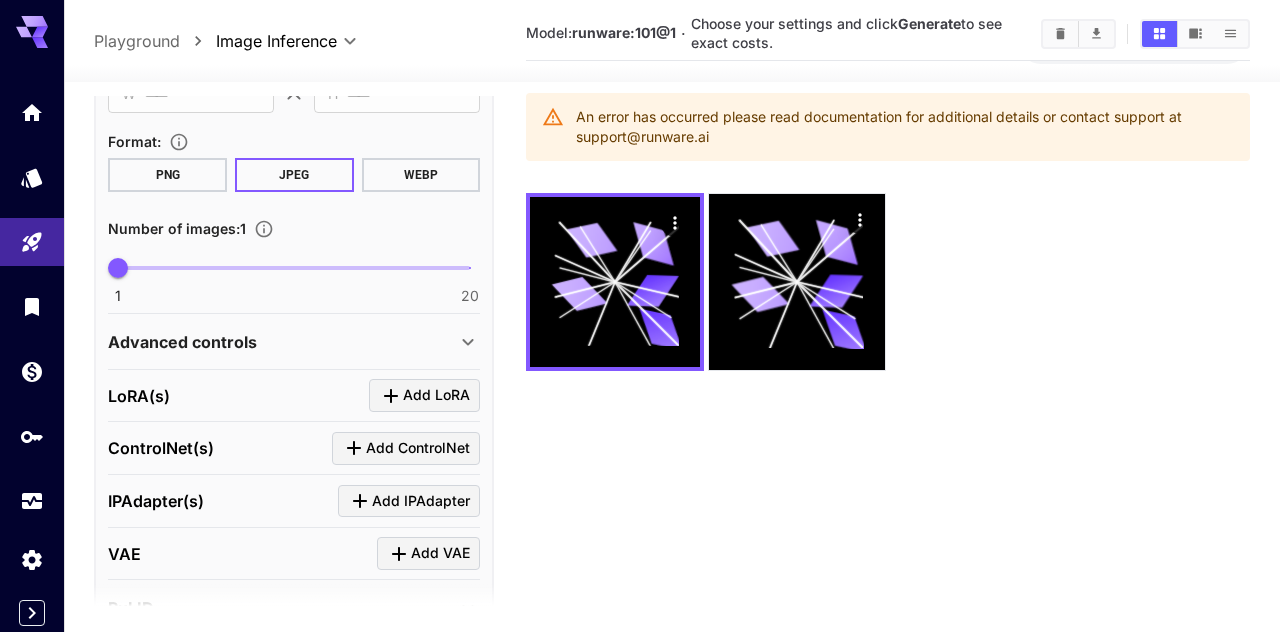 click on "WEBP" at bounding box center (421, 175) 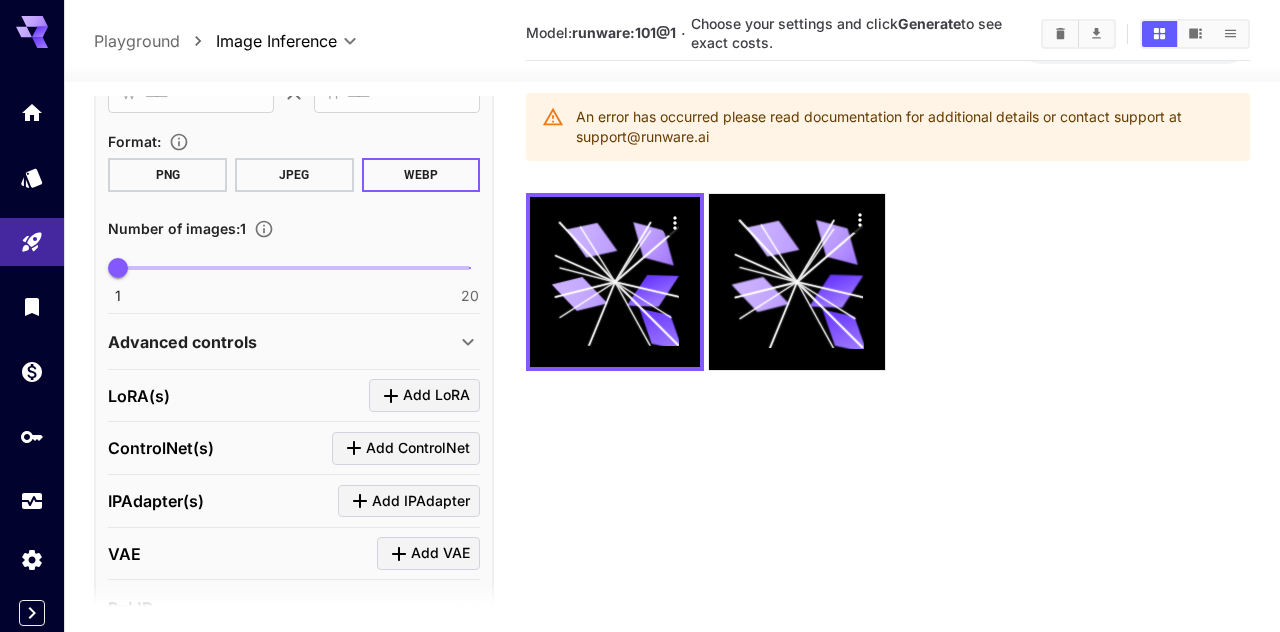click on "JPEG" at bounding box center [294, 175] 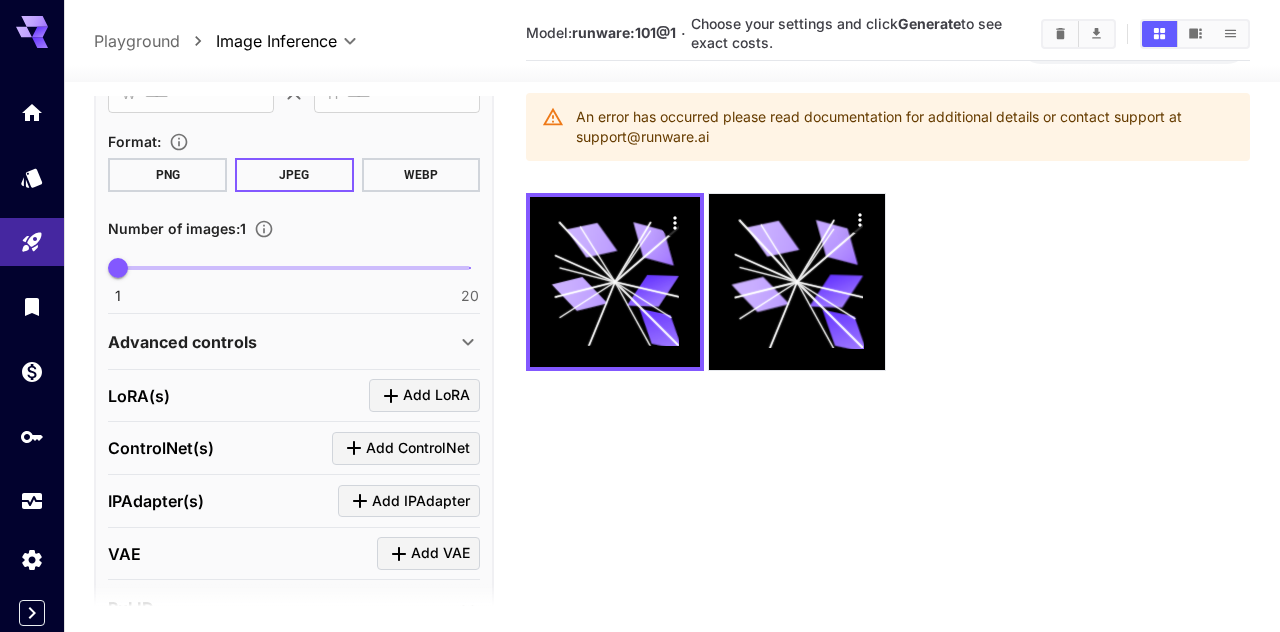 click on "PNG" at bounding box center (167, 175) 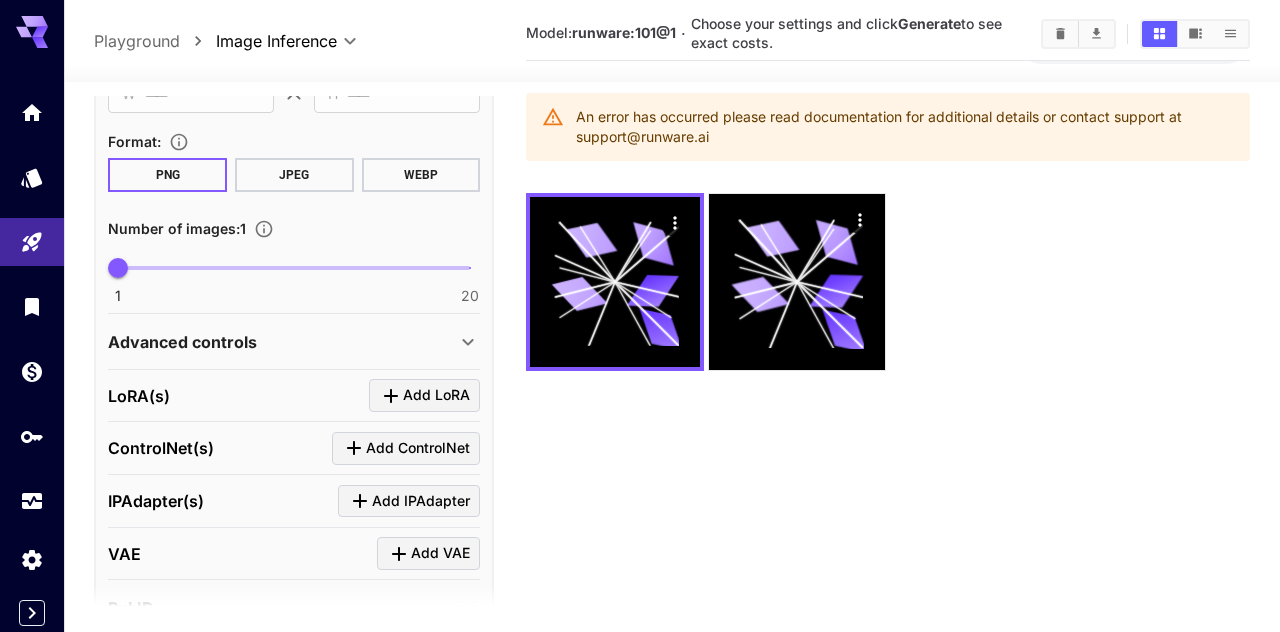 click on "JPEG" at bounding box center [294, 175] 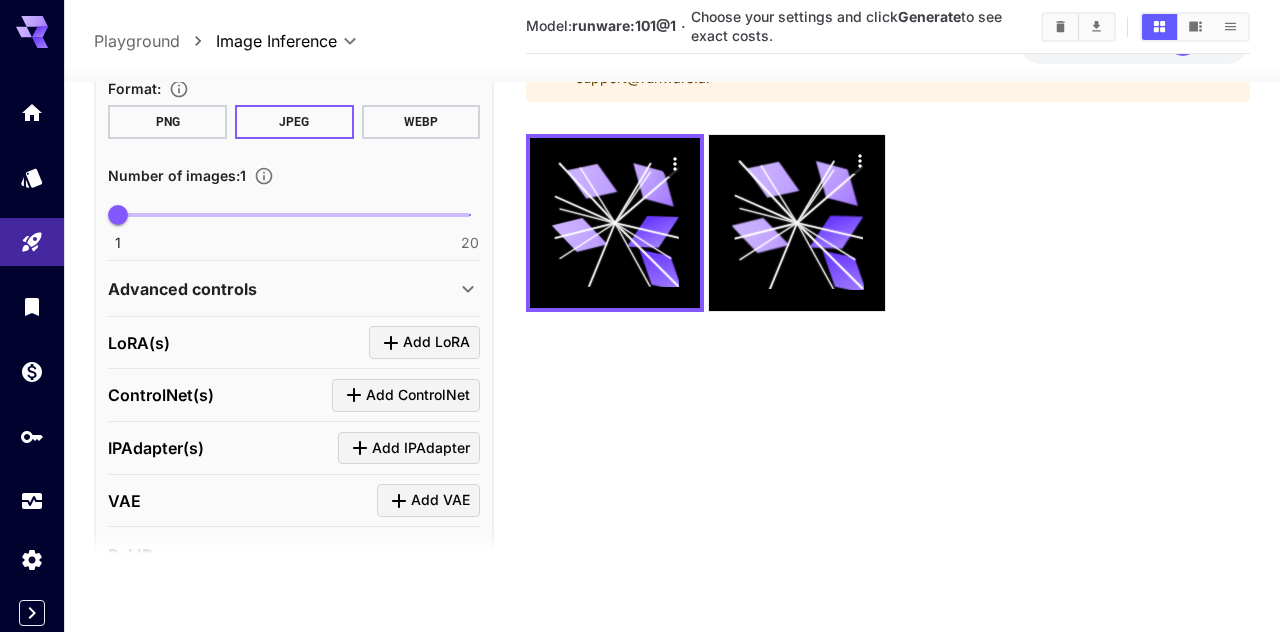 scroll, scrollTop: 178, scrollLeft: 0, axis: vertical 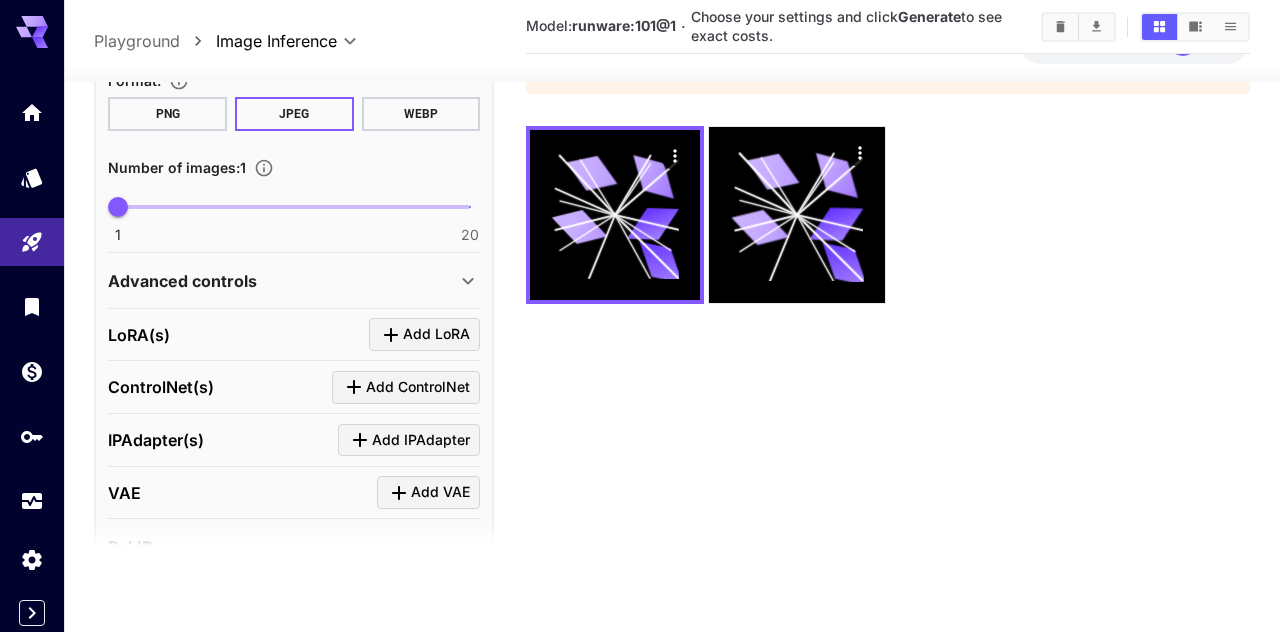 click 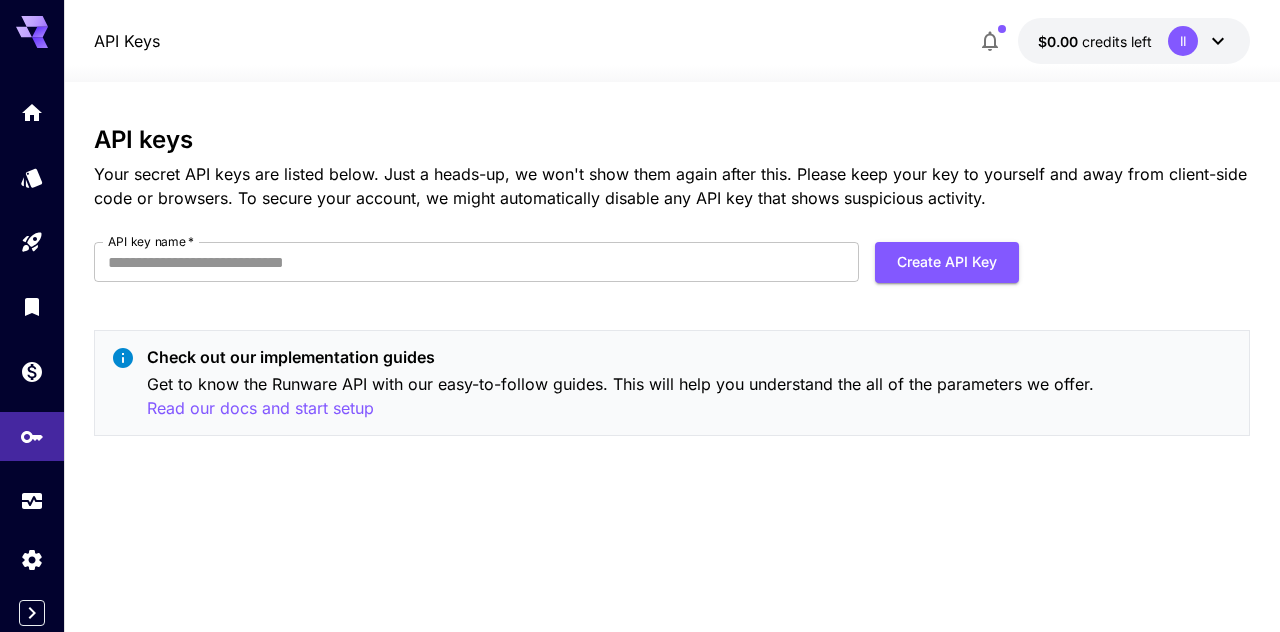 scroll, scrollTop: 0, scrollLeft: 0, axis: both 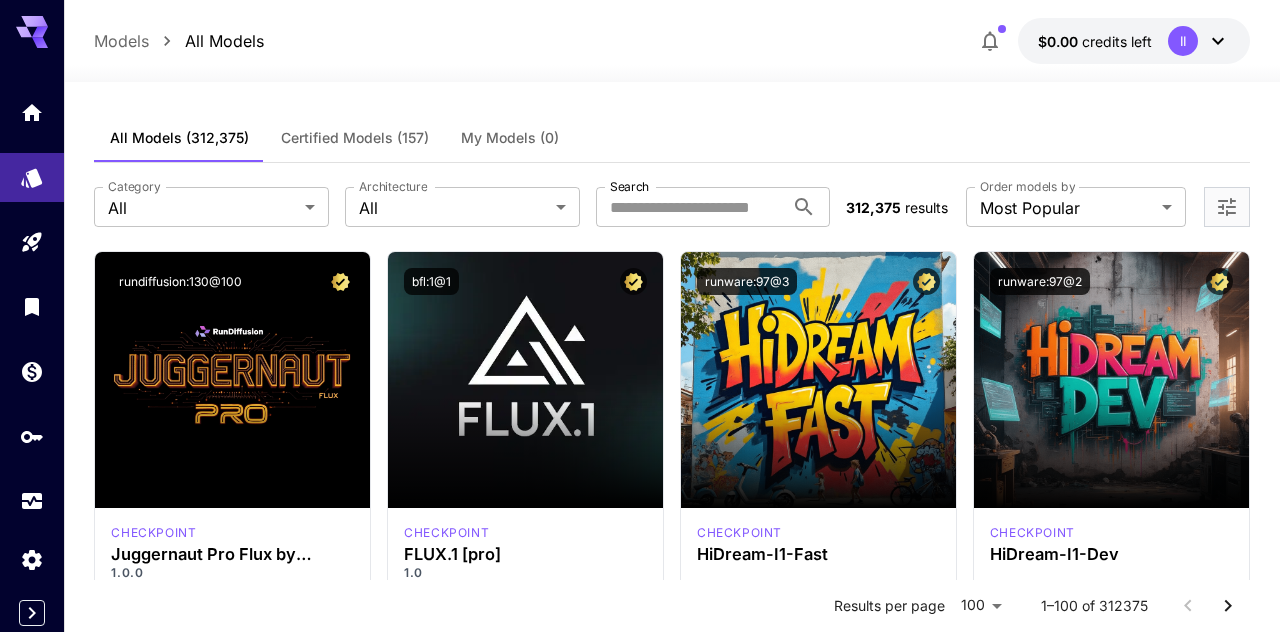 click 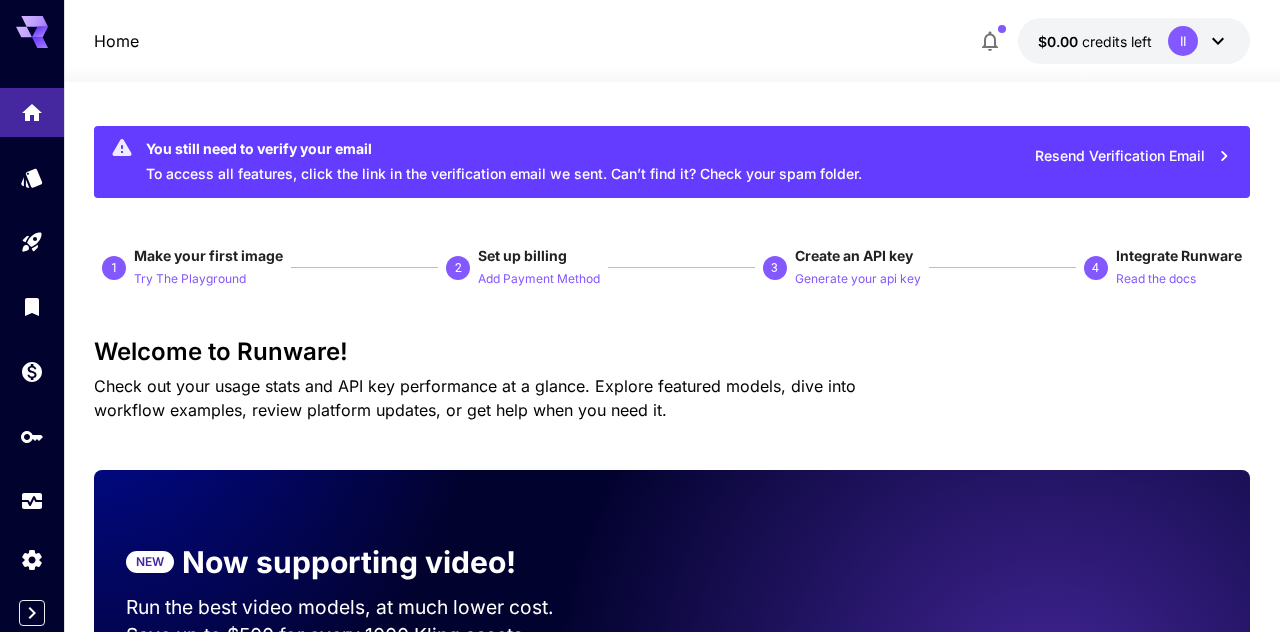click on "Make your first image" at bounding box center [208, 255] 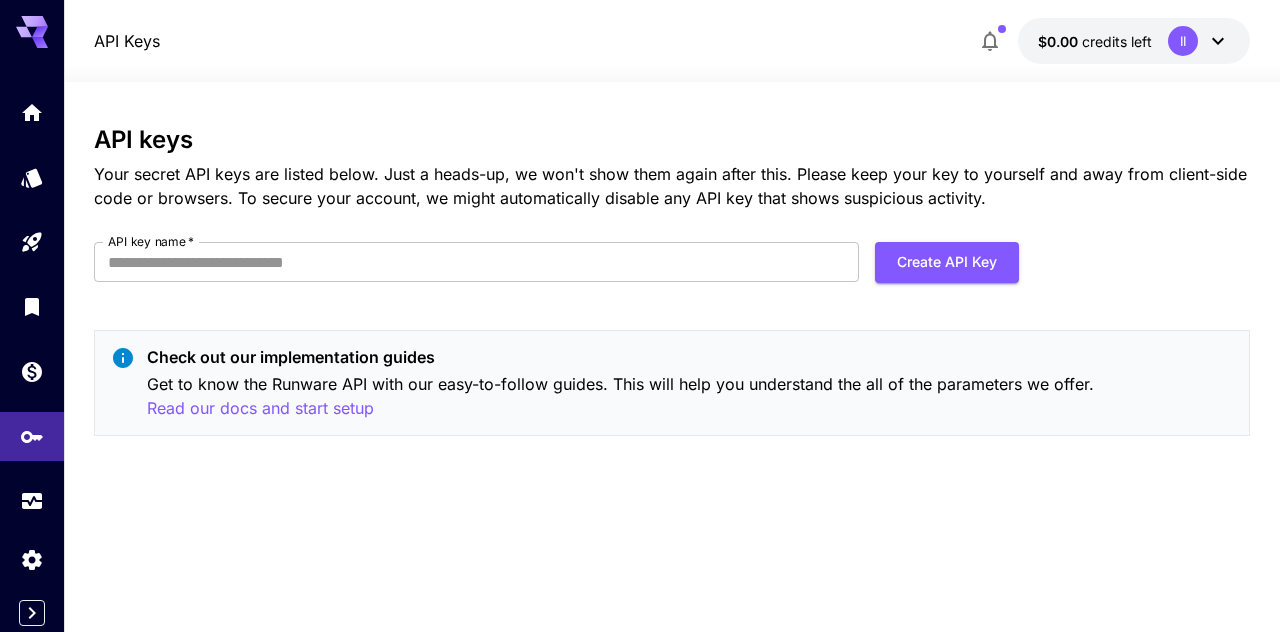 click 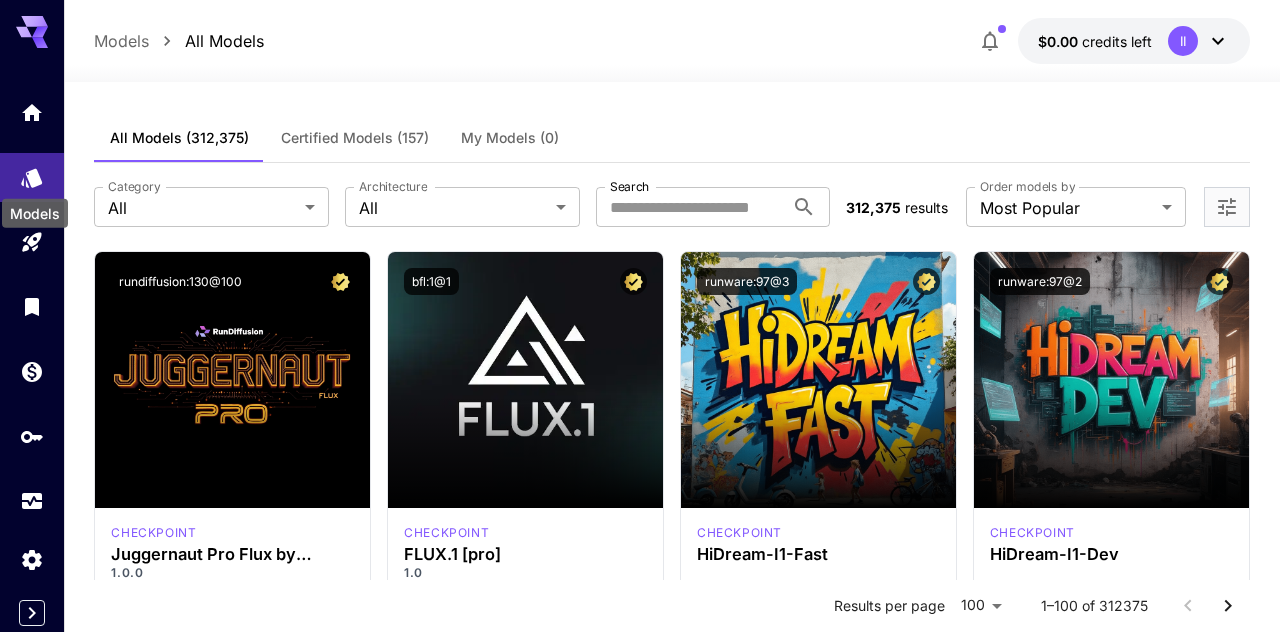 click at bounding box center [32, 112] 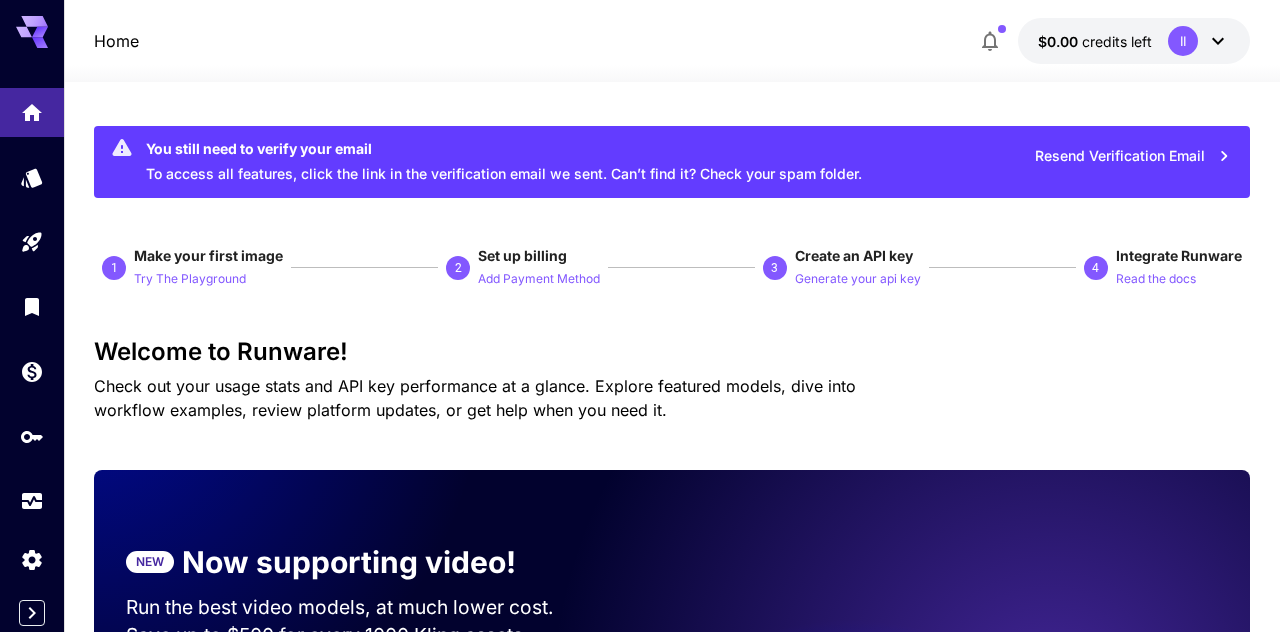 click on "Try The Playground" at bounding box center (190, 279) 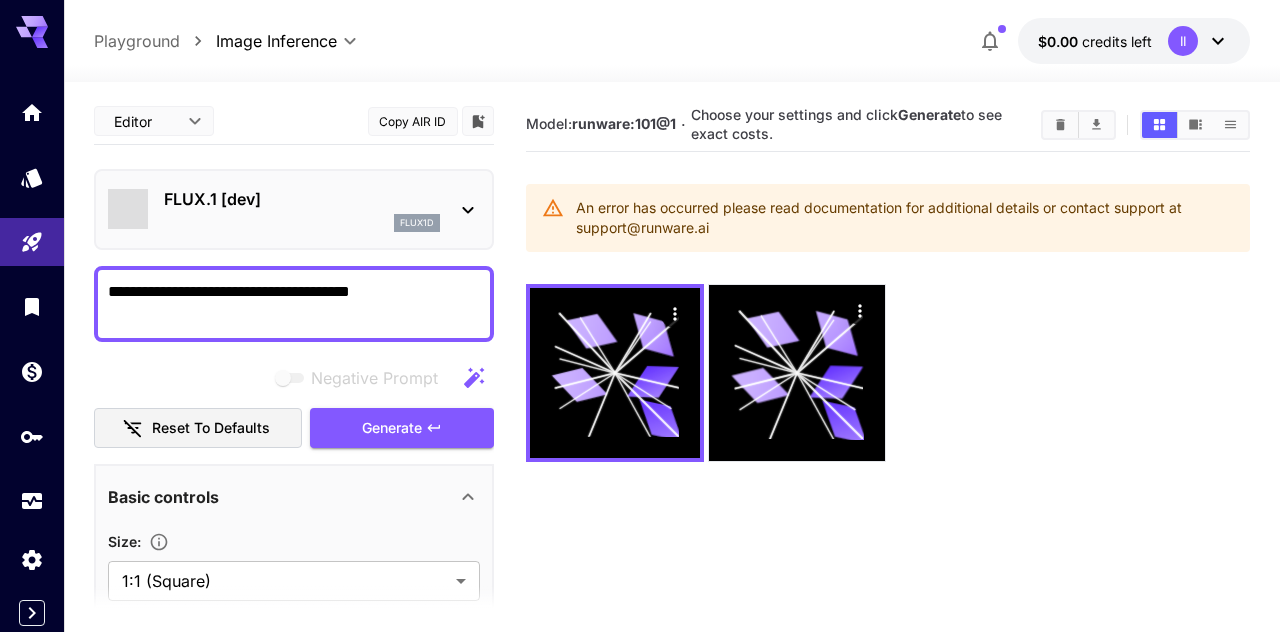 type on "**********" 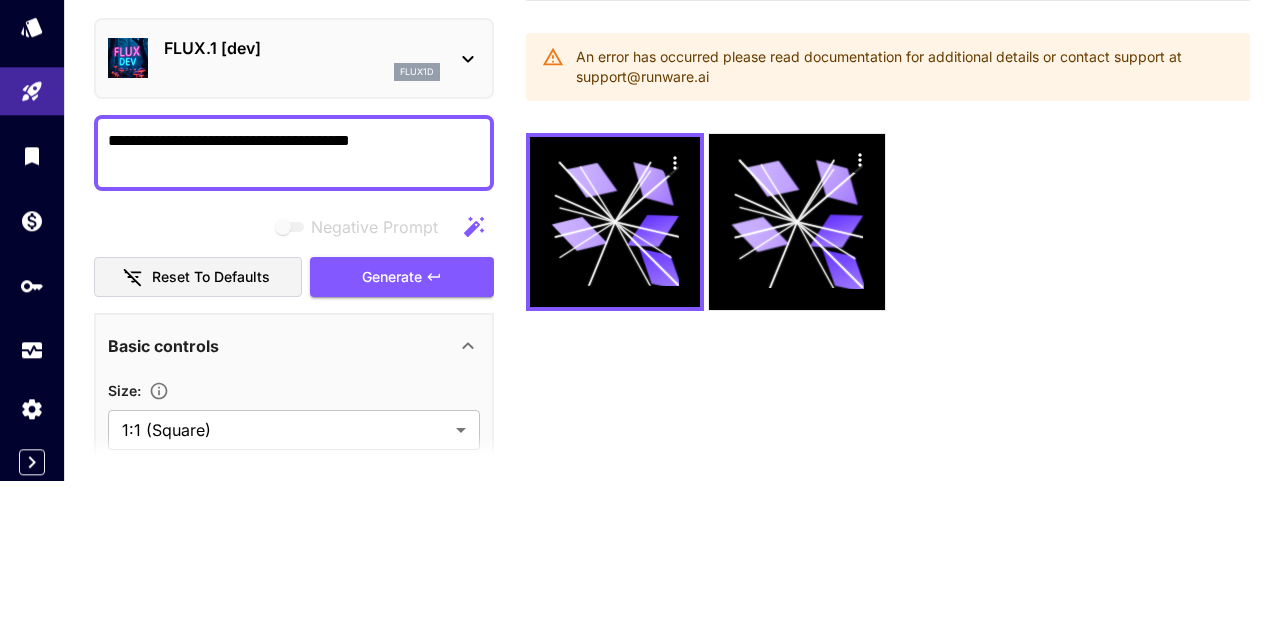 click on "**********" at bounding box center [294, 304] 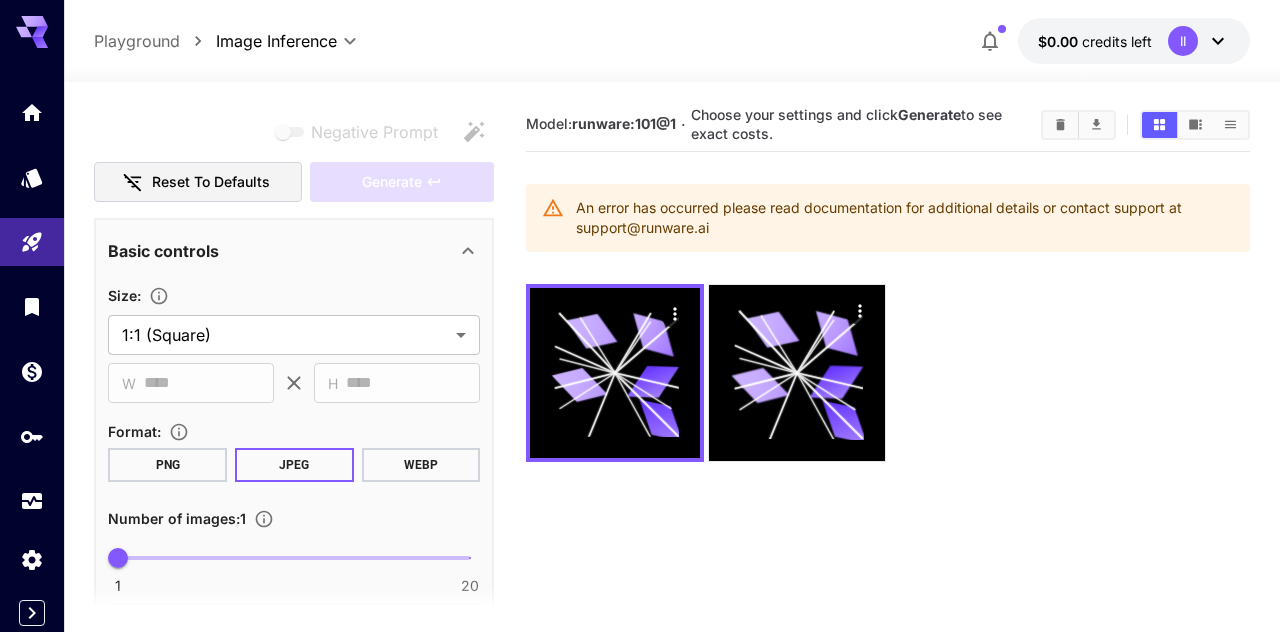 scroll, scrollTop: 246, scrollLeft: 0, axis: vertical 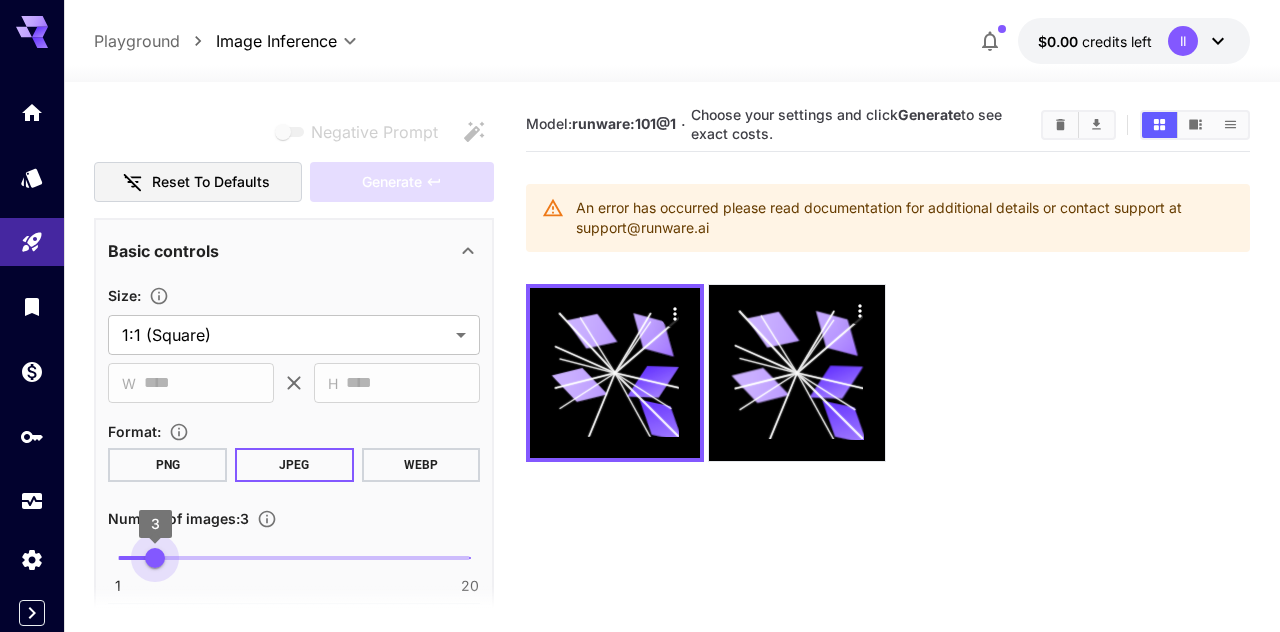 type on "*" 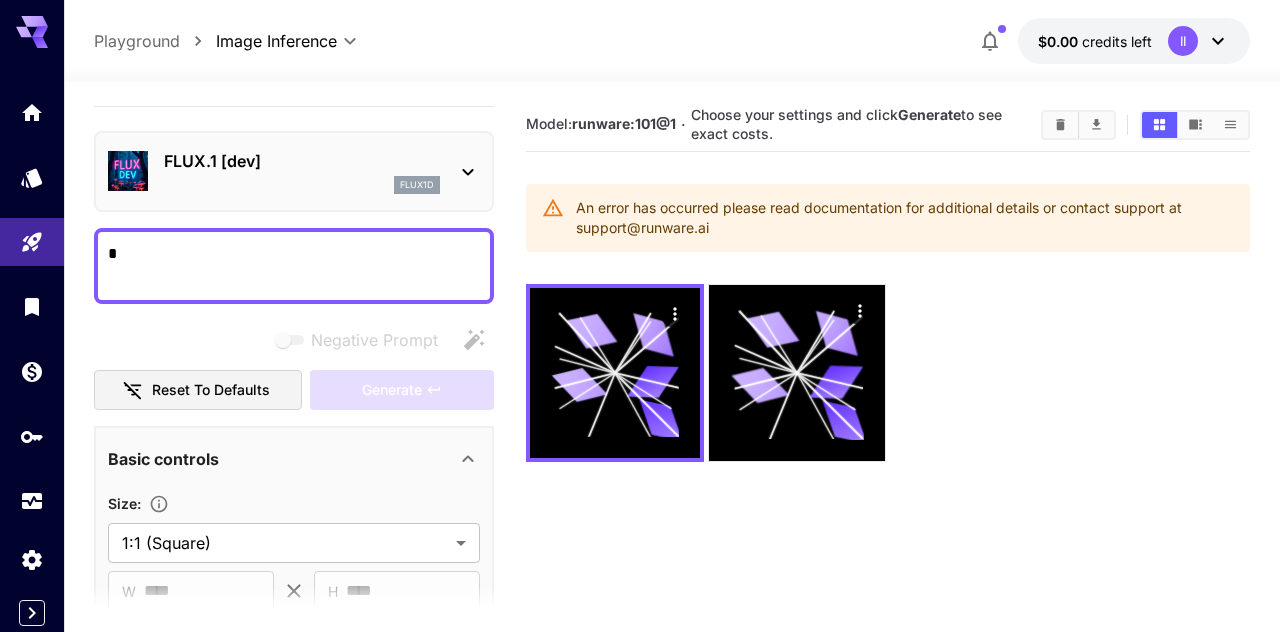 scroll, scrollTop: 0, scrollLeft: 0, axis: both 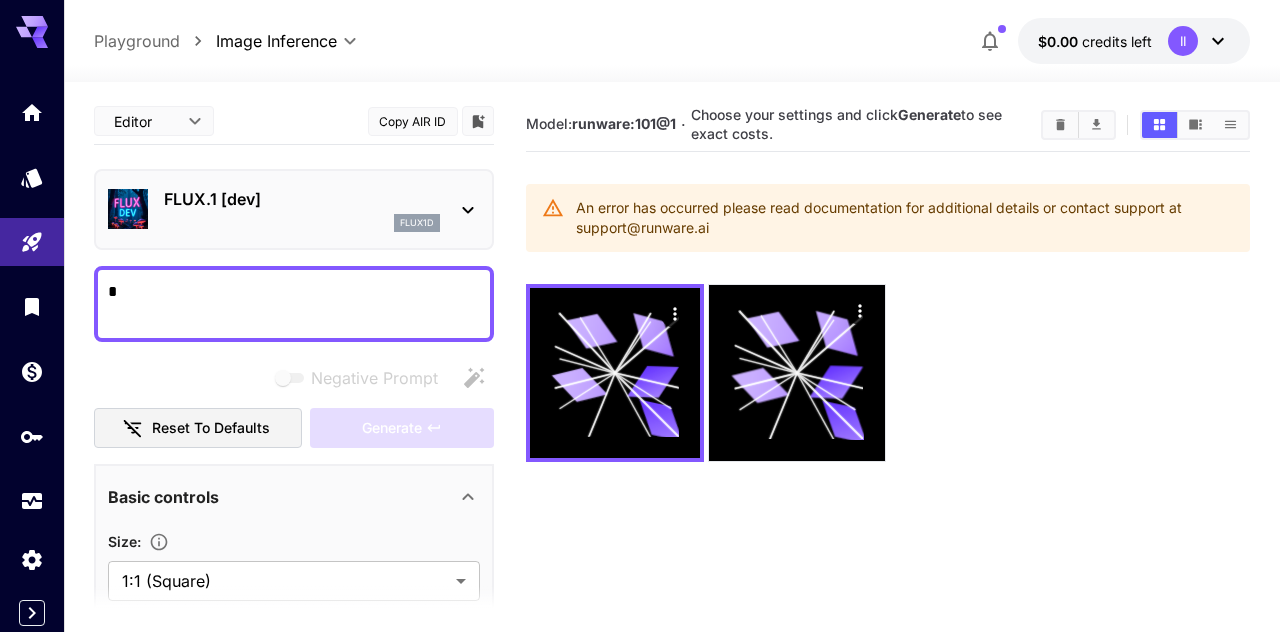 click on "*" at bounding box center (294, 304) 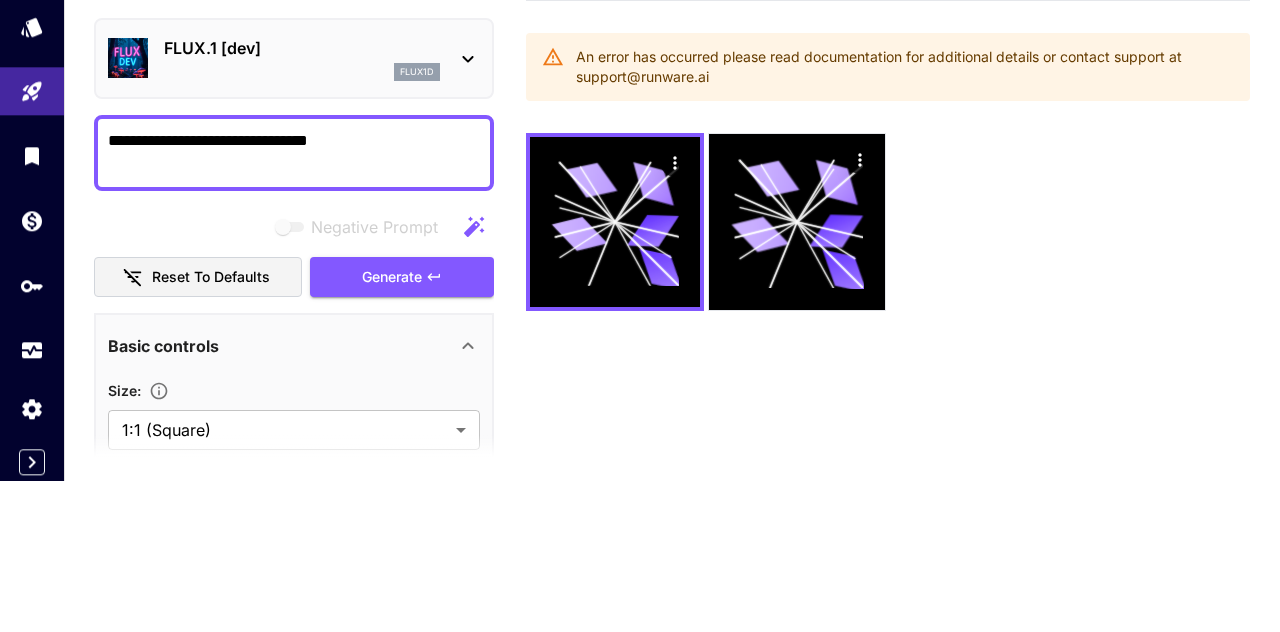 type on "**********" 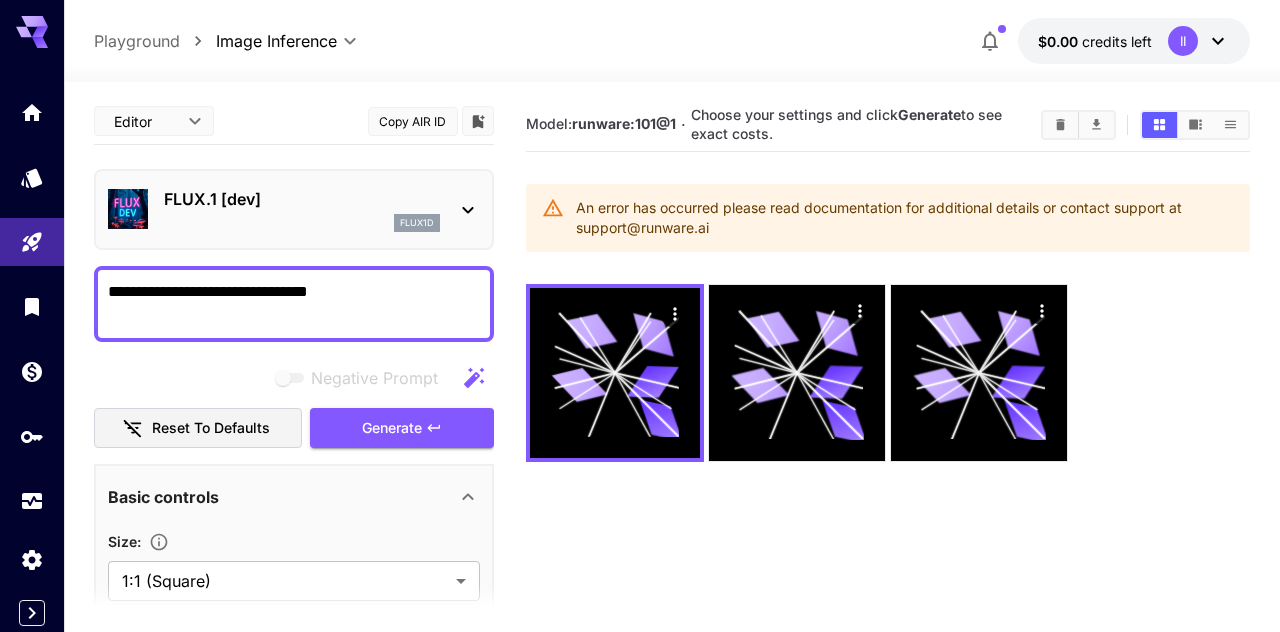 click 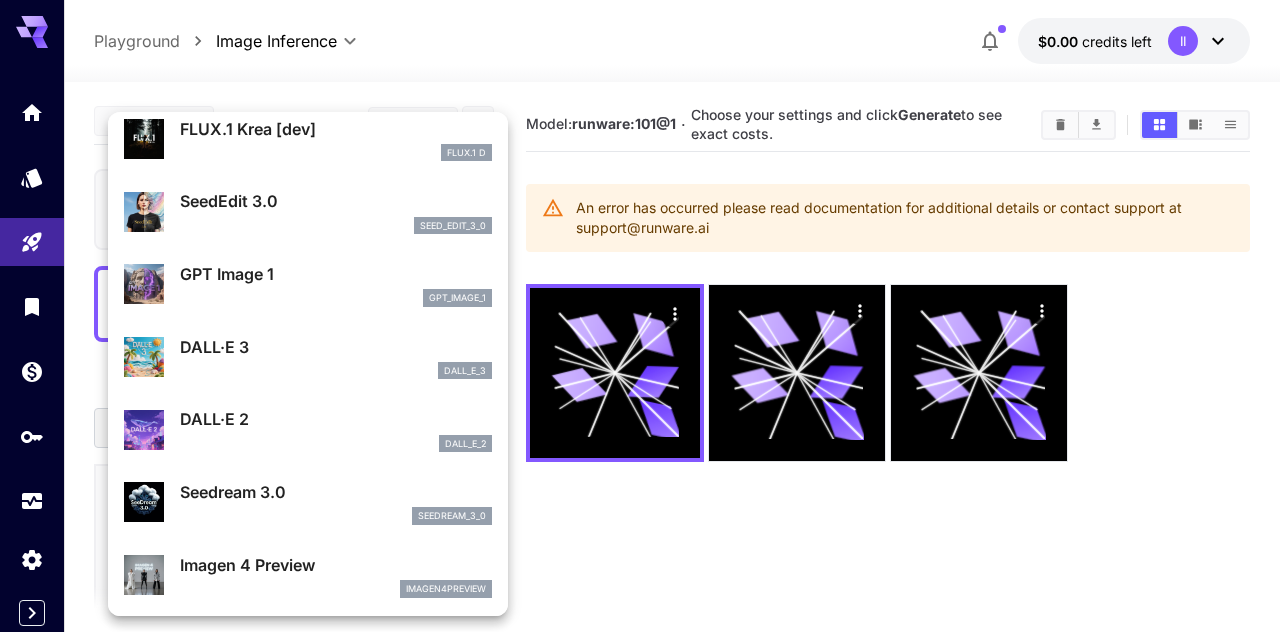 scroll, scrollTop: 155, scrollLeft: 0, axis: vertical 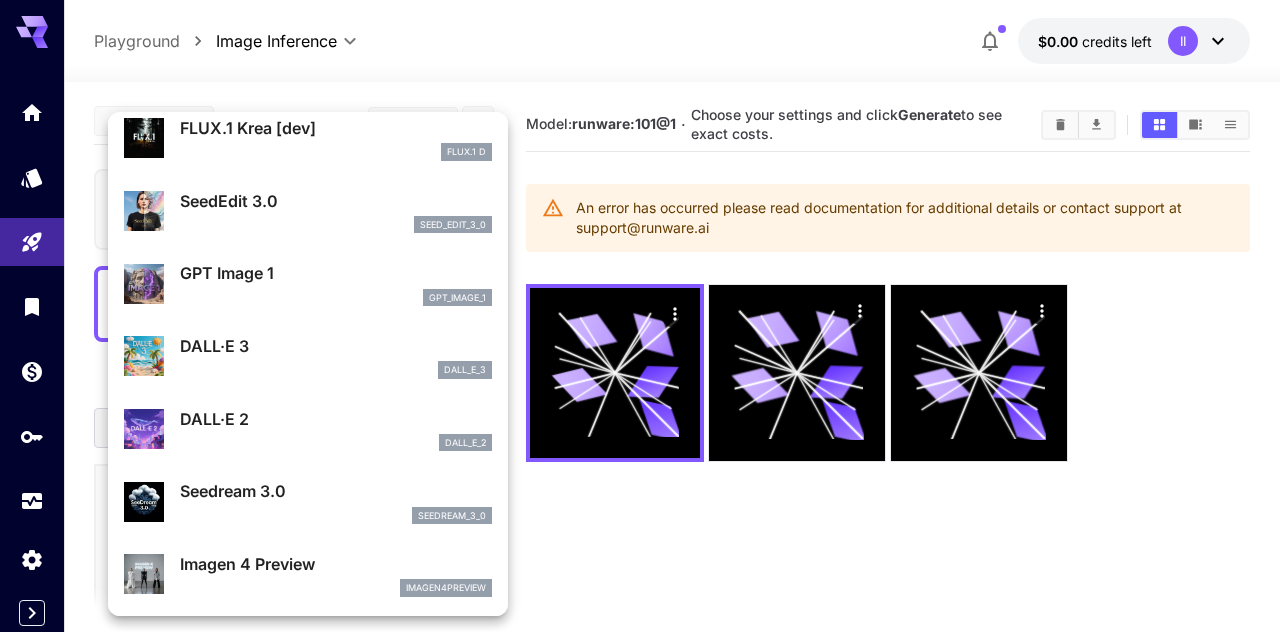 click on "DALL·E 2" at bounding box center (336, 419) 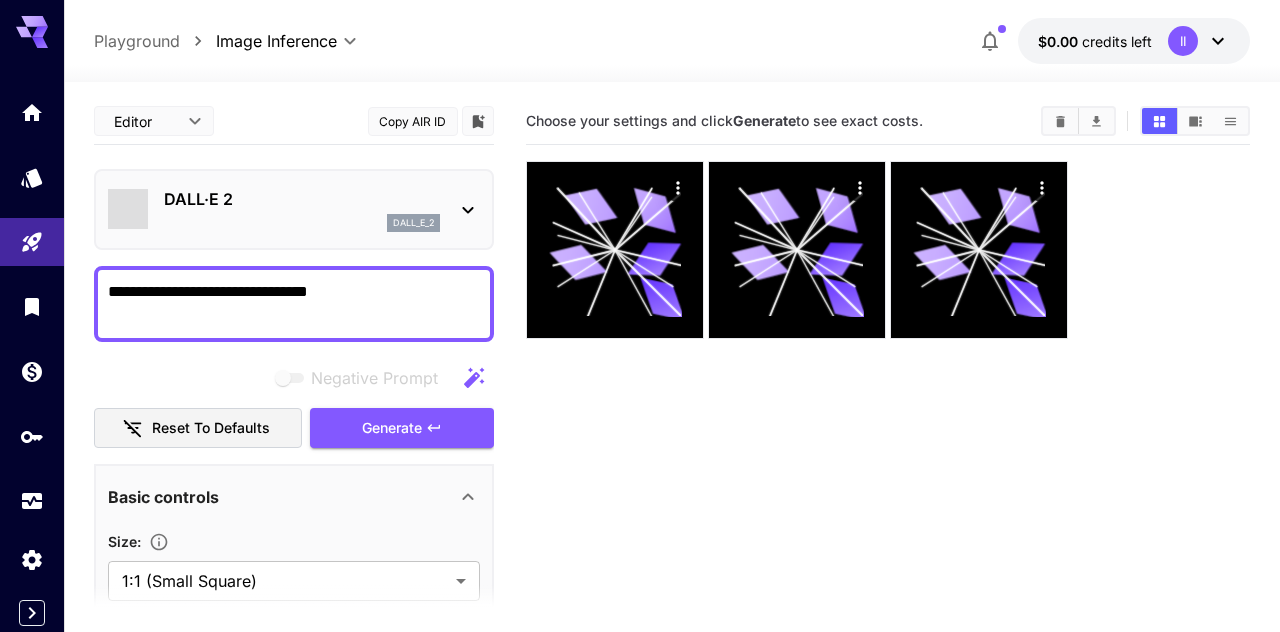 type on "**********" 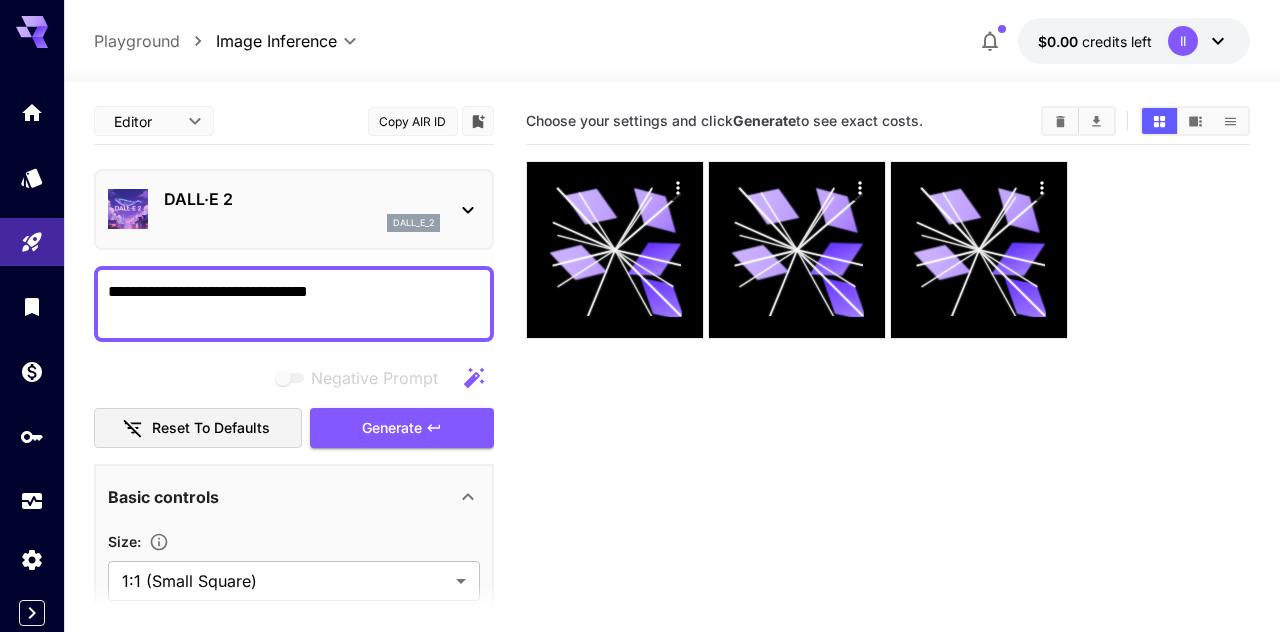click on "Generate" at bounding box center [392, 428] 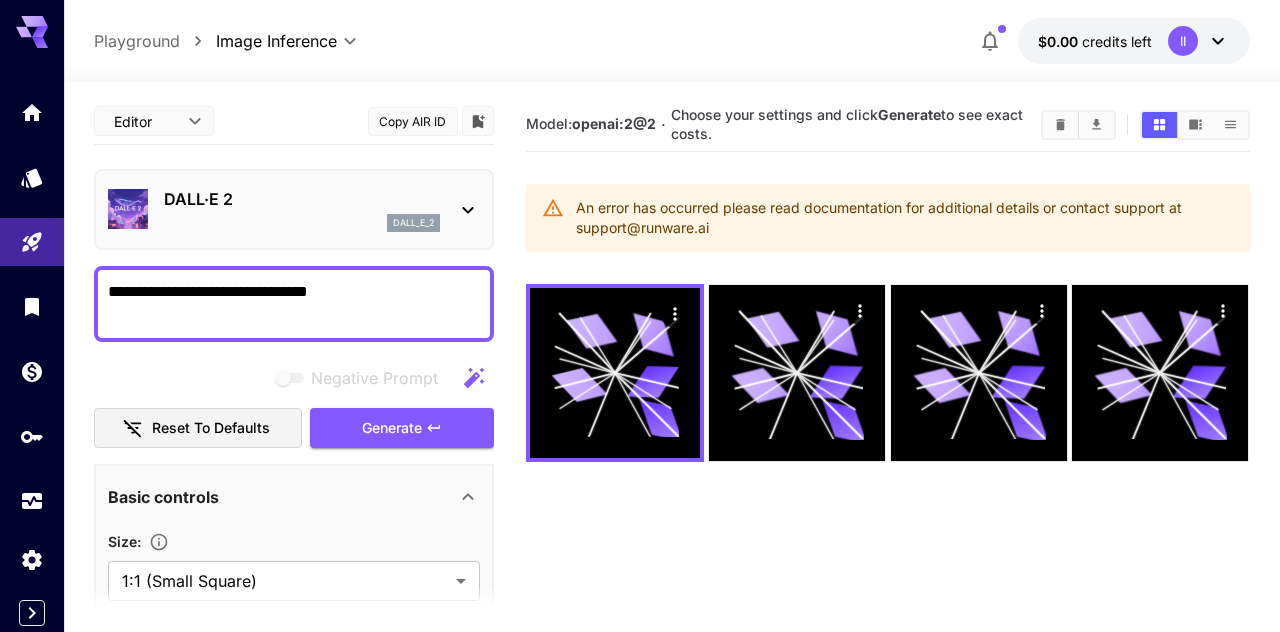 click 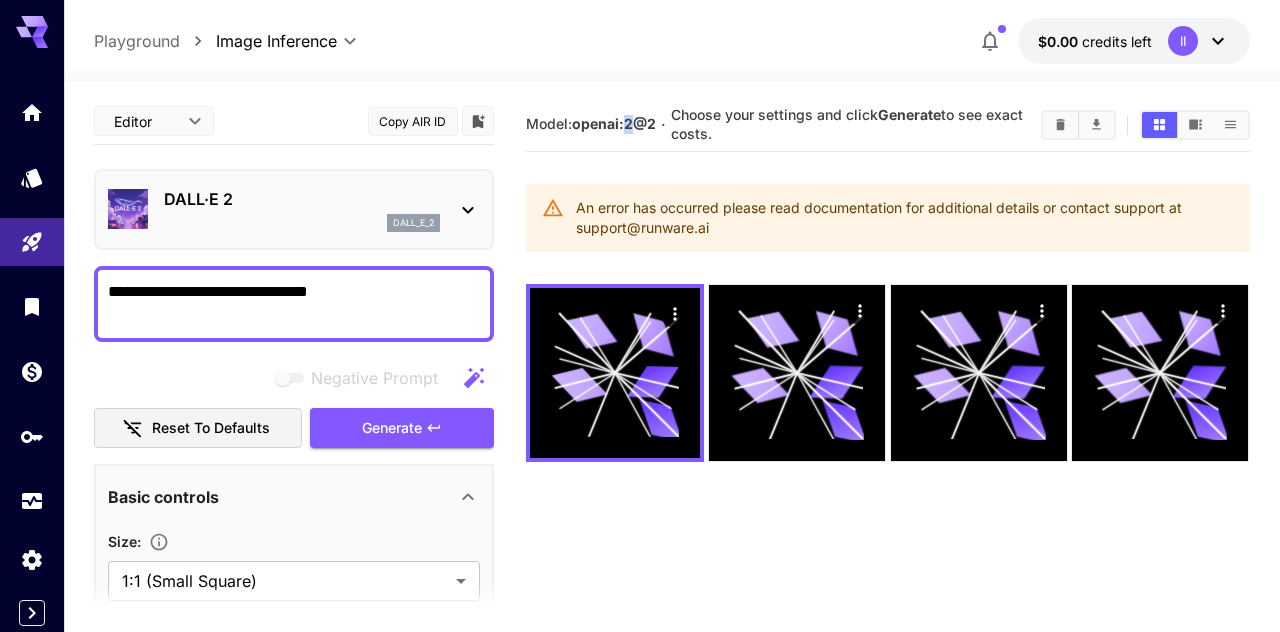 click on "An error has occurred please read documentation for additional details or contact support at support@runware.ai" at bounding box center (904, 218) 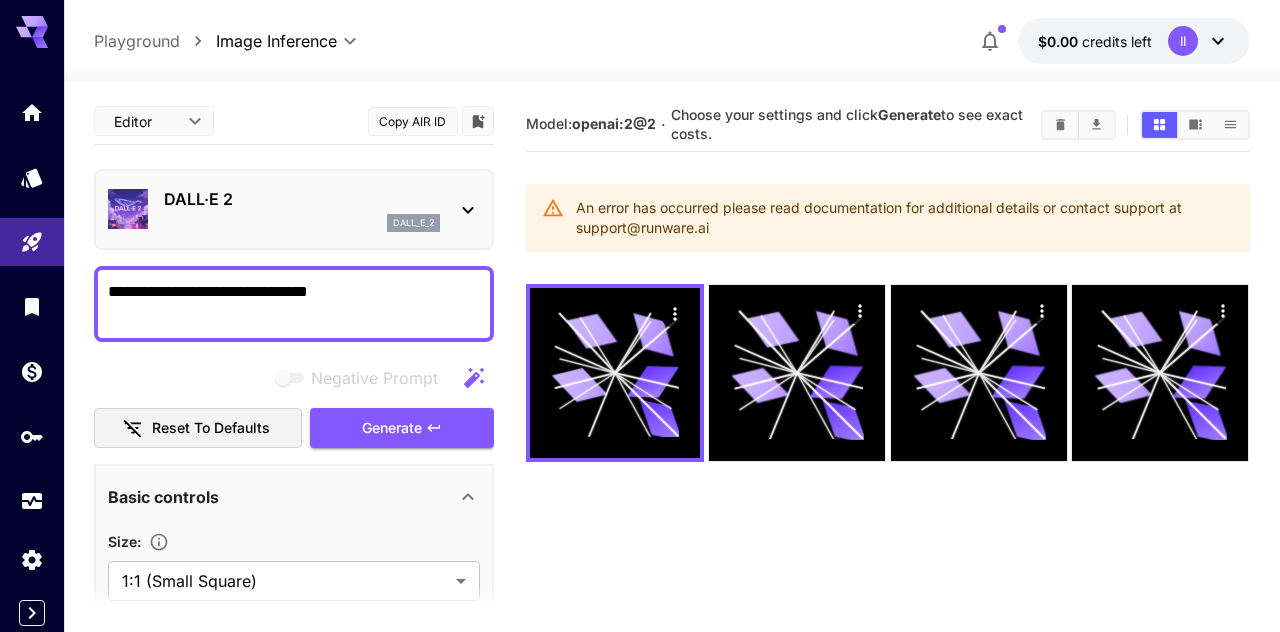 click on "**********" at bounding box center [671, 436] 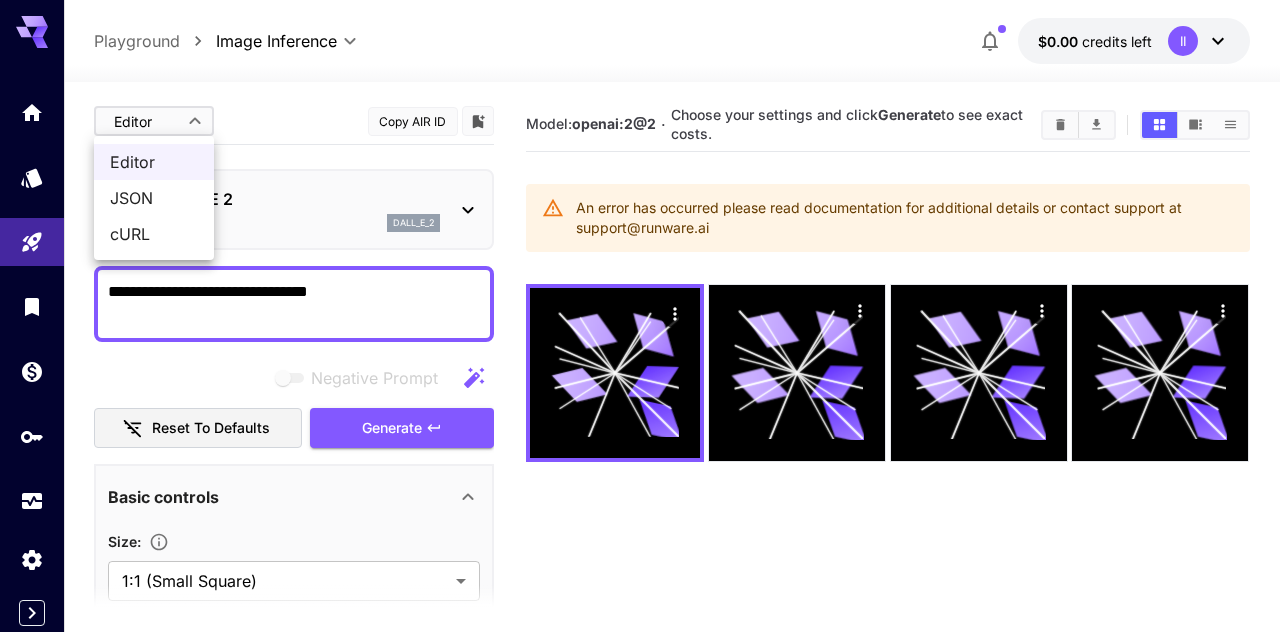 click on "cURL" at bounding box center (154, 234) 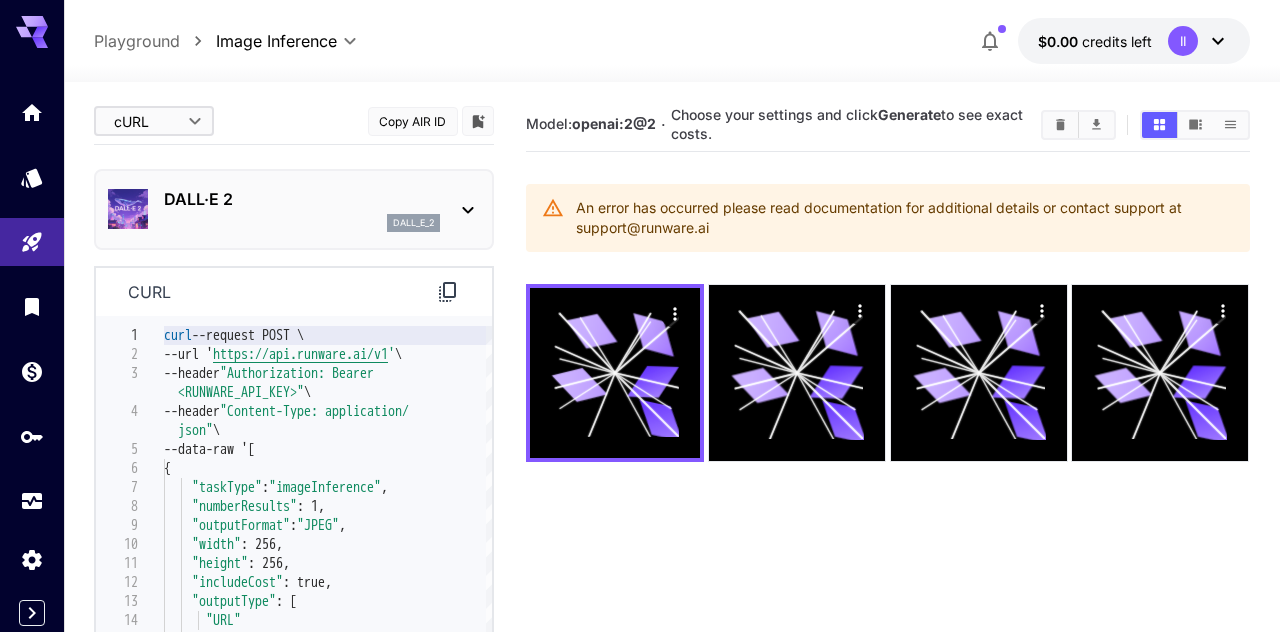 click on "**********" at bounding box center [640, 395] 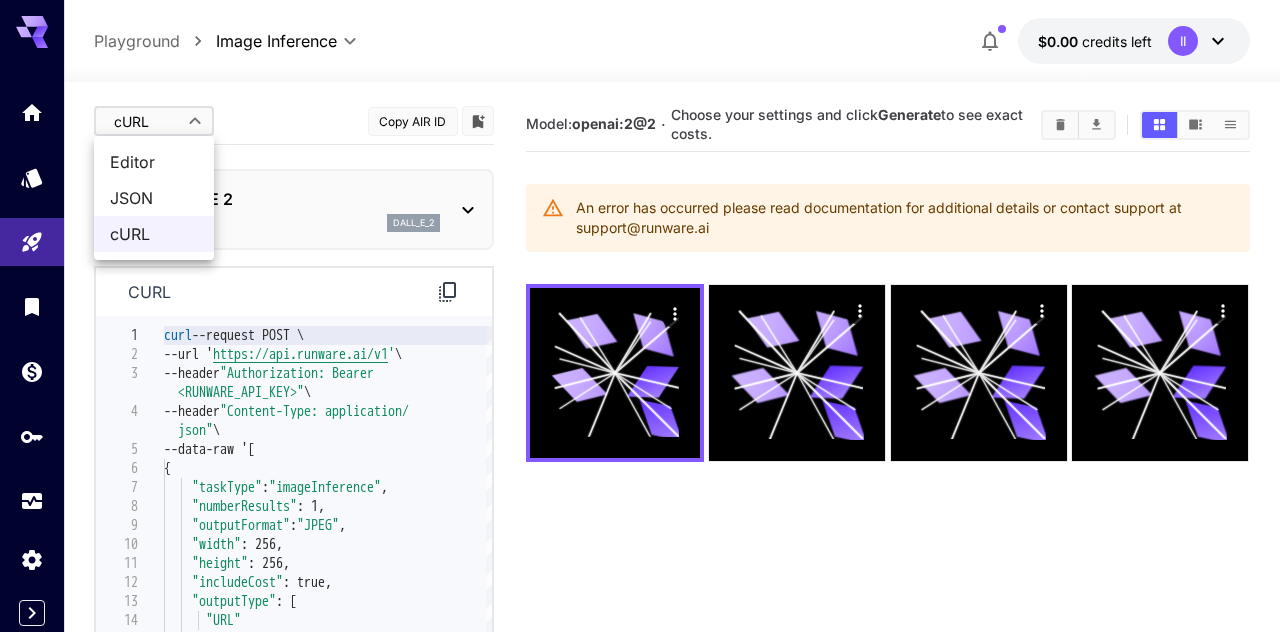 click on "Editor" at bounding box center [154, 162] 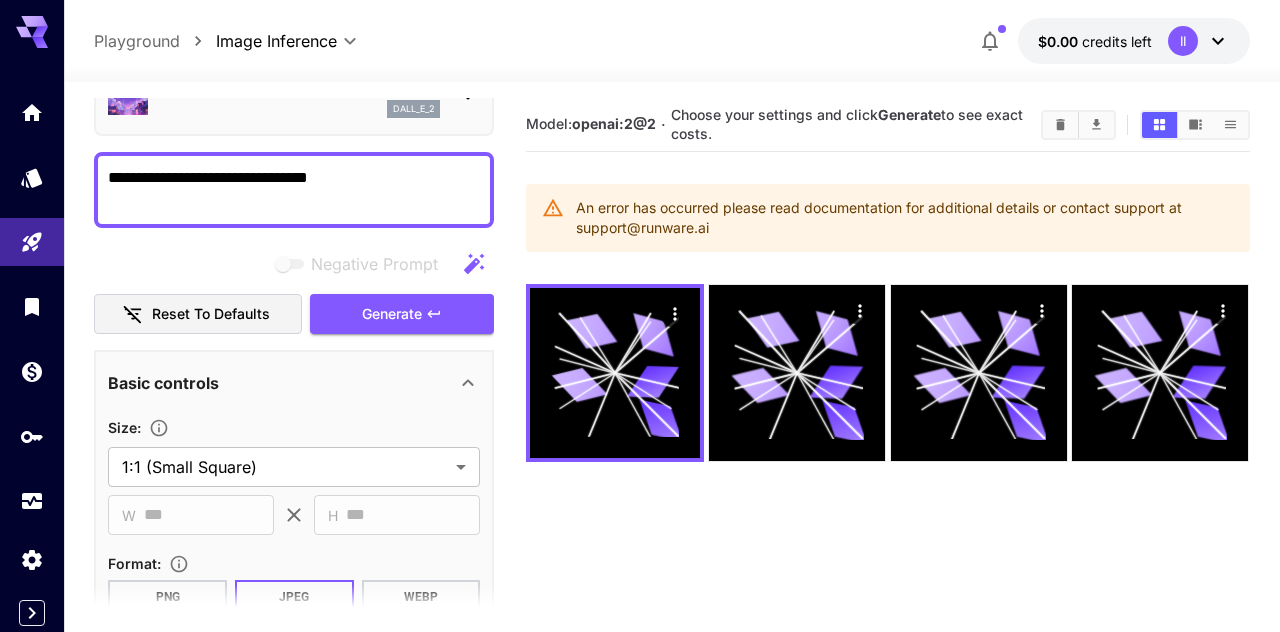 scroll, scrollTop: 0, scrollLeft: 0, axis: both 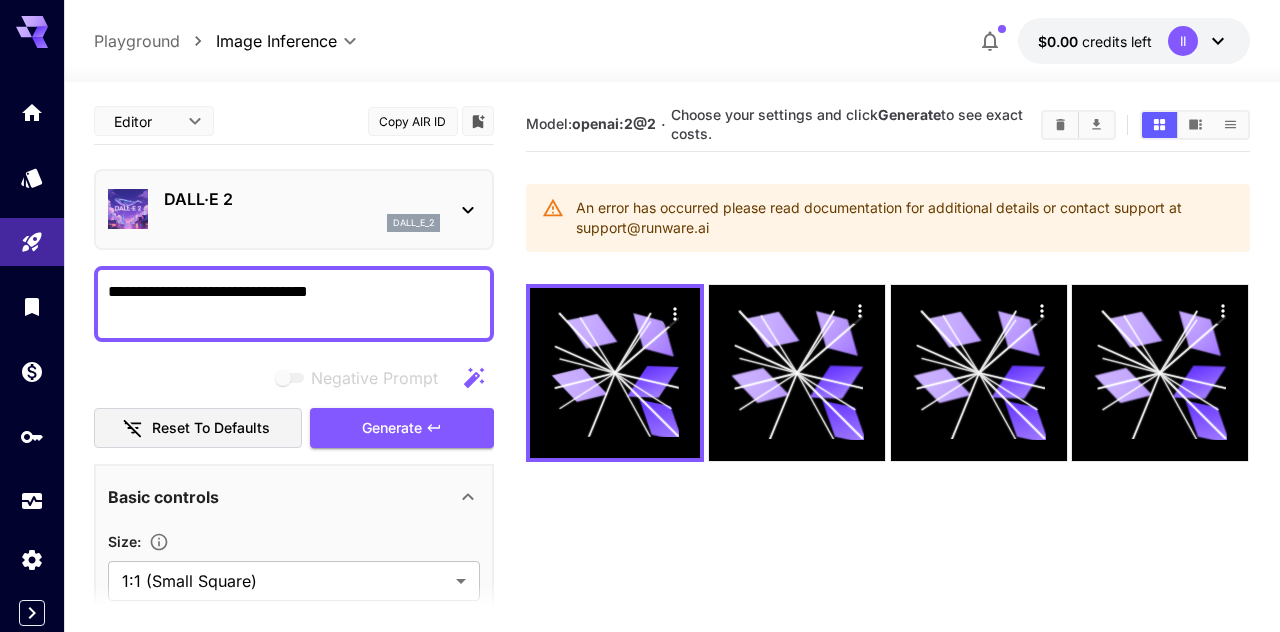 click 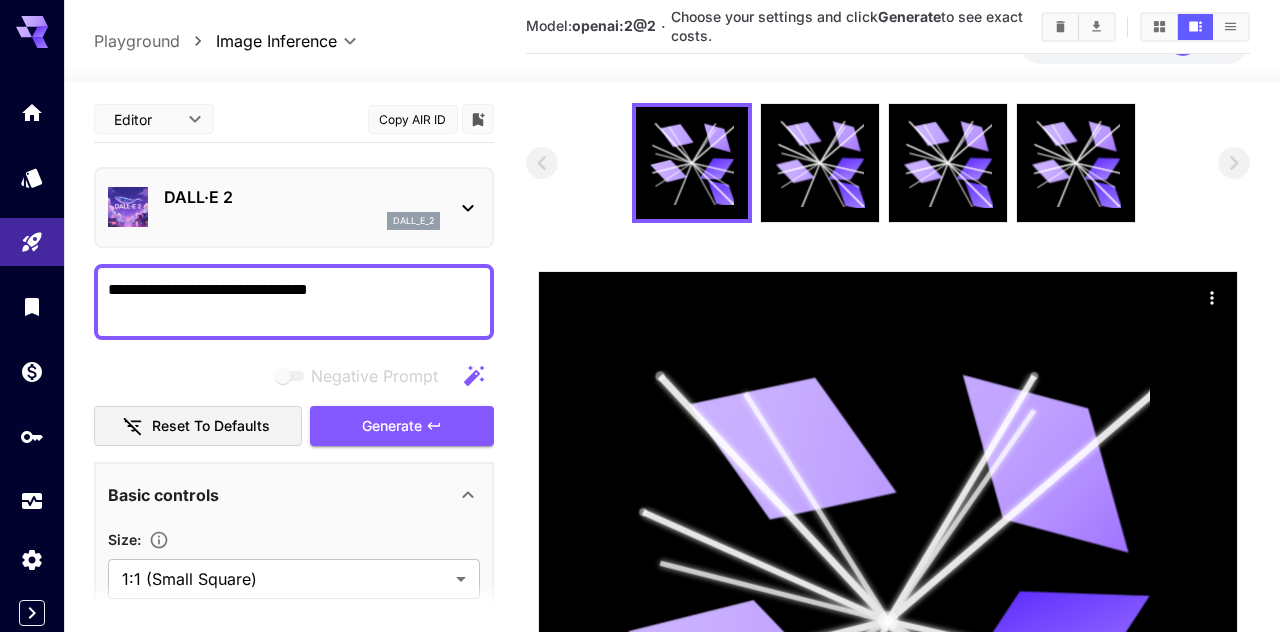 scroll, scrollTop: 183, scrollLeft: 0, axis: vertical 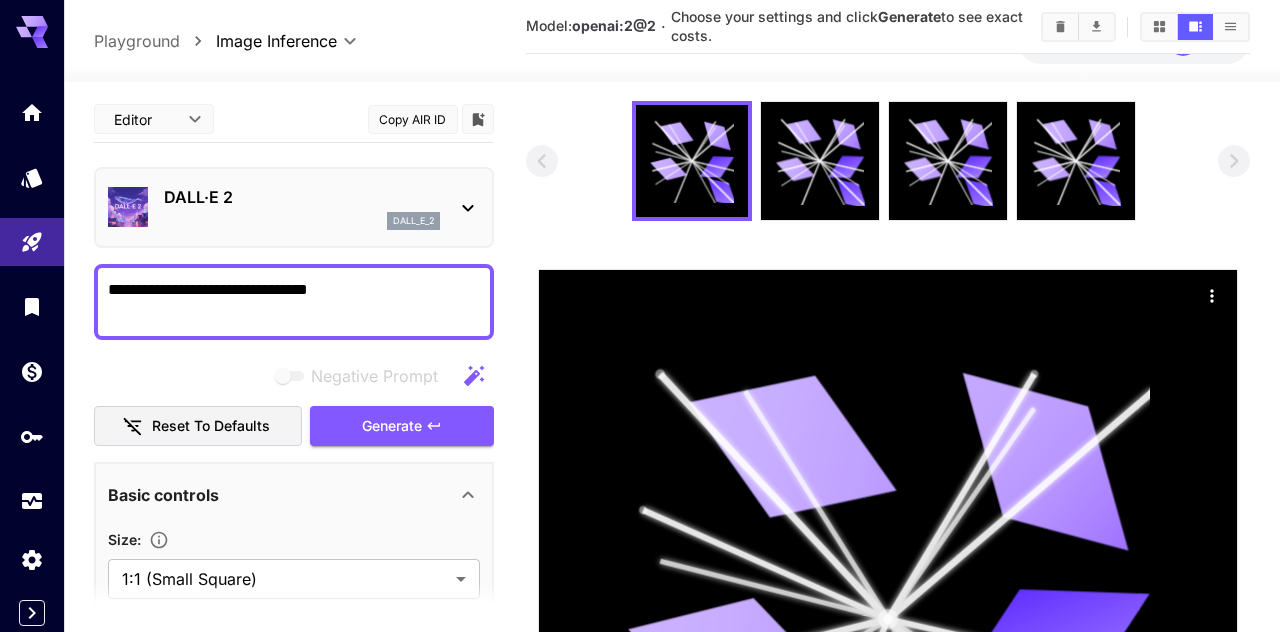 click 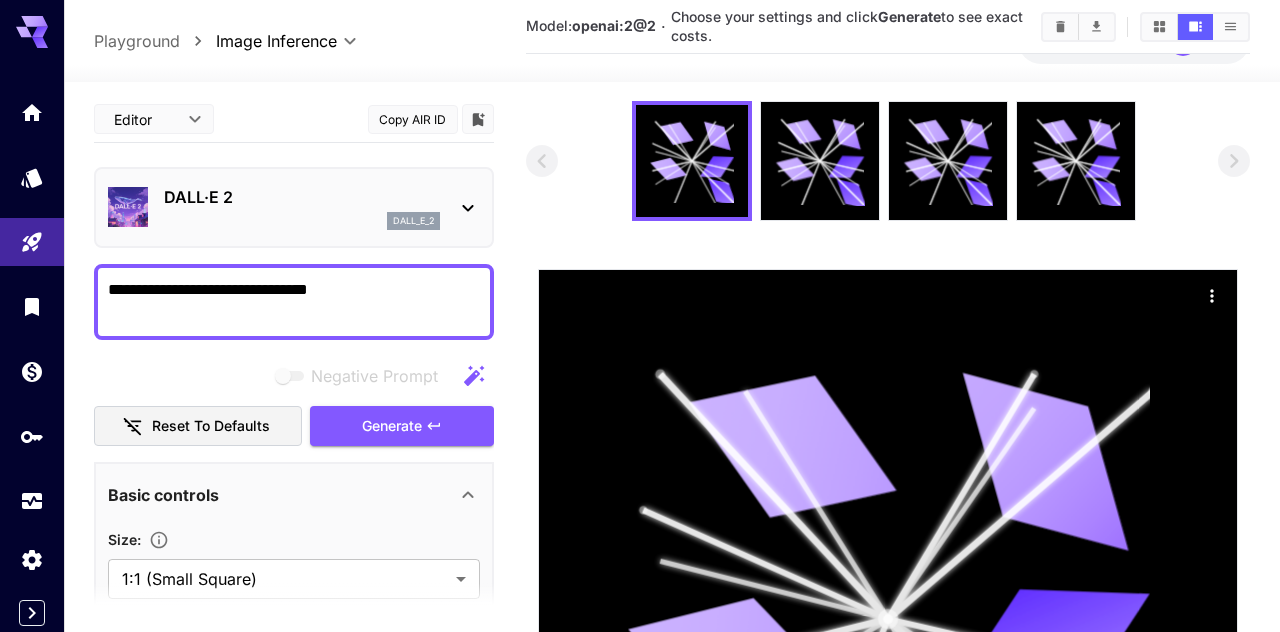 click 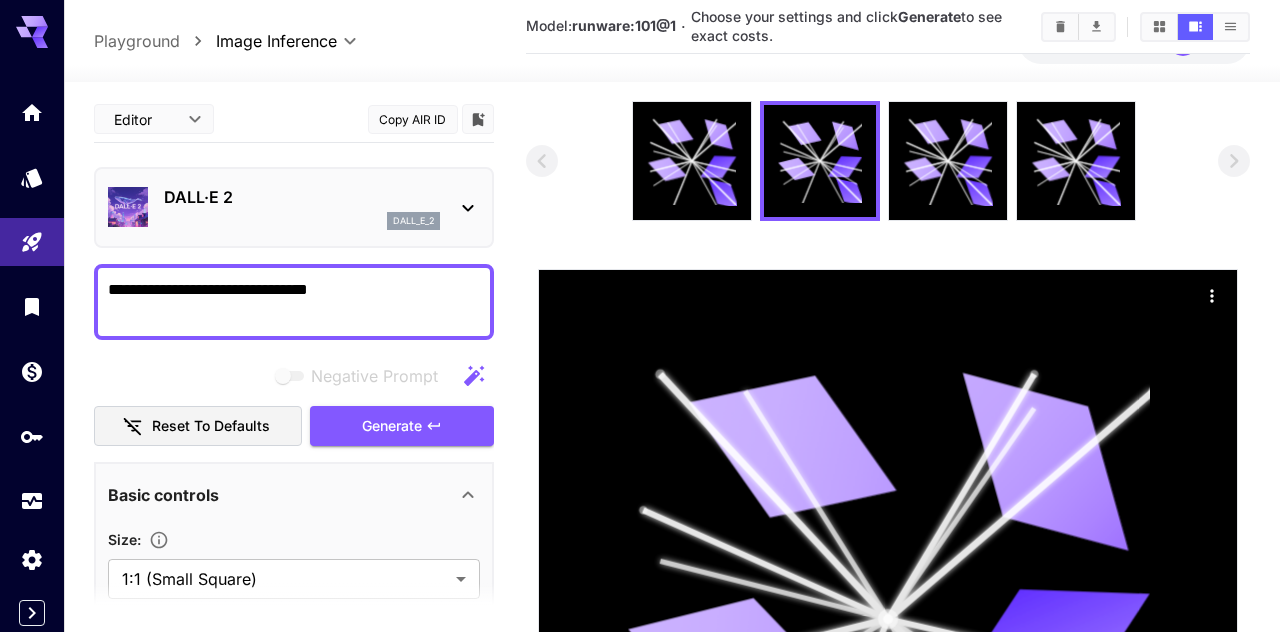 click 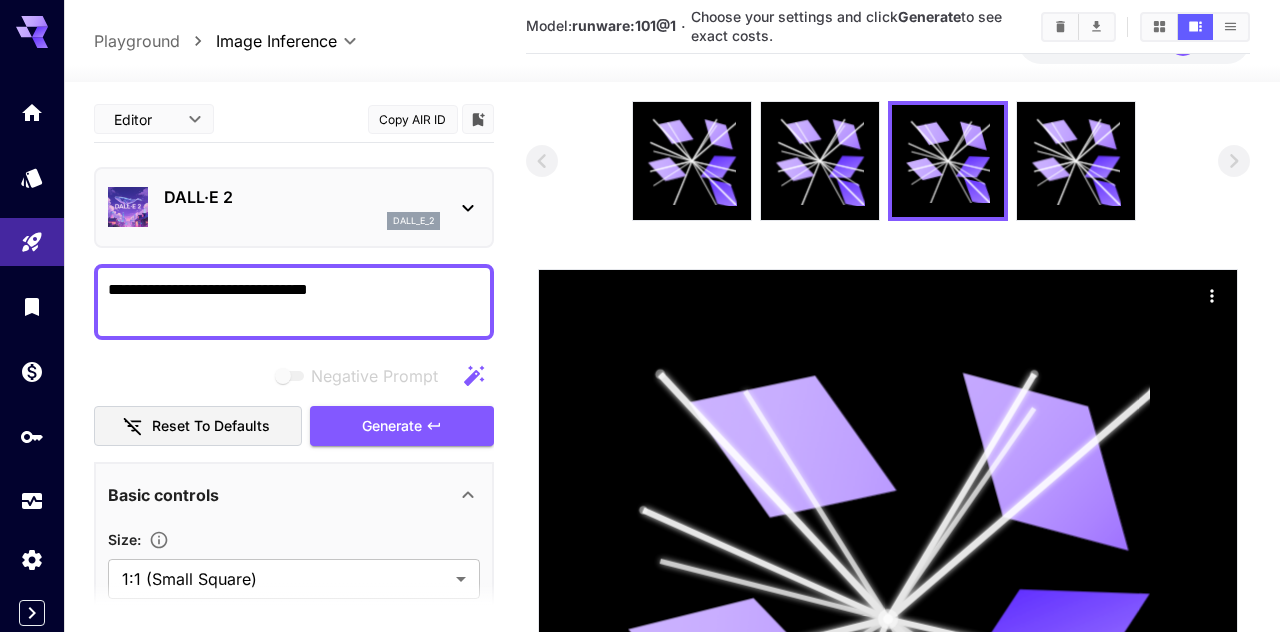 click 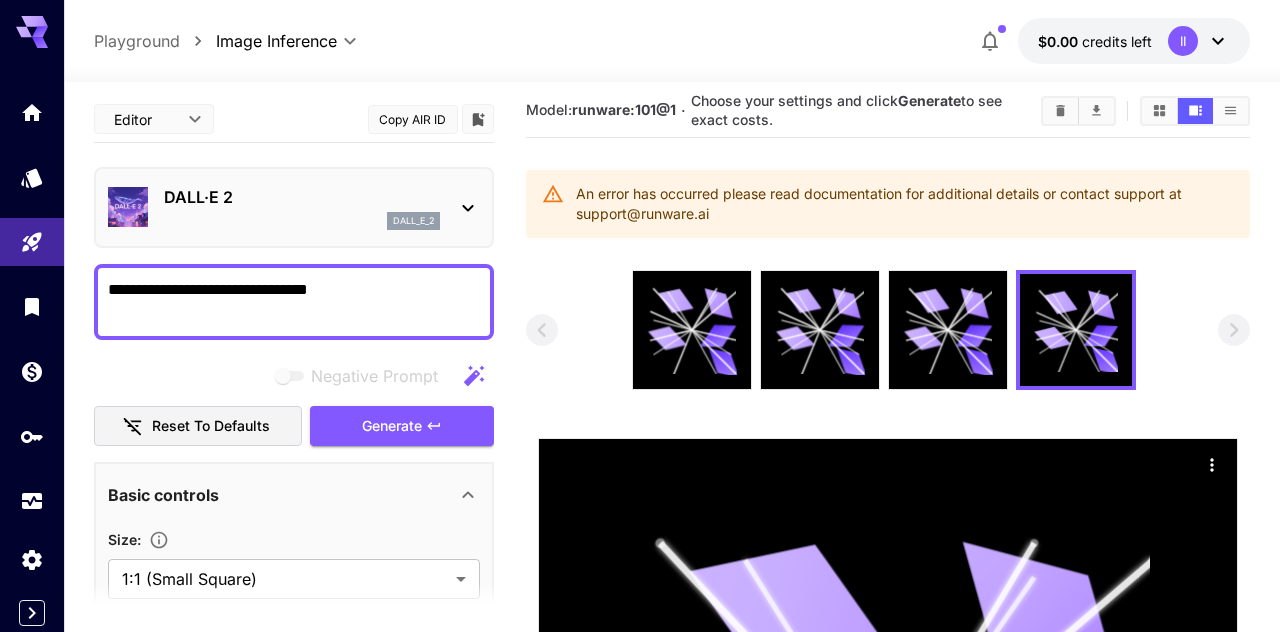 scroll, scrollTop: 0, scrollLeft: 0, axis: both 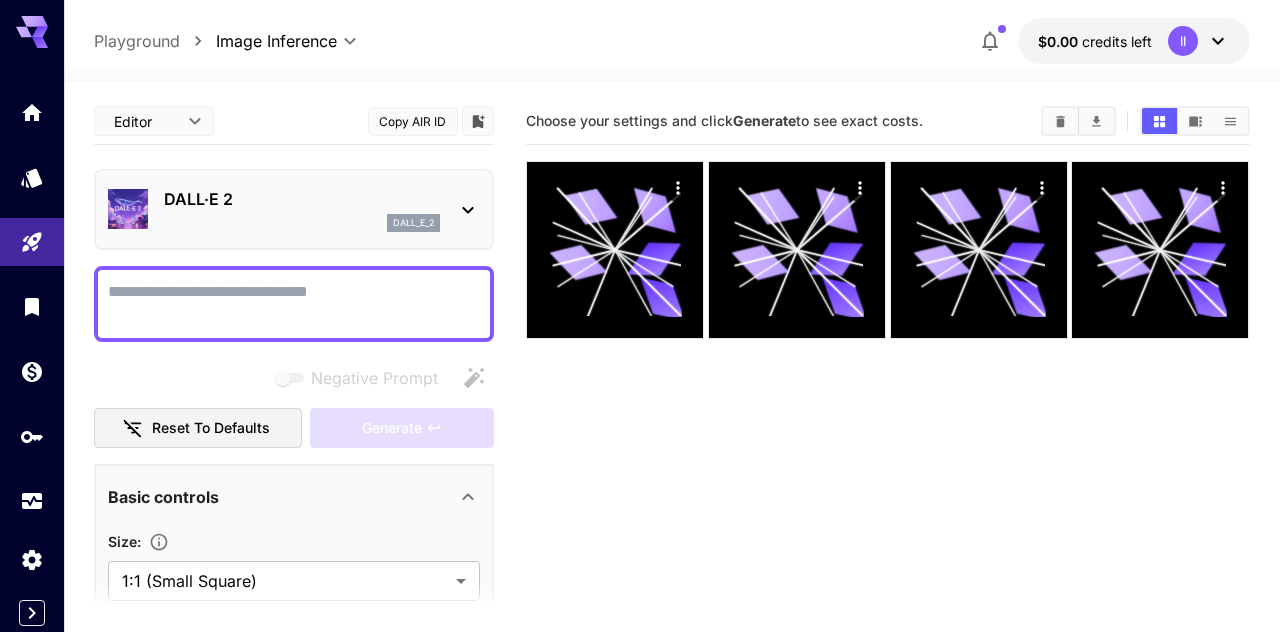 click at bounding box center [32, 112] 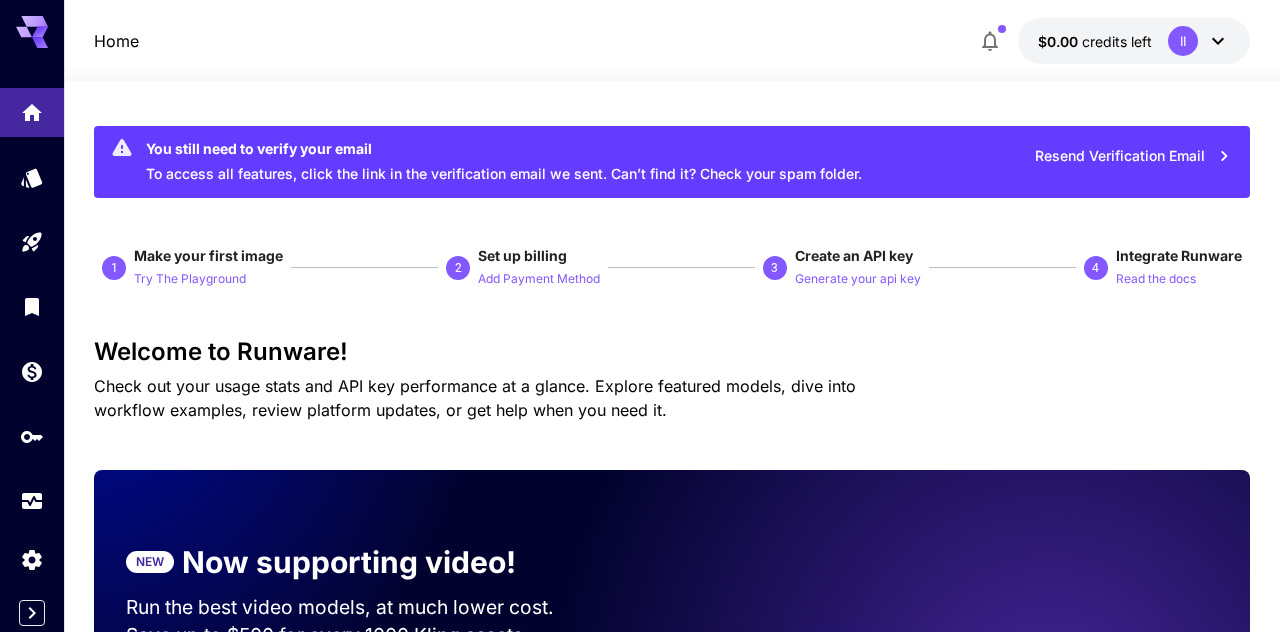 click on "Resend Verification Email" at bounding box center (1133, 156) 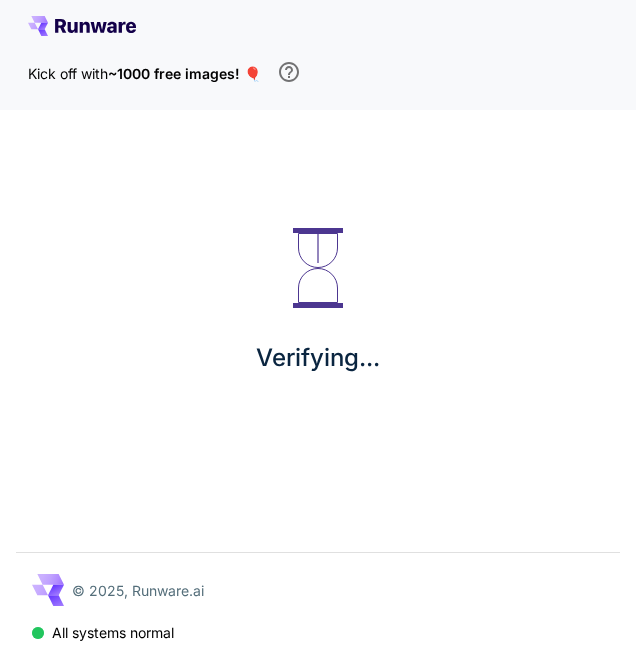 scroll, scrollTop: 0, scrollLeft: 0, axis: both 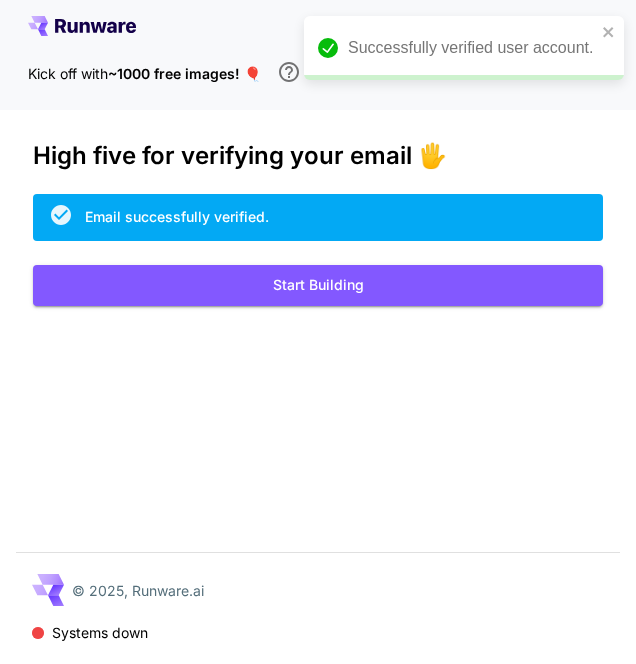 click on "Start Building" at bounding box center (318, 285) 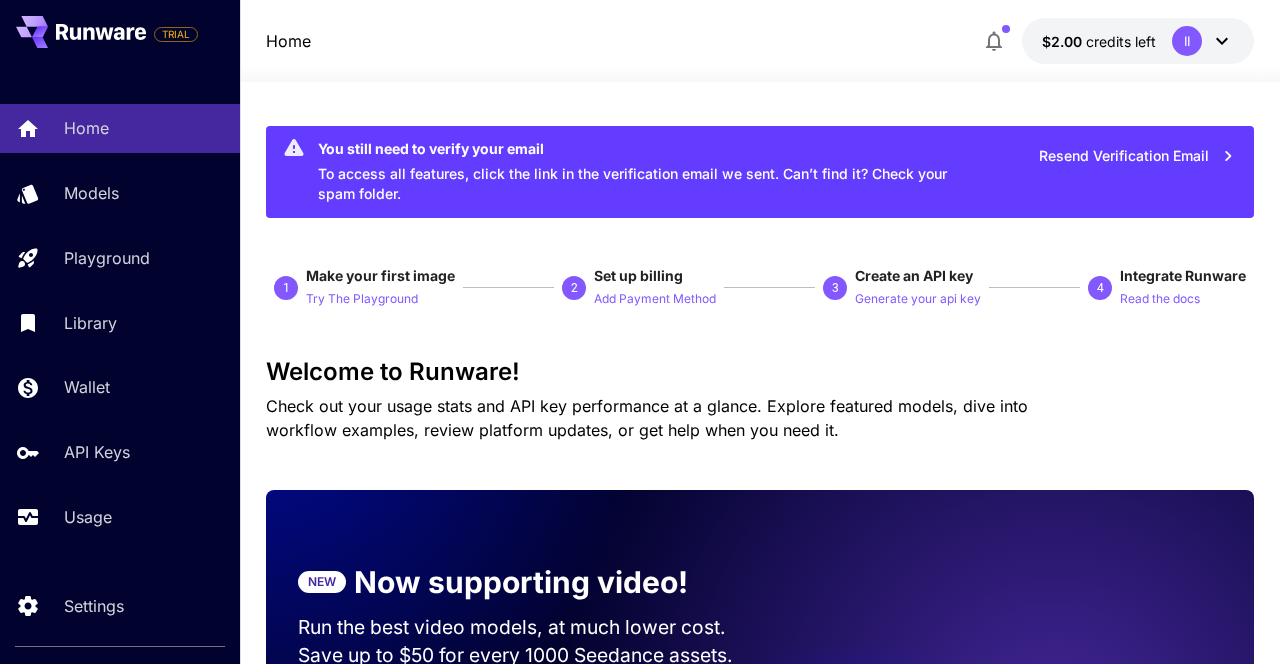 click on "Try The Playground" at bounding box center (362, 299) 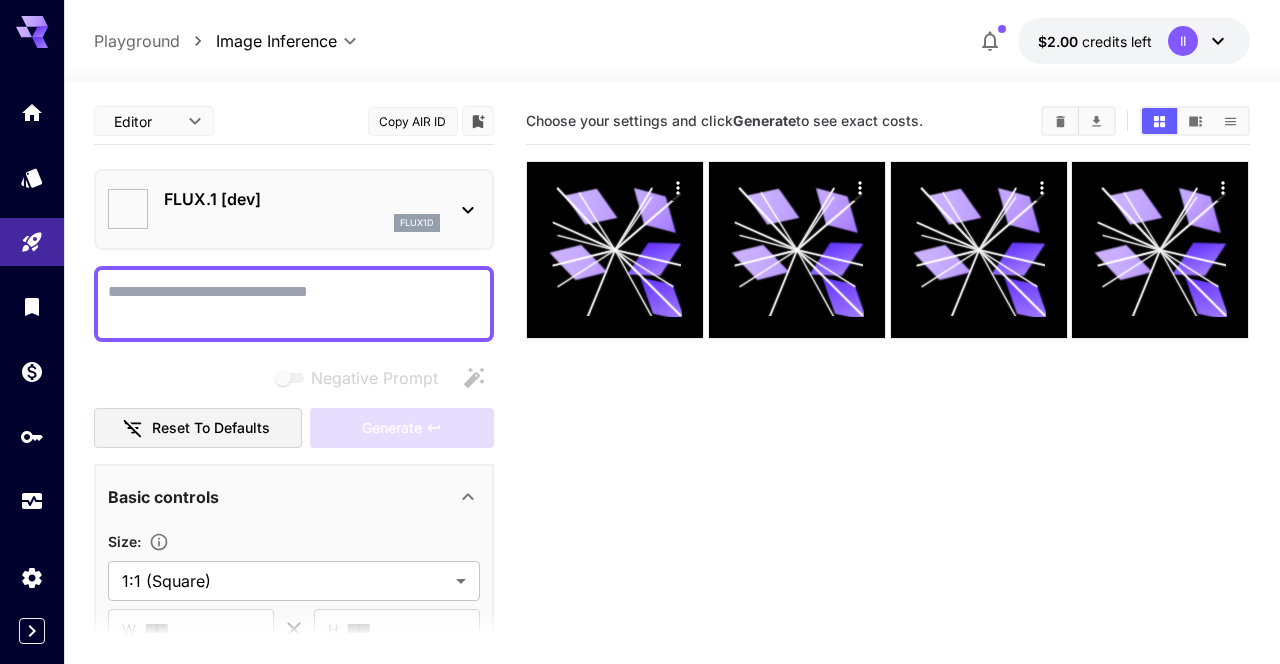 type on "**********" 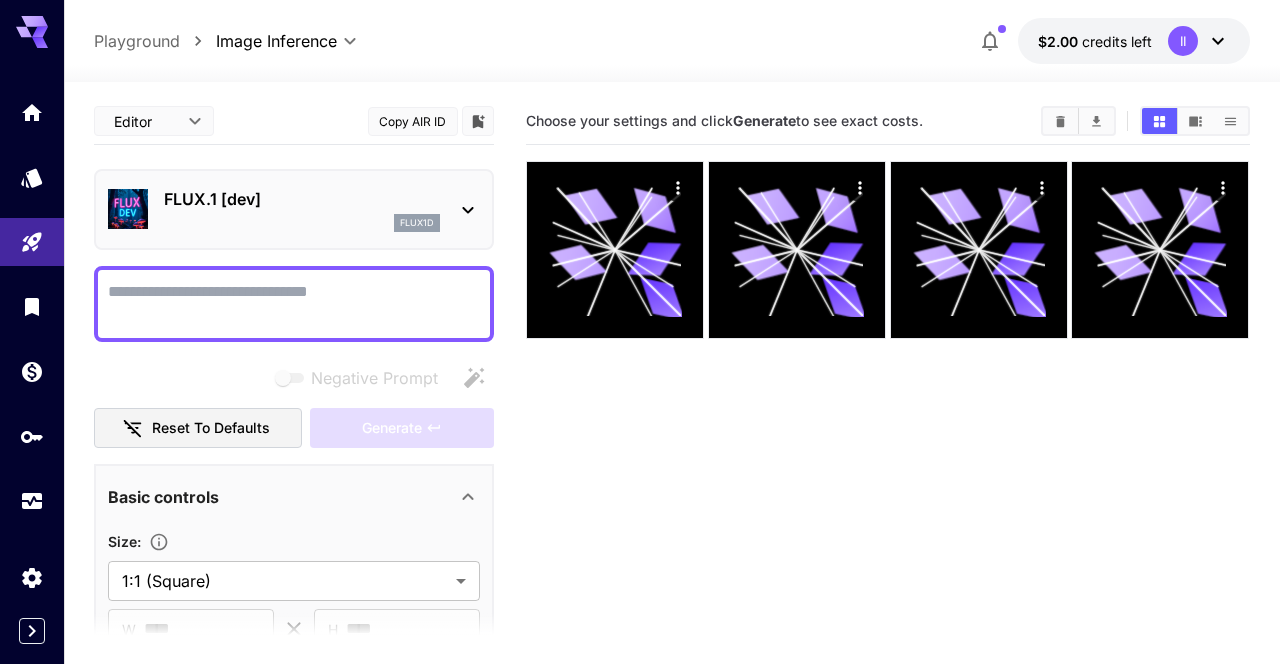 click on "Negative Prompt" at bounding box center (294, 304) 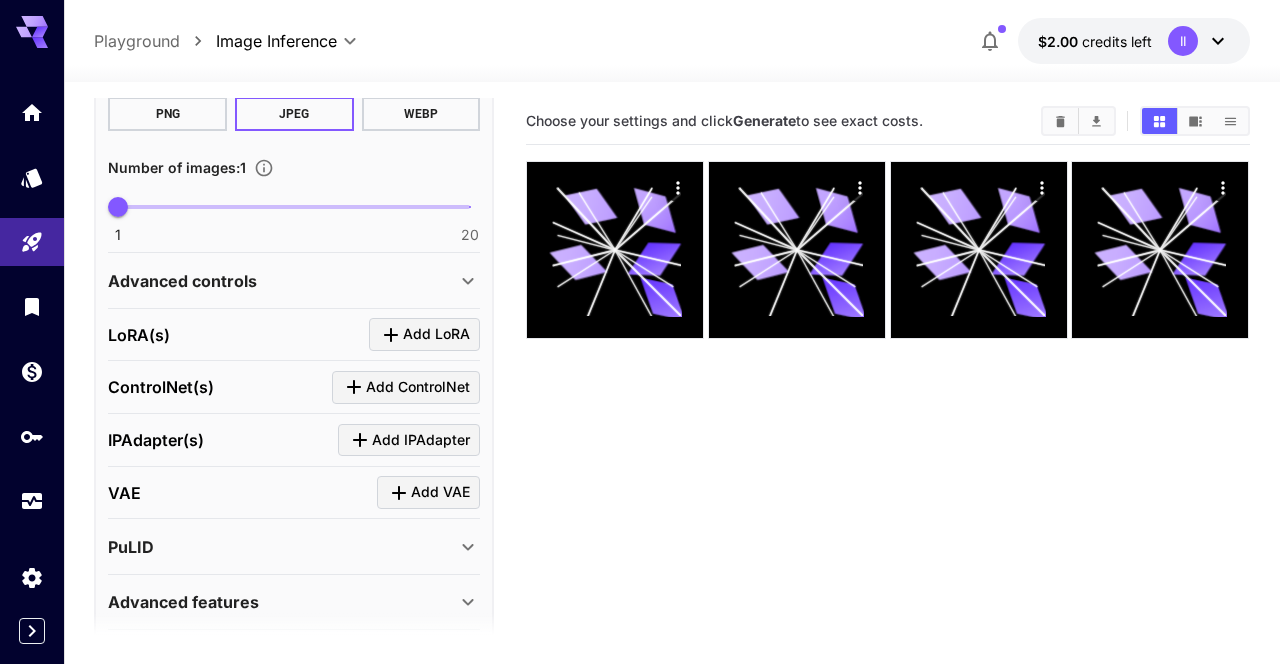 scroll, scrollTop: 611, scrollLeft: 0, axis: vertical 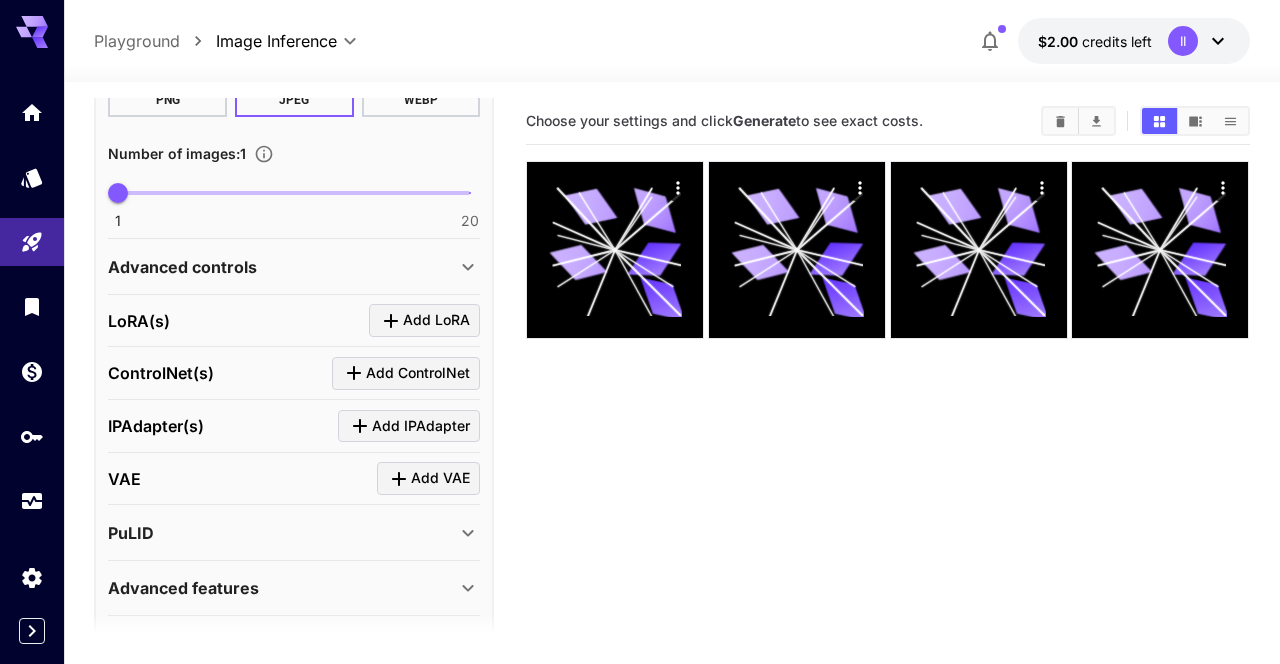 type on "**********" 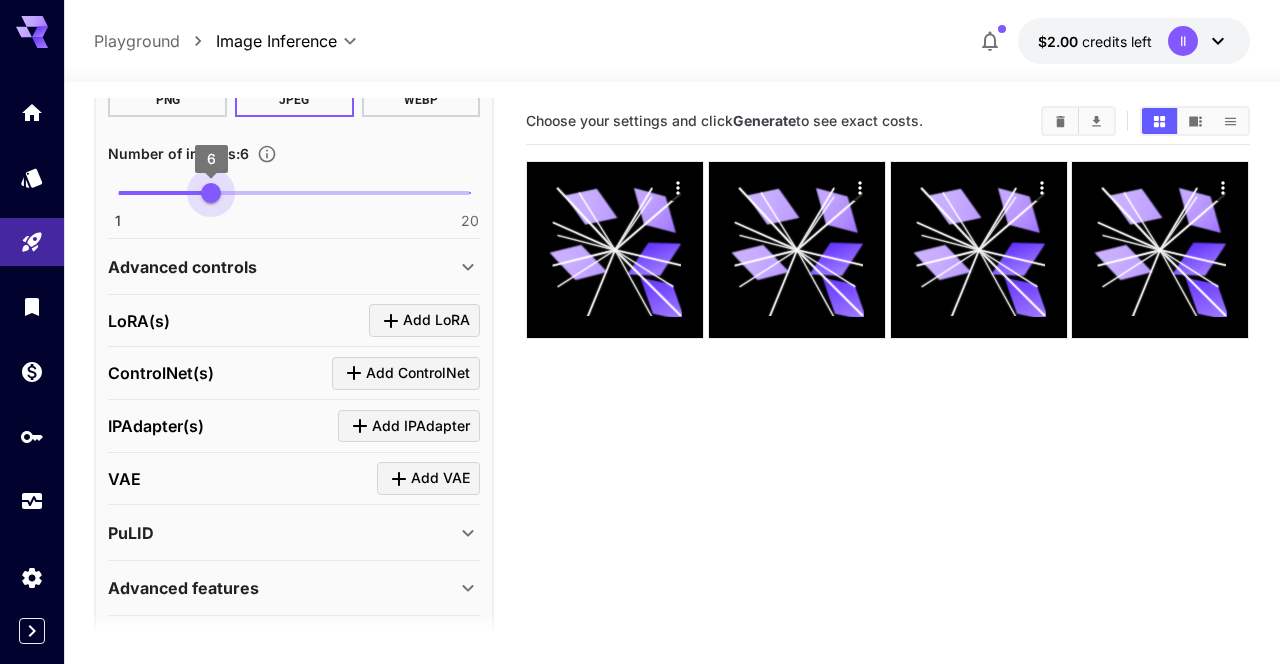 type on "*" 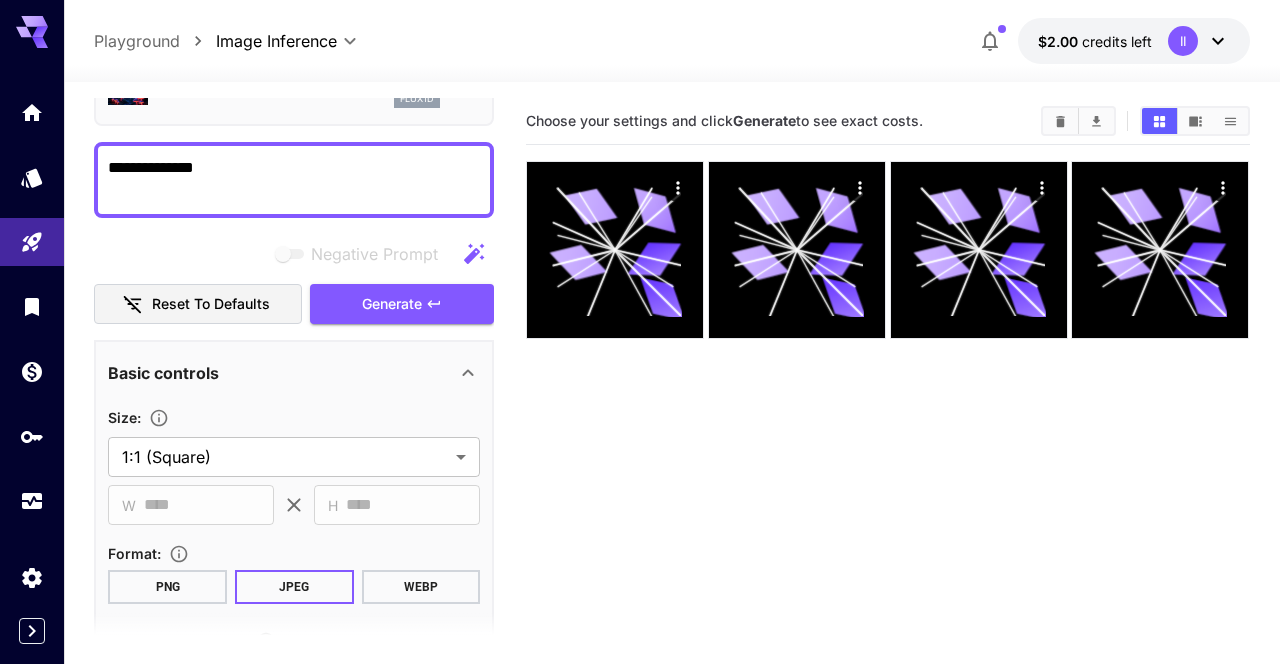 scroll, scrollTop: 0, scrollLeft: 0, axis: both 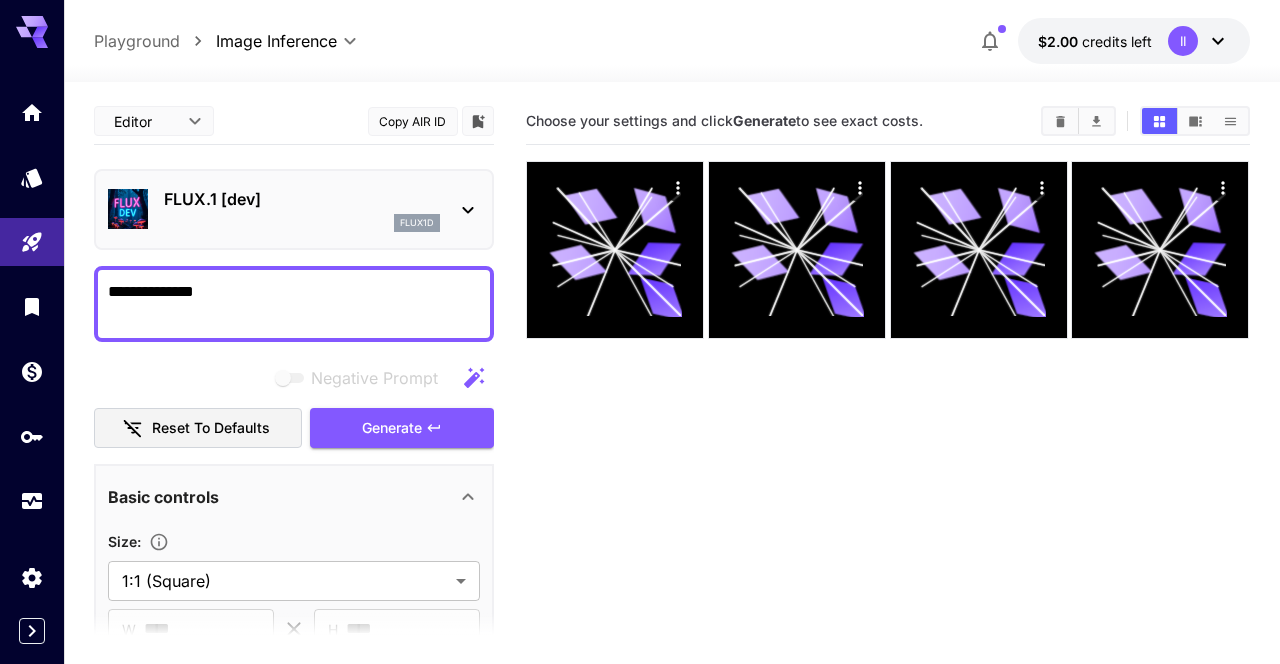click on "**********" at bounding box center [294, 304] 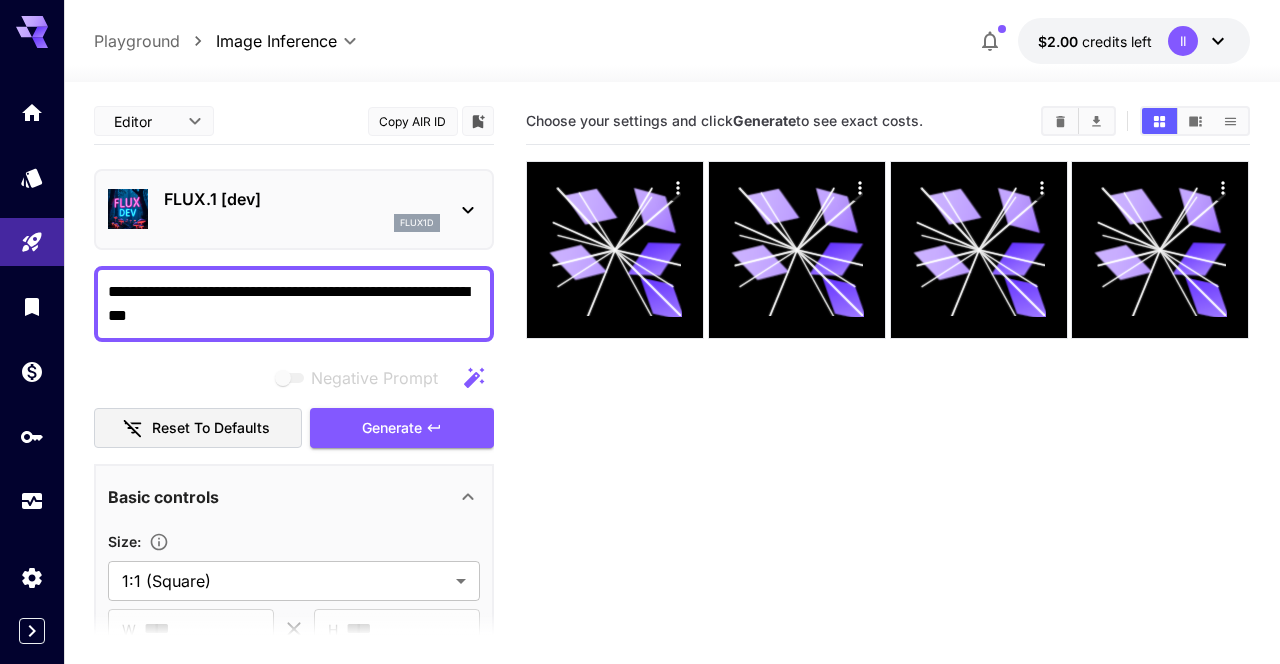 click on "**********" at bounding box center [294, 304] 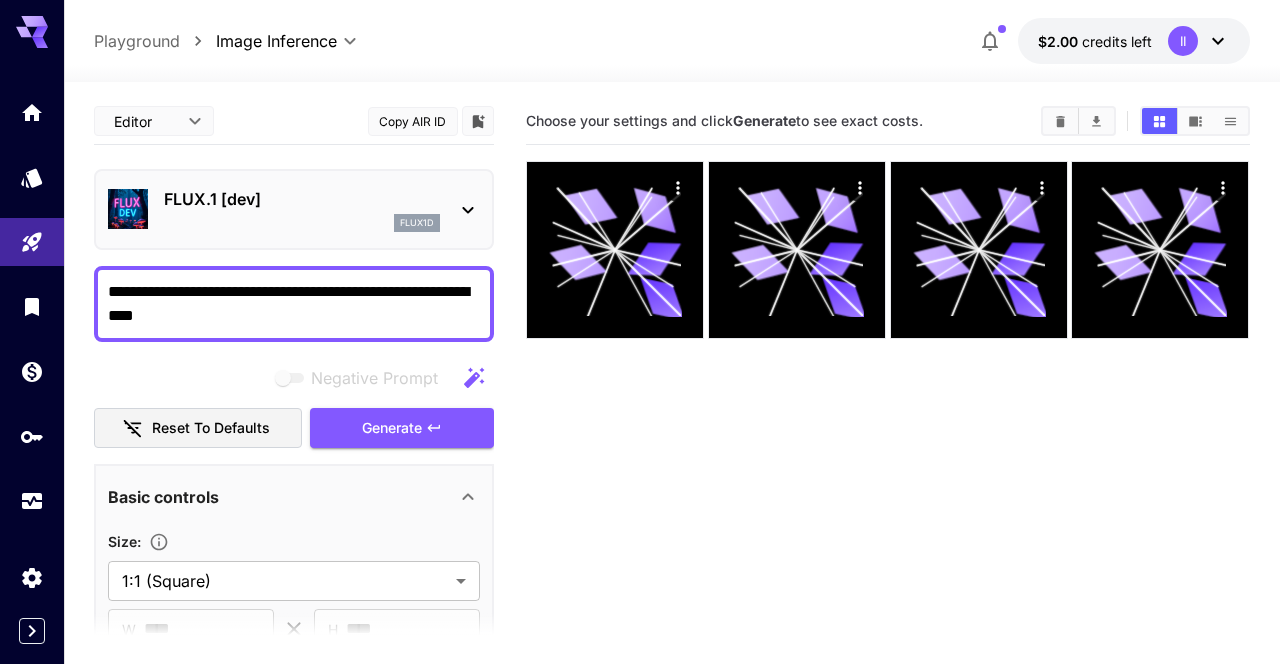 click on "**********" at bounding box center [294, 304] 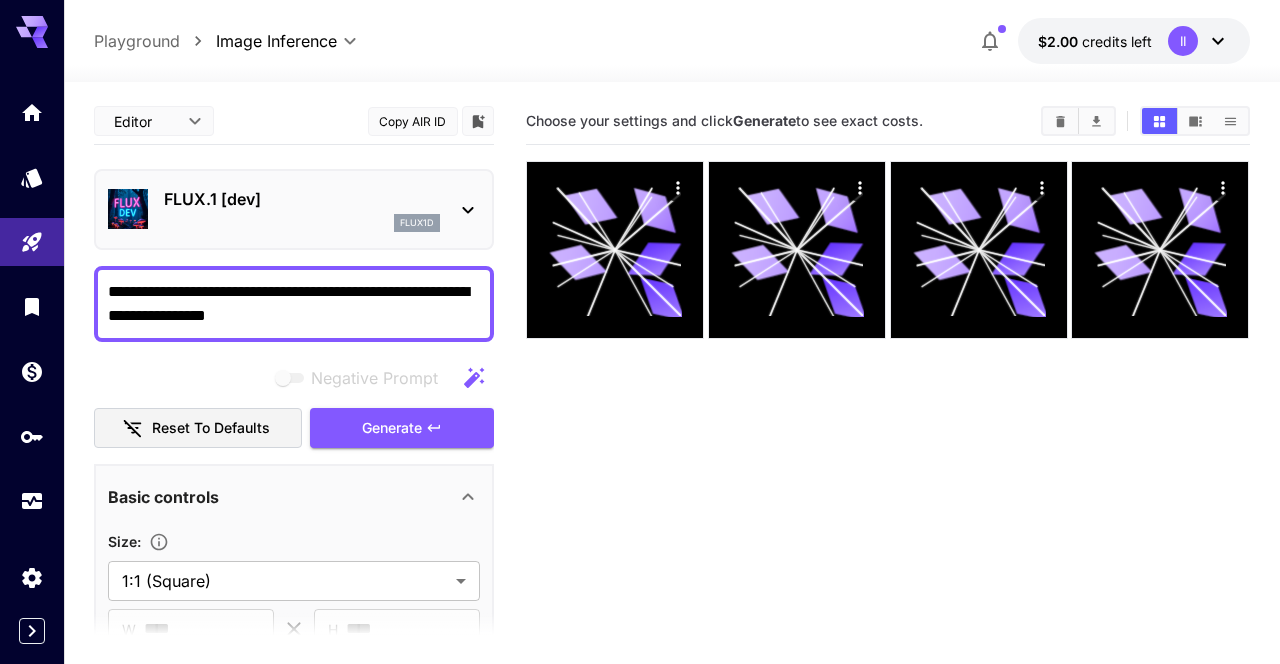 click 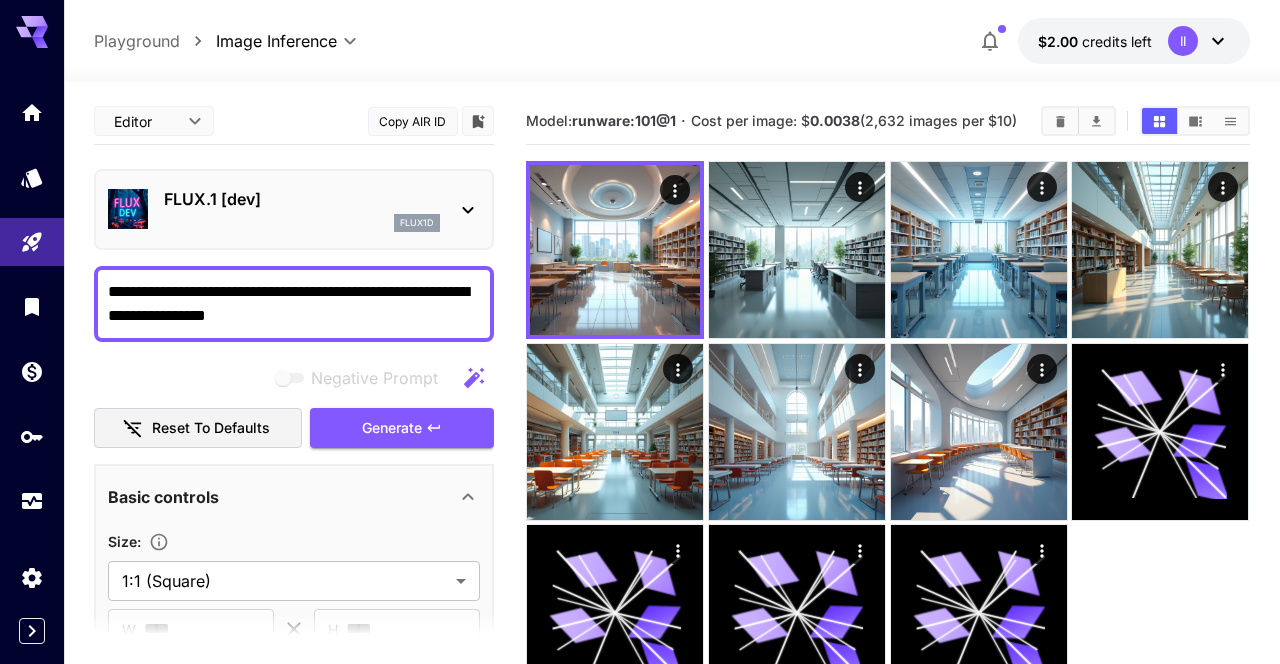 click 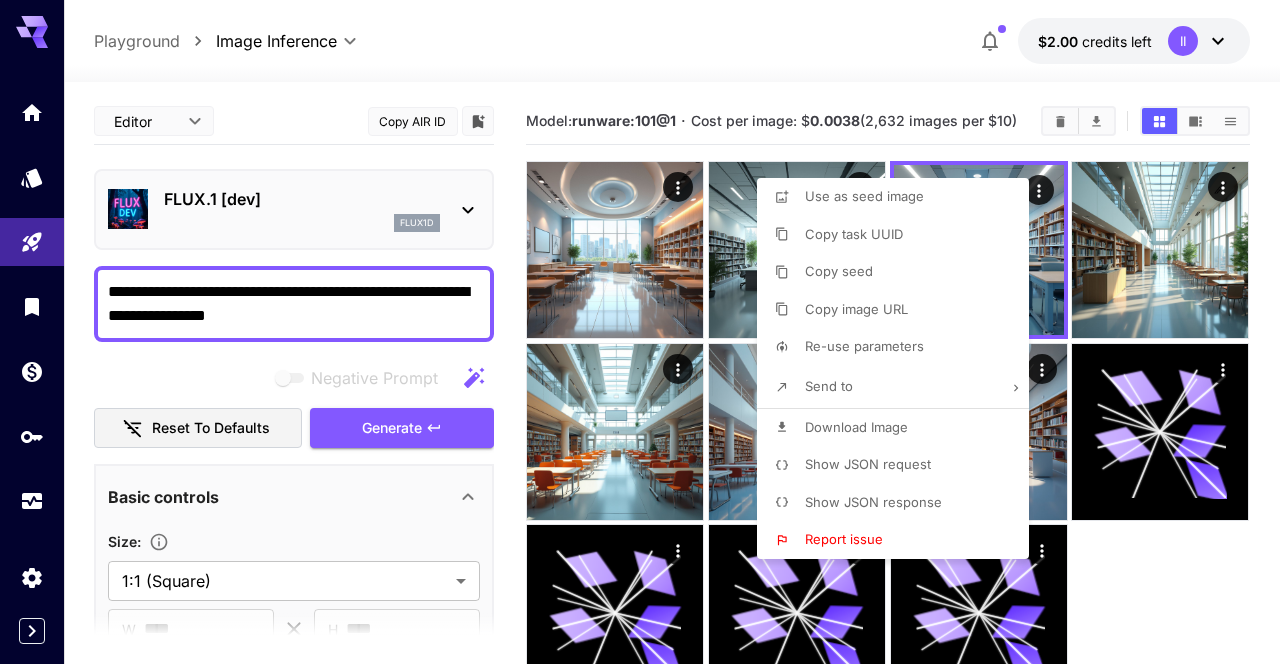 click at bounding box center [640, 332] 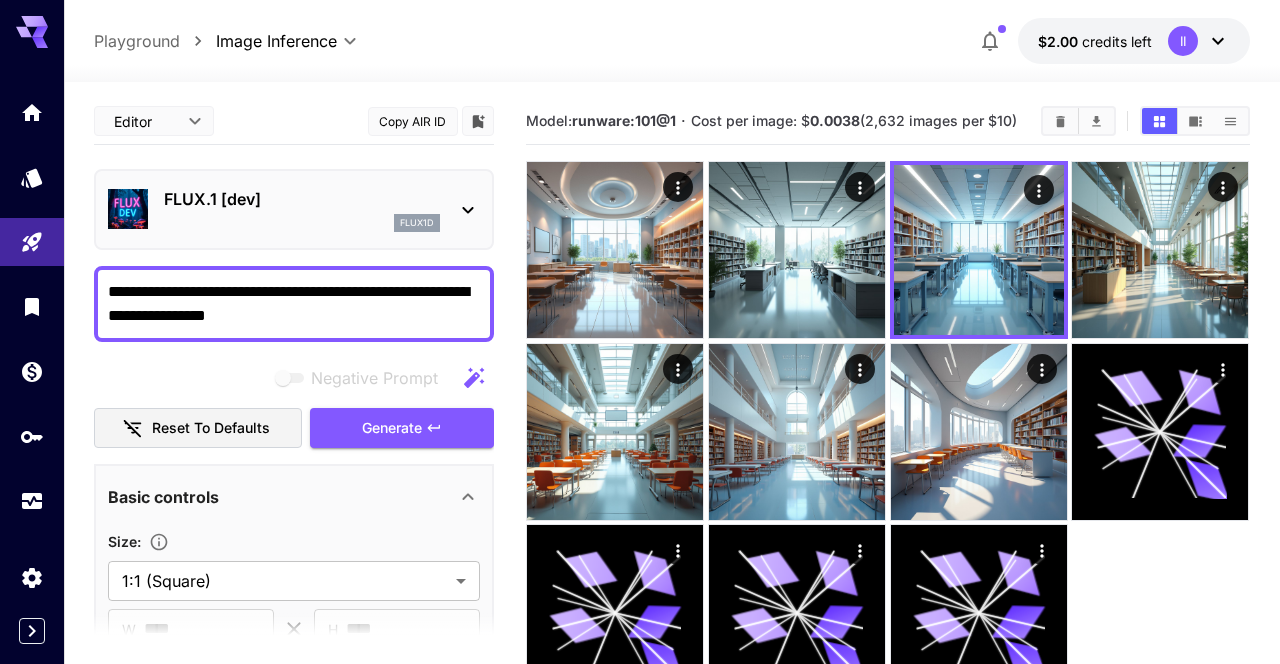click on "**********" at bounding box center [294, 304] 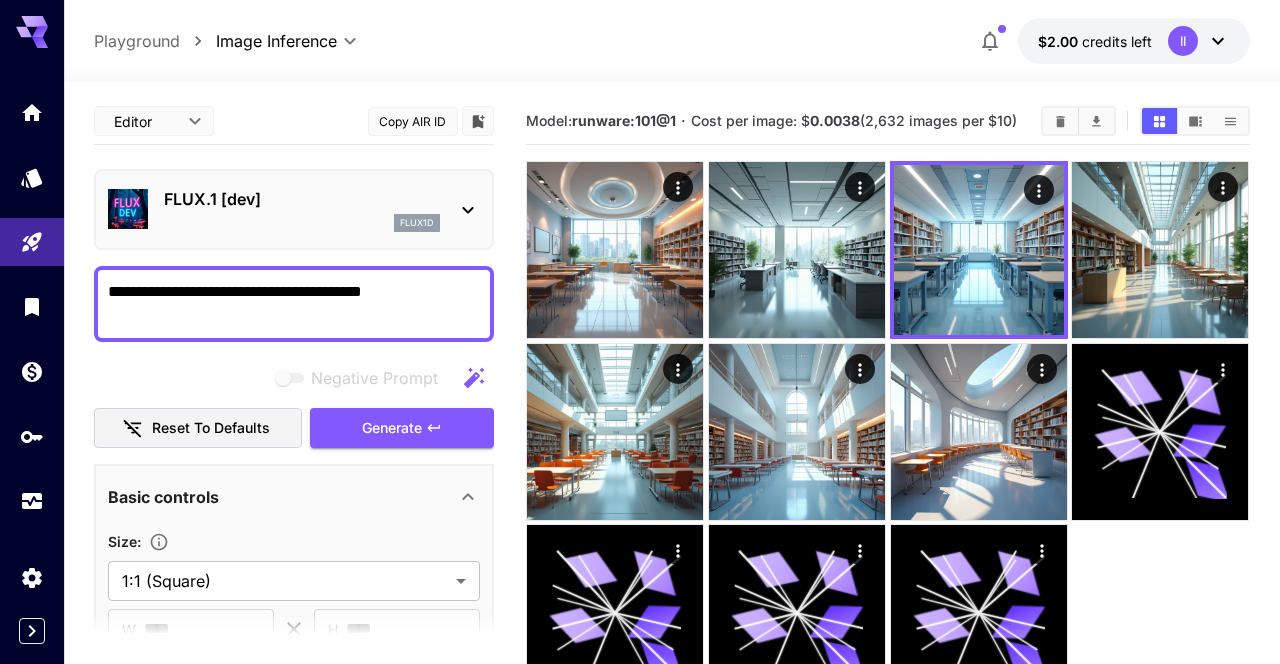 type on "**********" 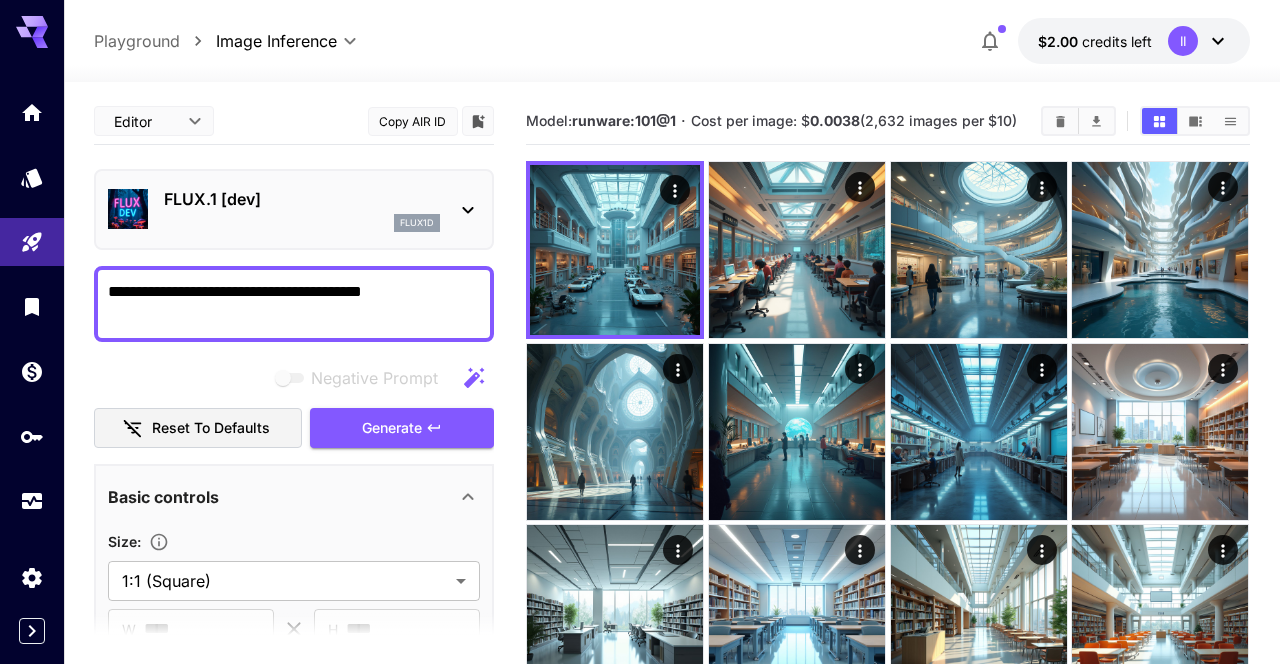 click at bounding box center (32, 436) 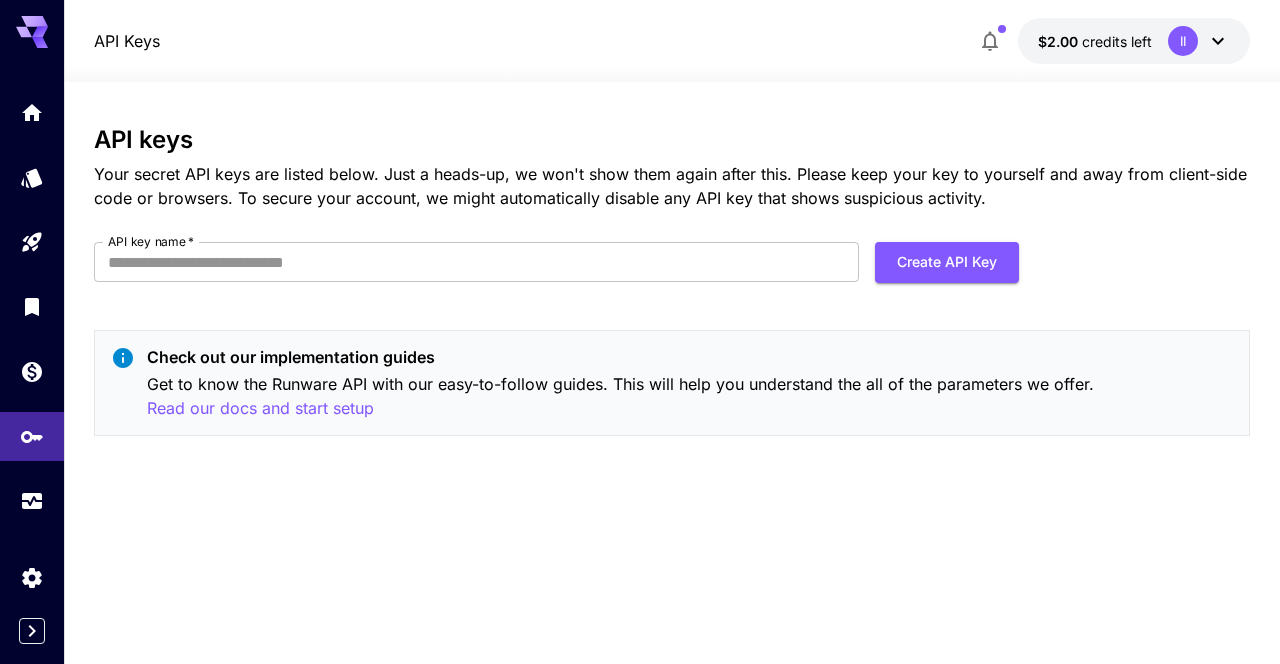click on "API key name   *" at bounding box center (476, 262) 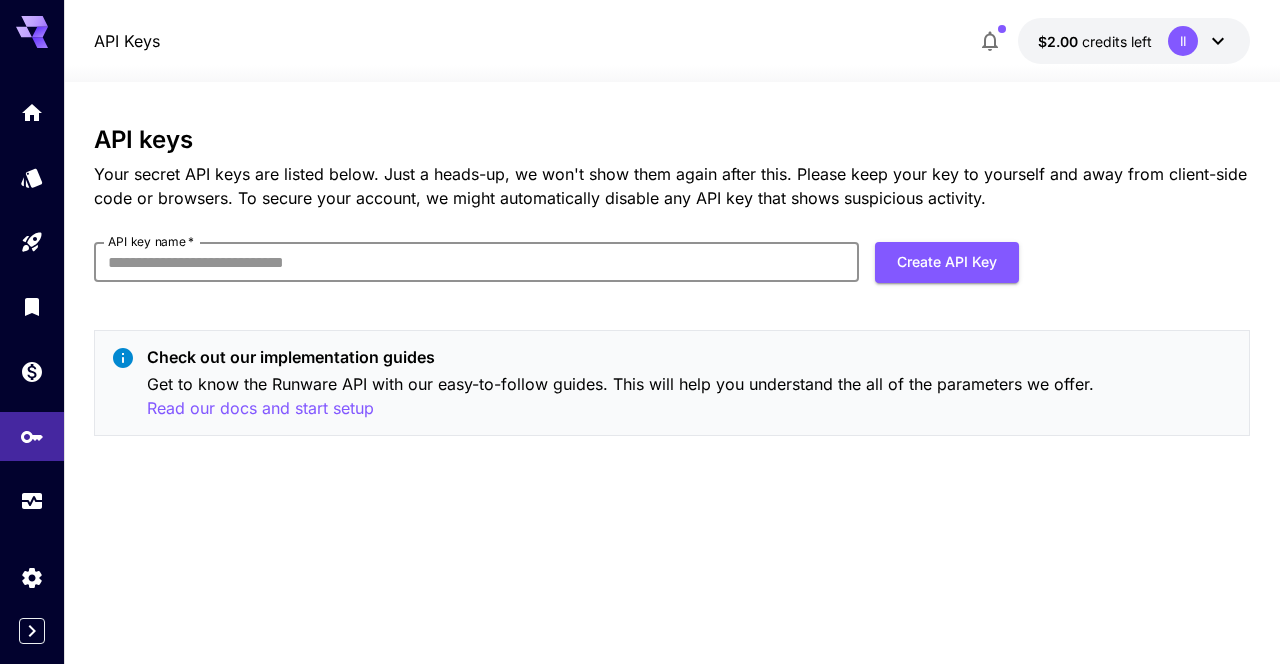 click at bounding box center [32, 177] 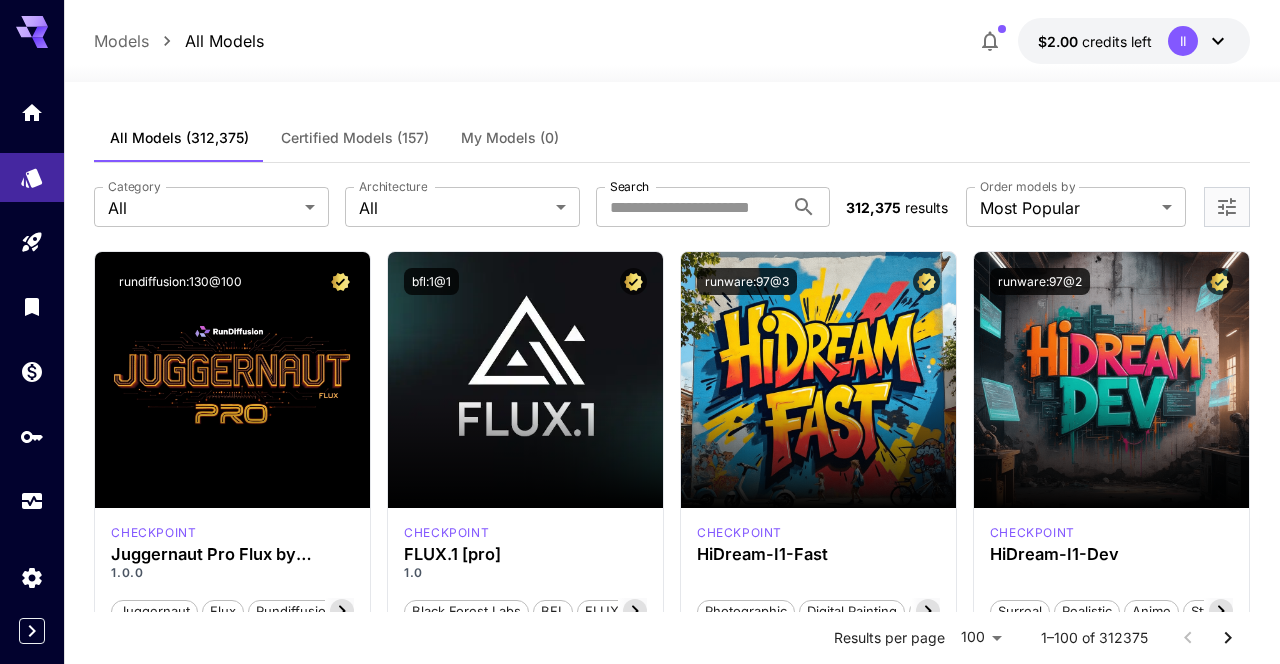 click at bounding box center [32, 242] 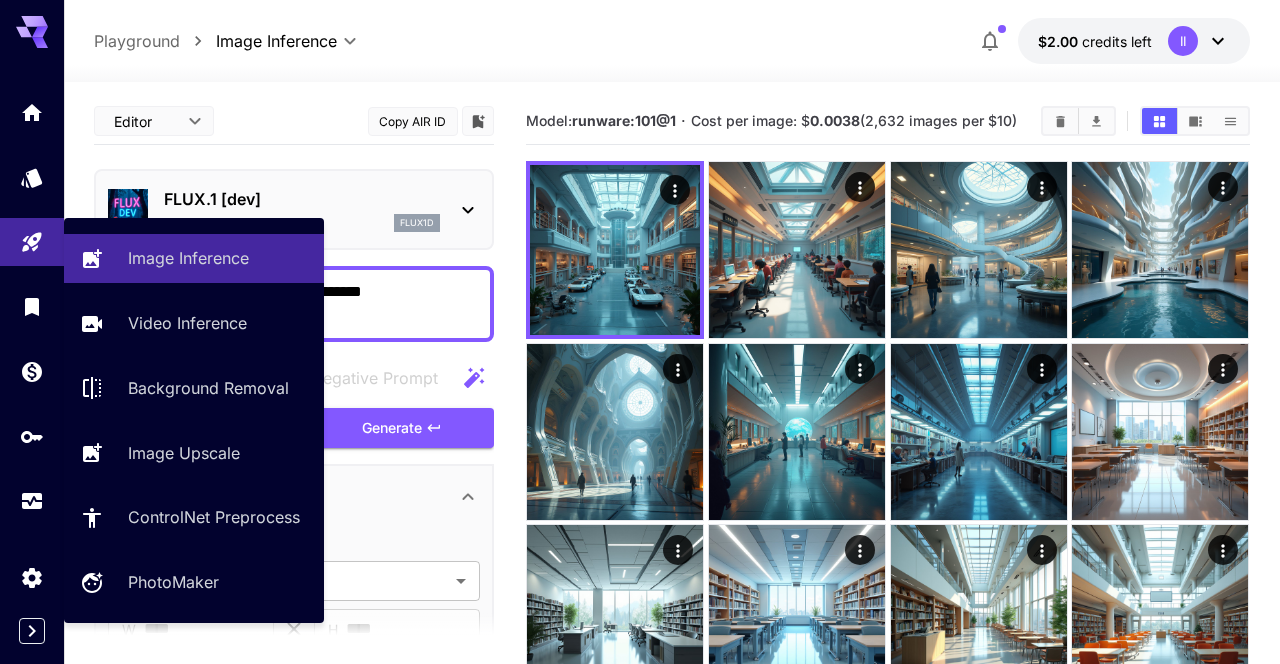 click on "**********" at bounding box center (671, 590) 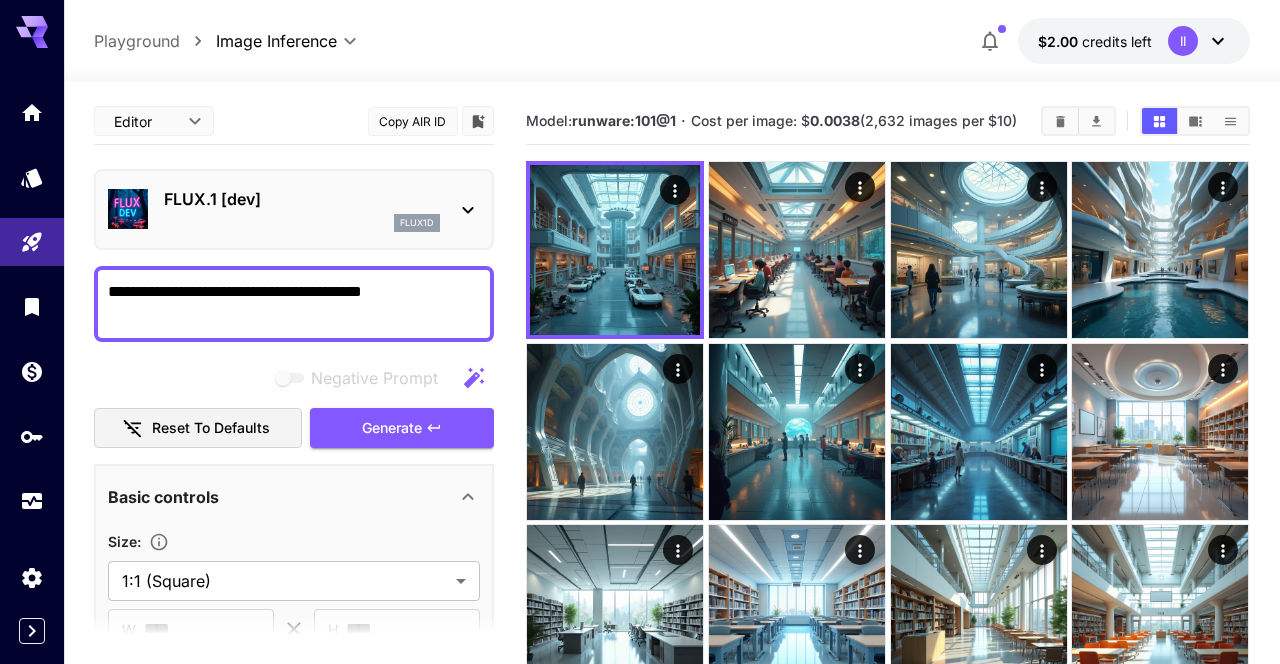 click 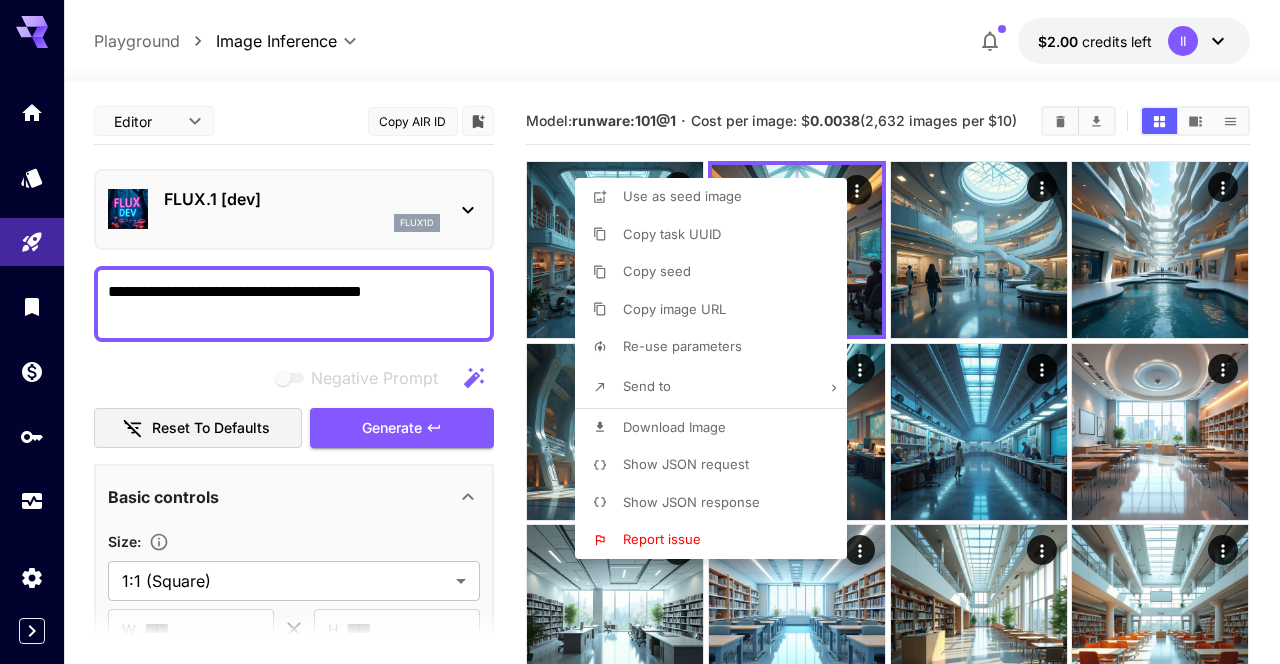 click on "Download Image" at bounding box center [674, 427] 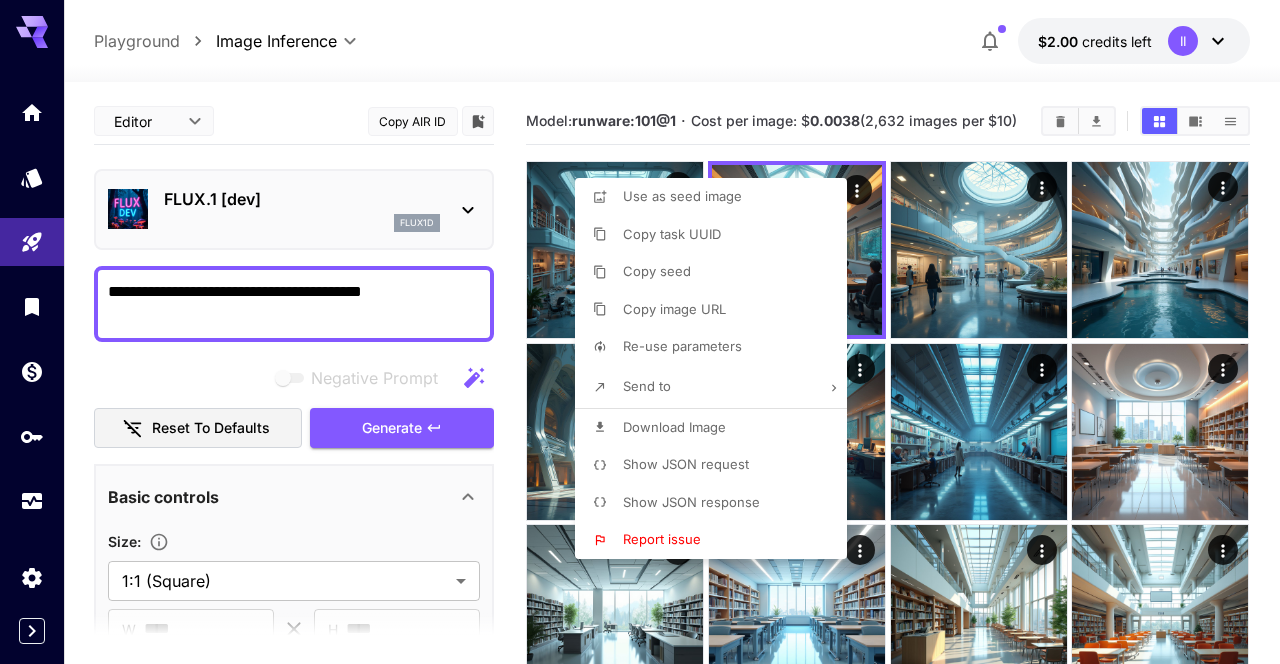 click on "Copy image URL" at bounding box center (674, 309) 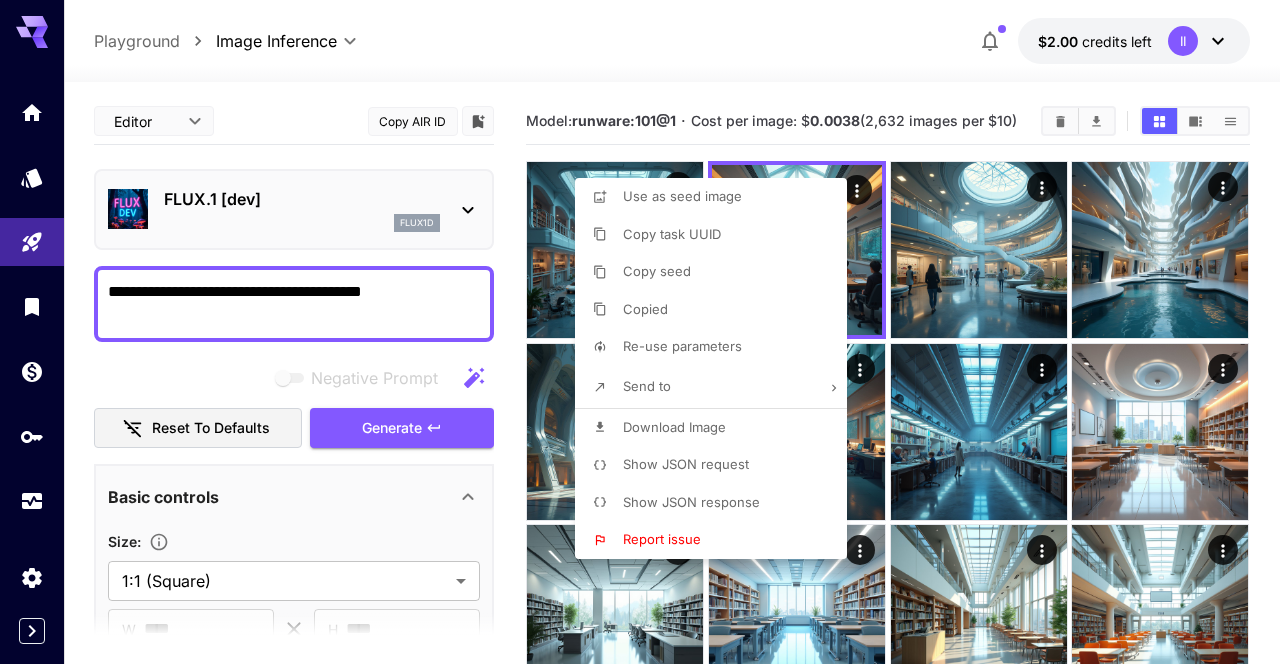 click at bounding box center (640, 332) 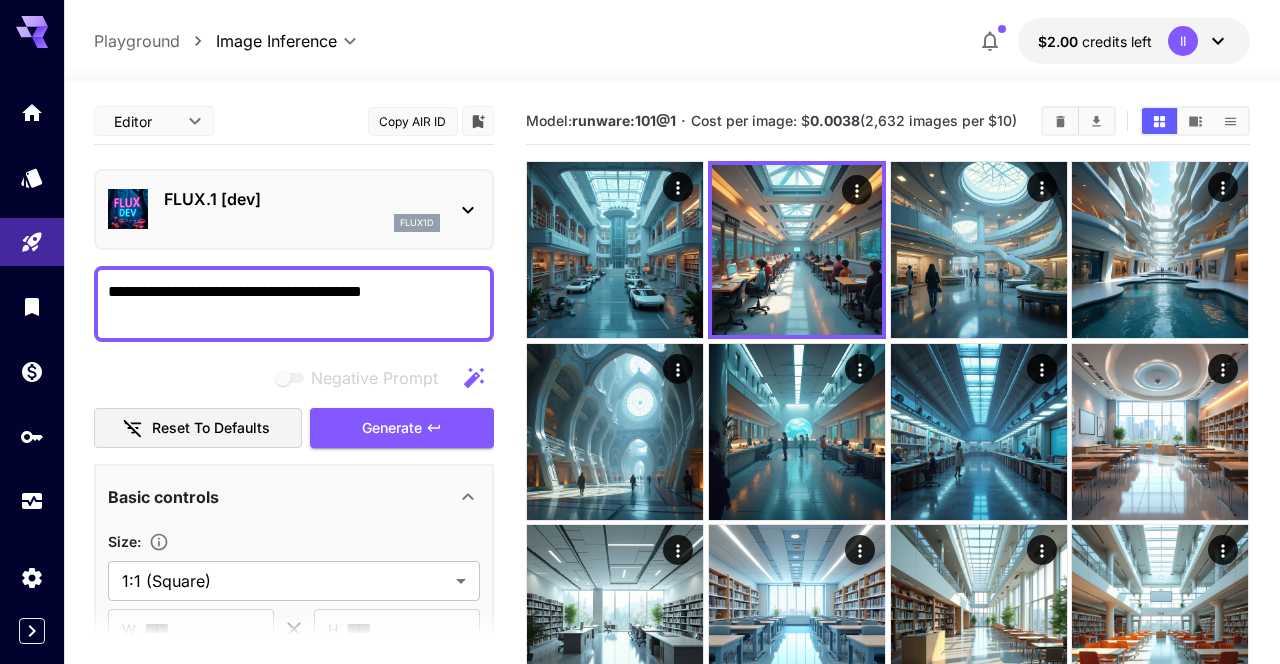 click 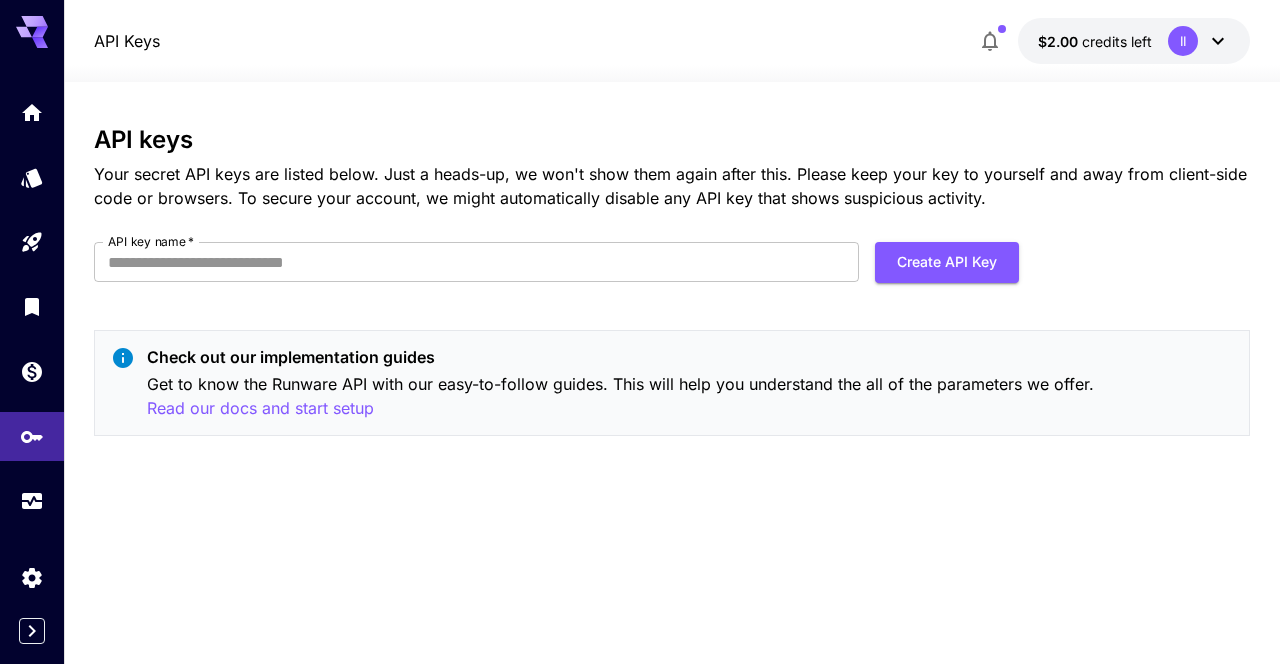 click on "API key name   *" at bounding box center [476, 262] 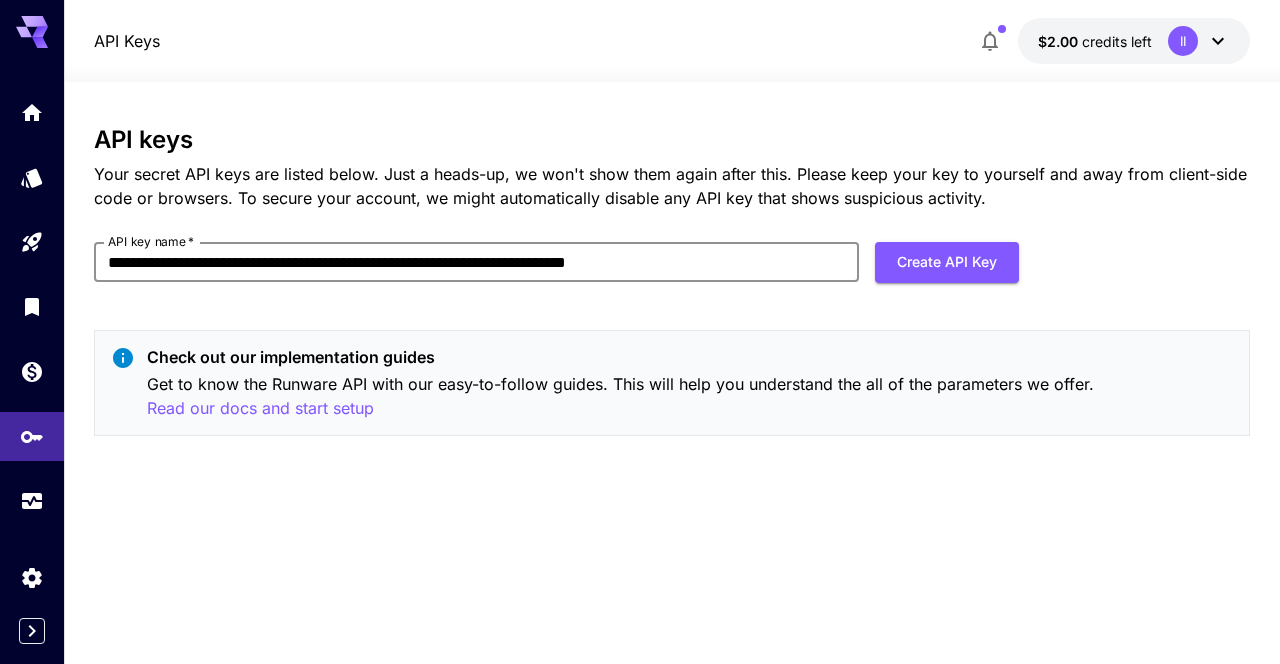 type on "**********" 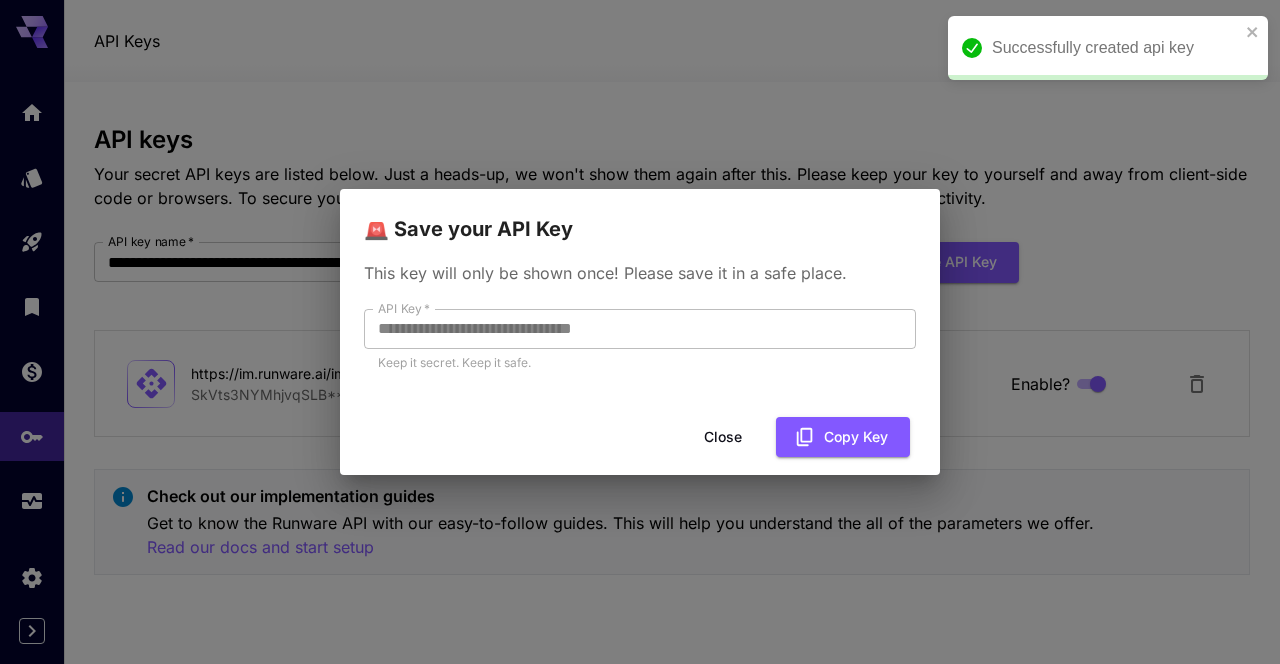 click on "Copy Key" at bounding box center [843, 437] 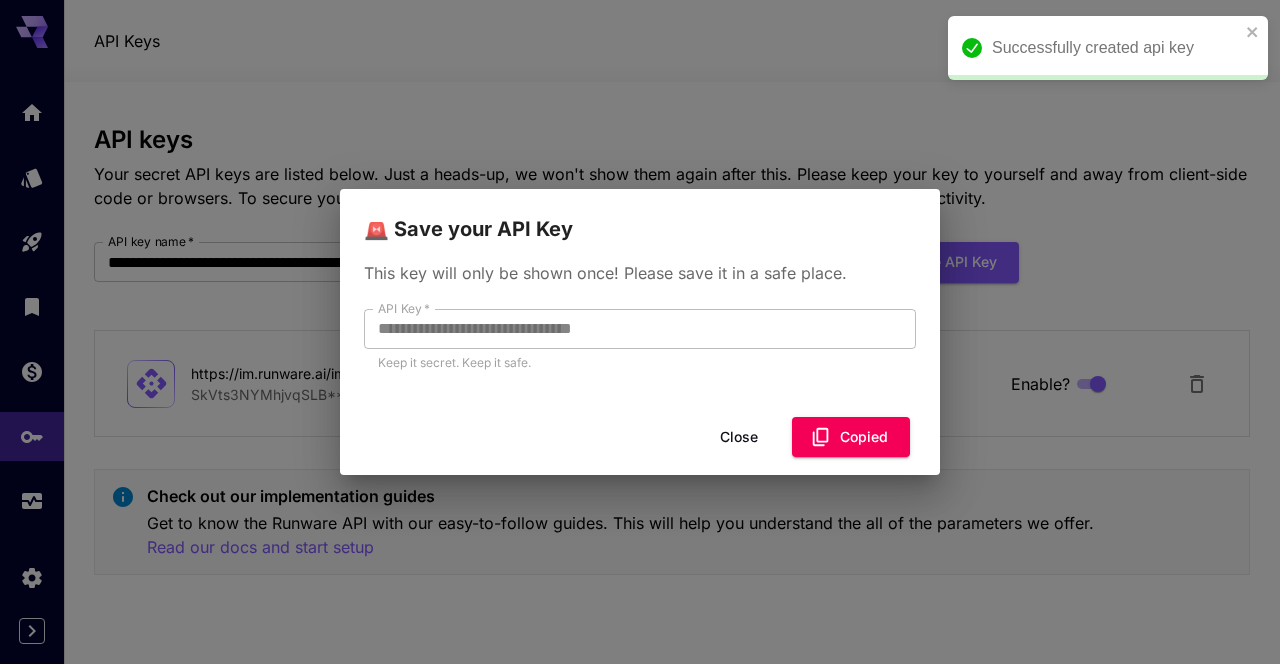 click on "Close" at bounding box center [739, 437] 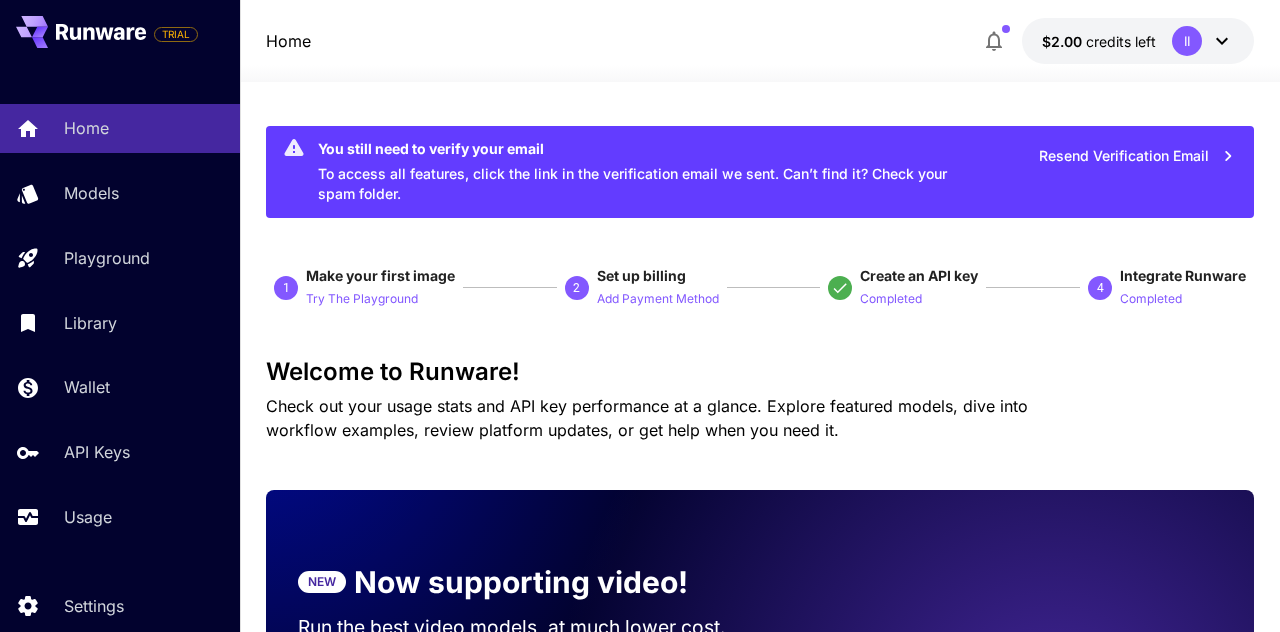 scroll, scrollTop: 0, scrollLeft: 0, axis: both 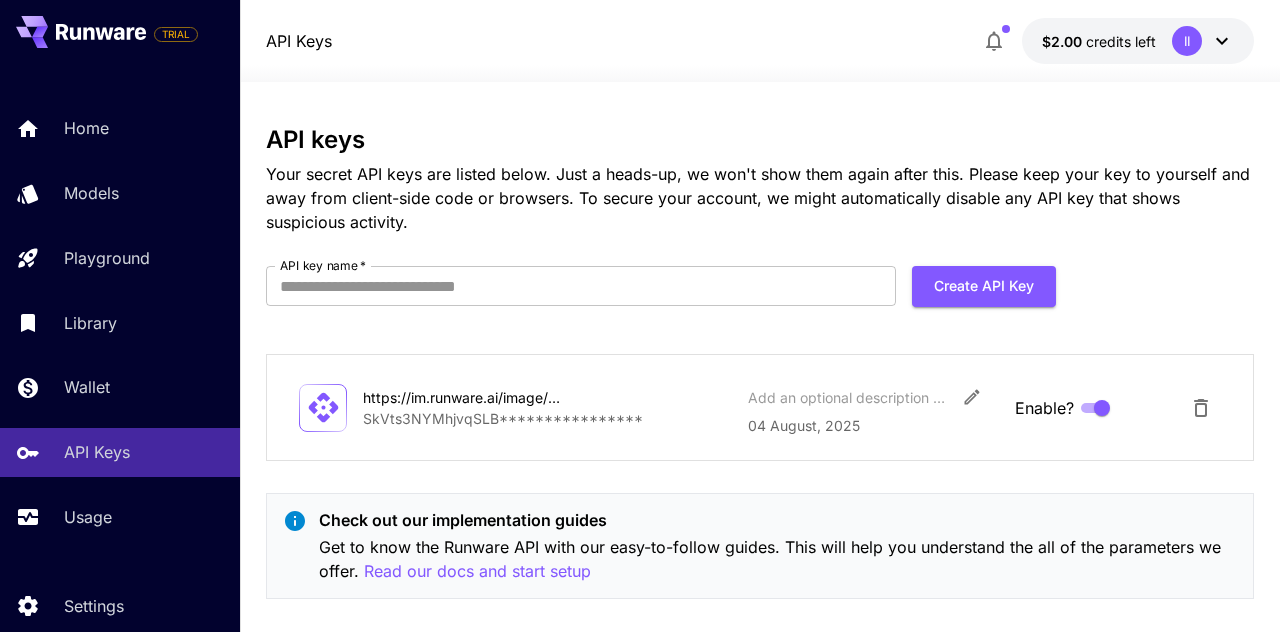click on "API key name   *" at bounding box center (581, 286) 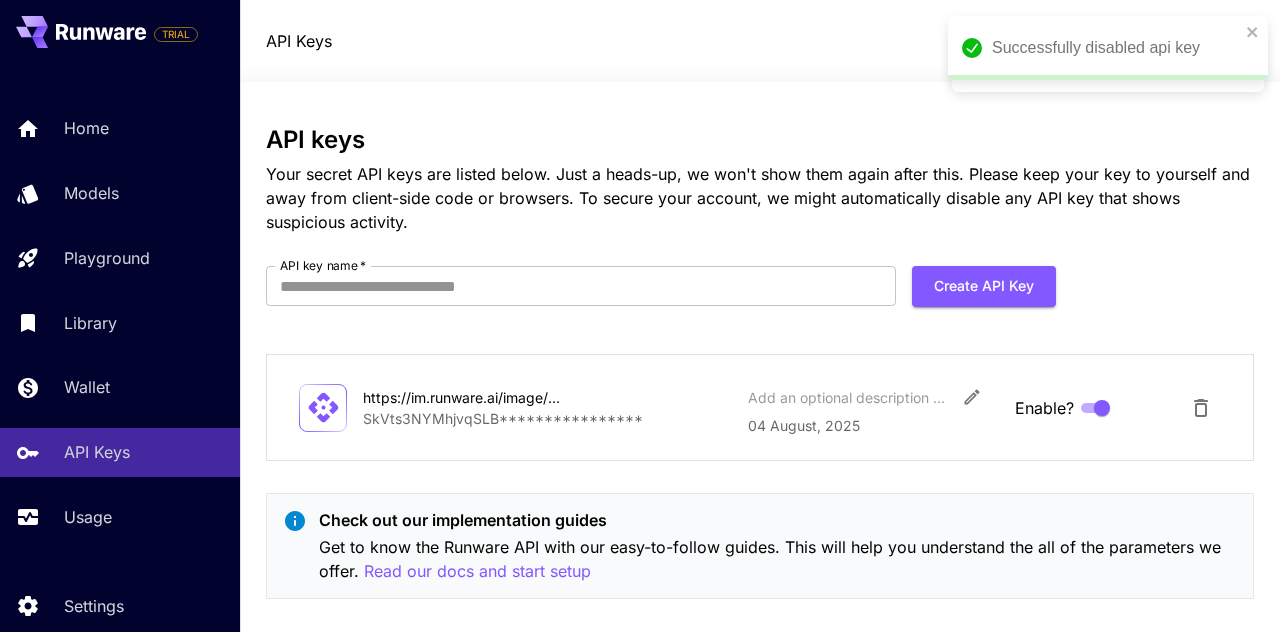click on "https://im.runware.ai/image/ws/2/ii/62d5f201-7e61-4939-872d-c1dbf542c072.jpg" at bounding box center (463, 397) 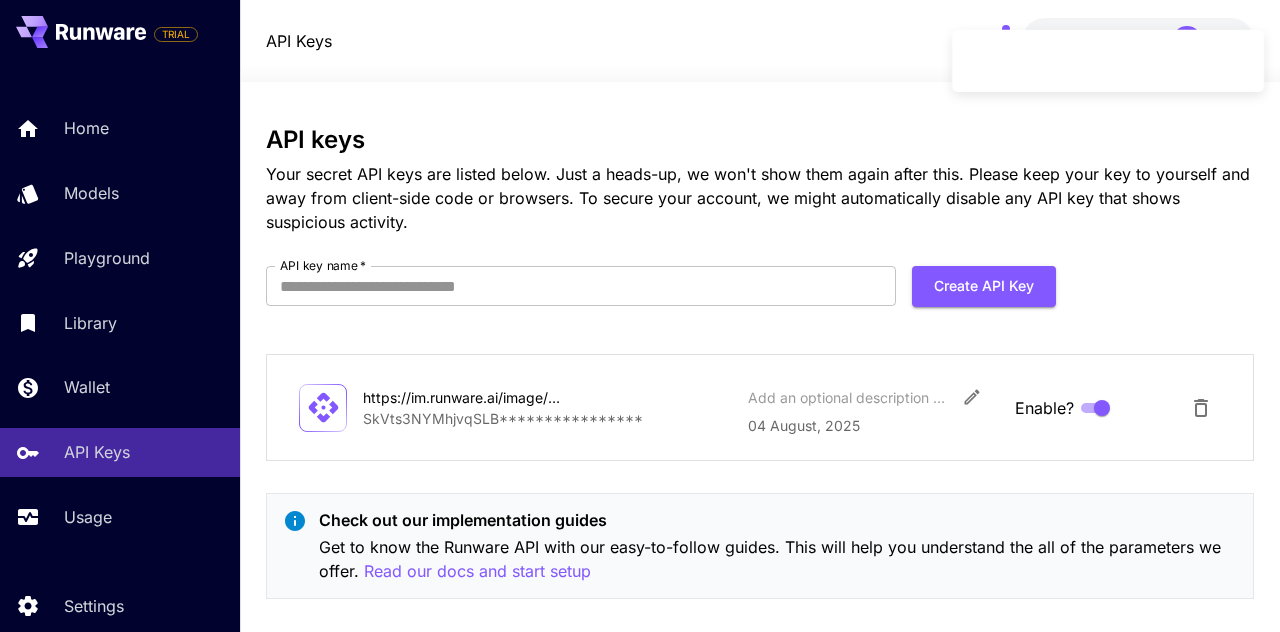 click on "**********" at bounding box center (547, 418) 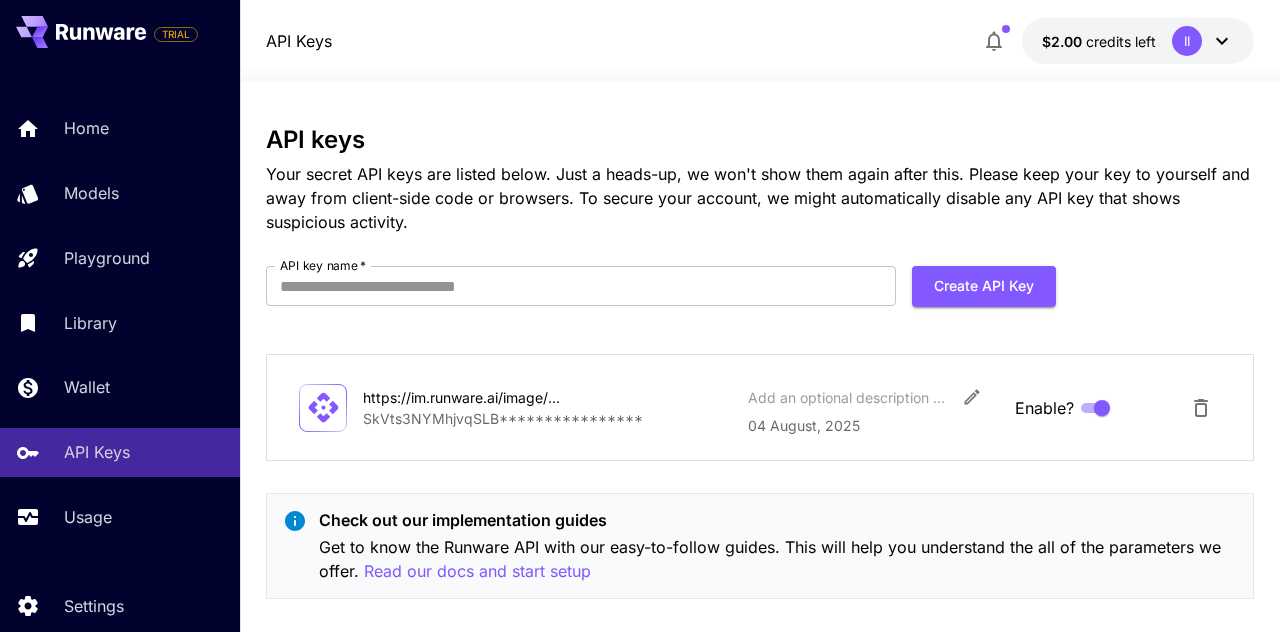 click 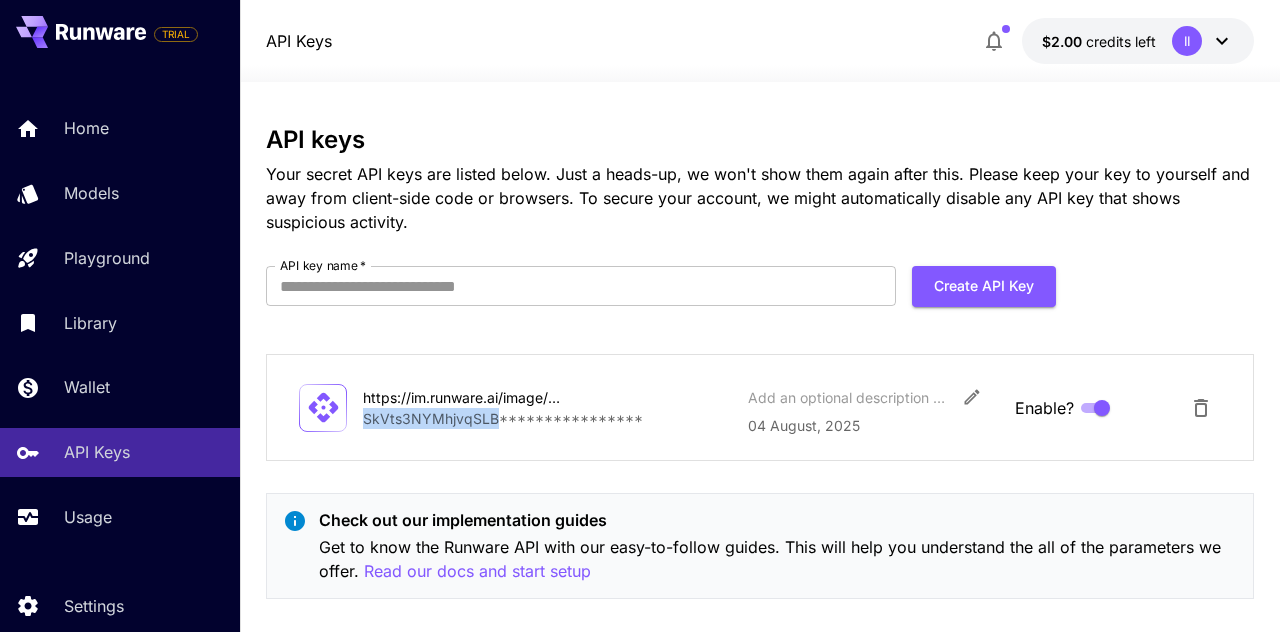 click on "https://im.runware.ai/image/ws/2/ii/62d5f201-7e61-4939-872d-c1dbf542c072.jpg" at bounding box center (463, 397) 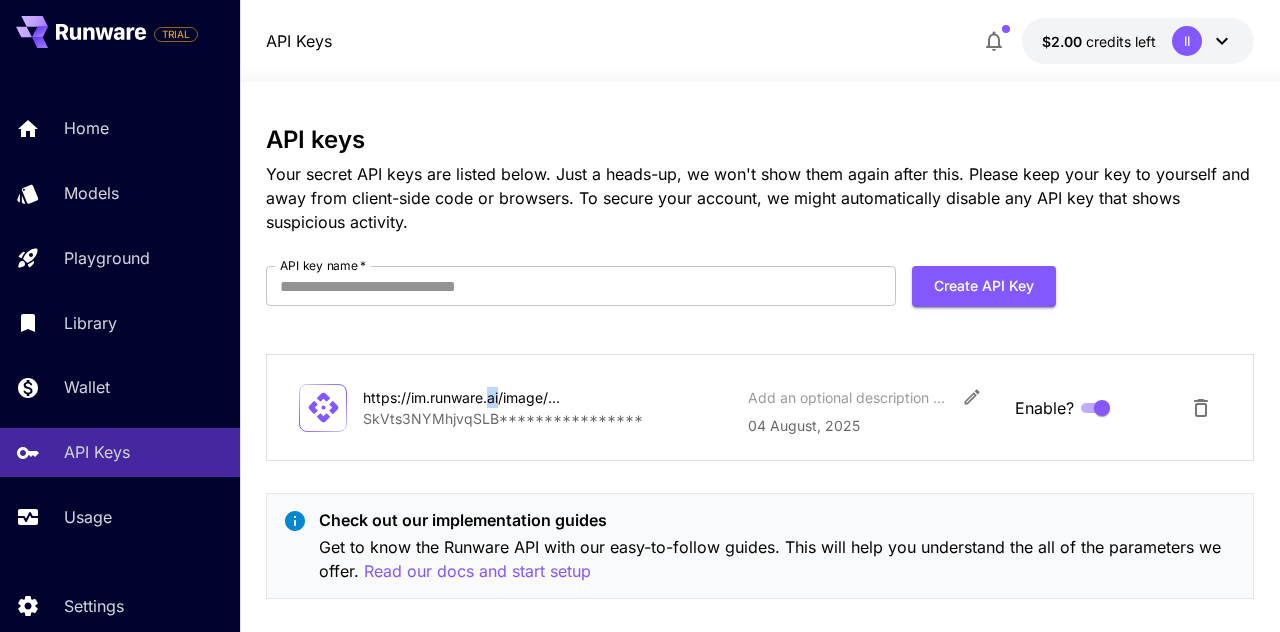 click on "**********" at bounding box center [760, 407] 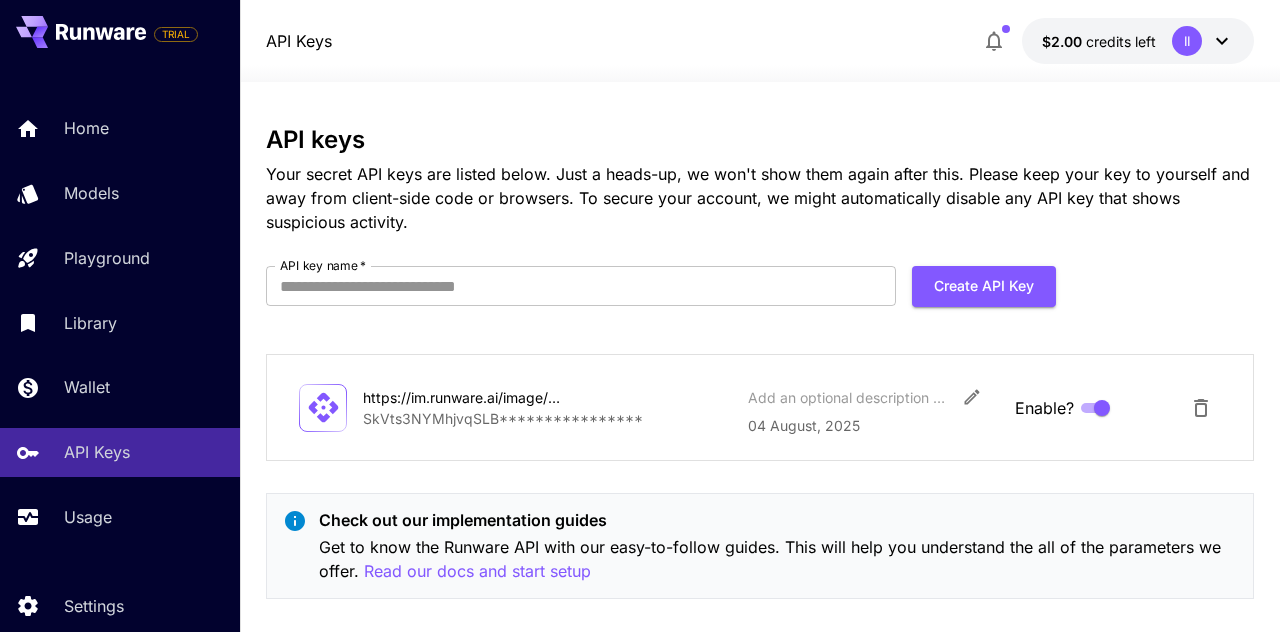 click on "API key name   *" at bounding box center (581, 286) 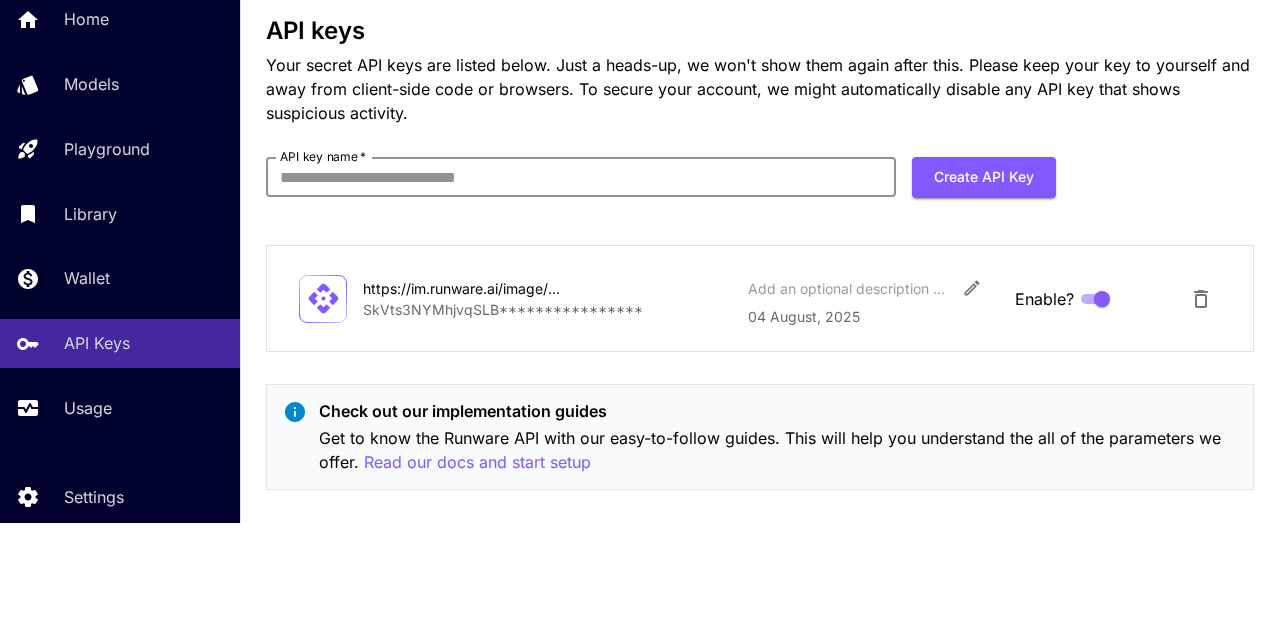 click on "Your secret API keys are listed below. Just a heads-up, we won't show them again after this. Please keep your key to yourself and away from client-side code or browsers. To secure your account, we might automatically disable any API key that shows suspicious activity." at bounding box center [760, 198] 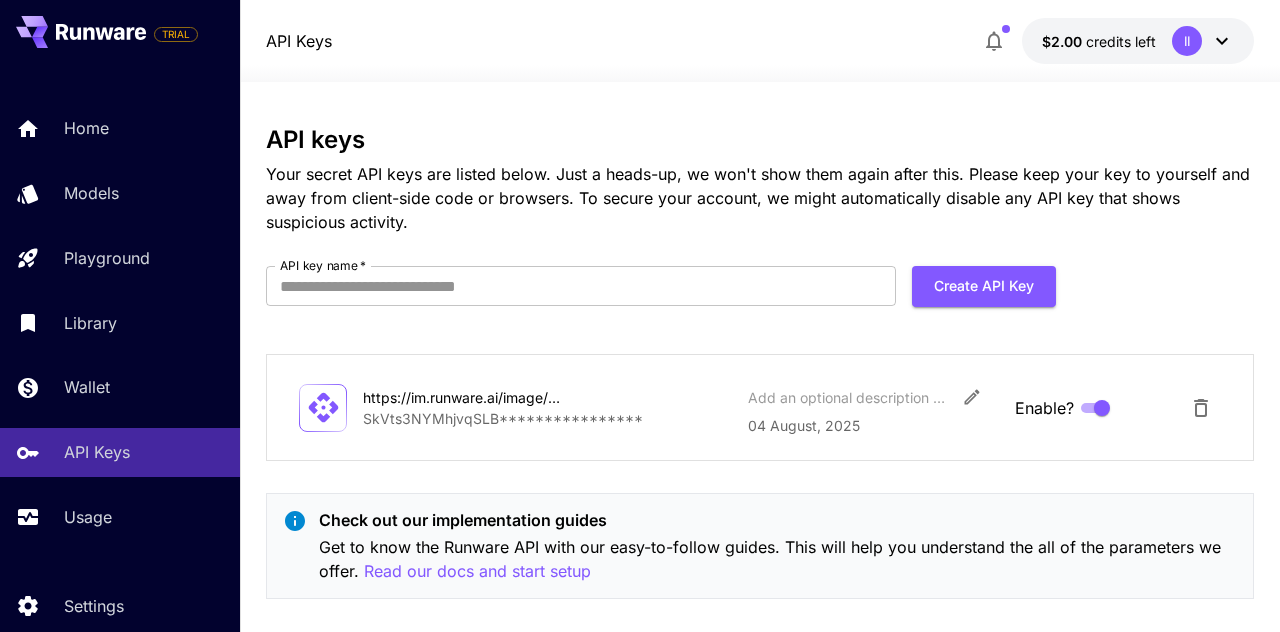 click on "API key name   *" at bounding box center [581, 286] 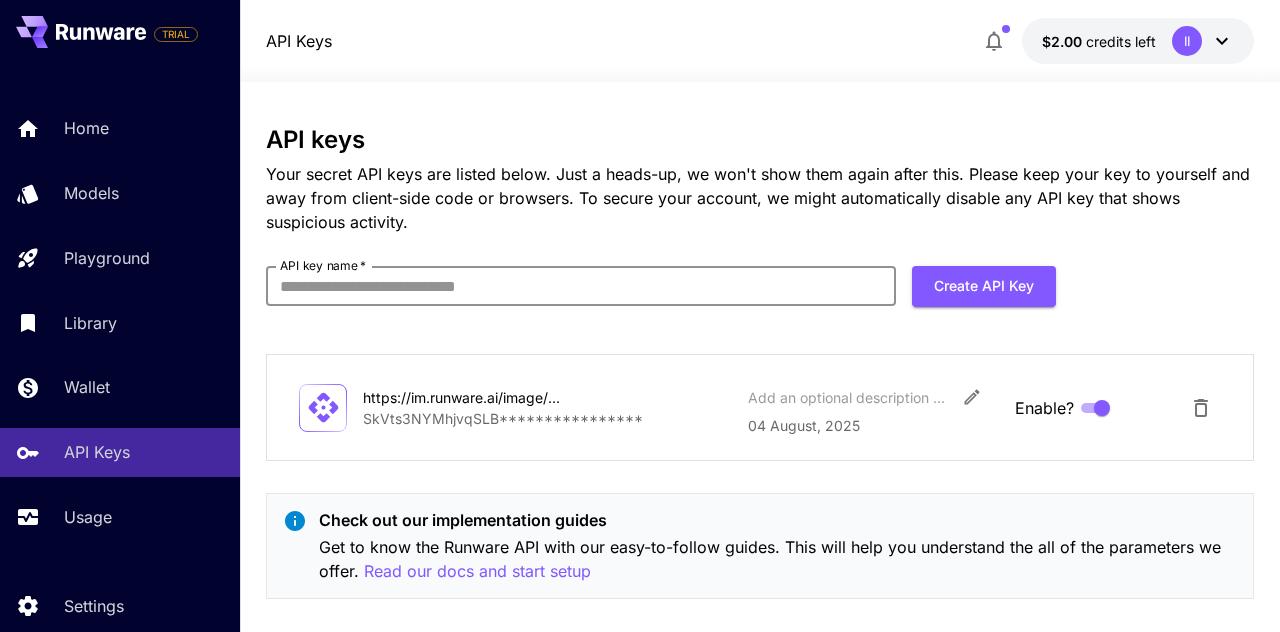 click on "API key name   *" at bounding box center (581, 286) 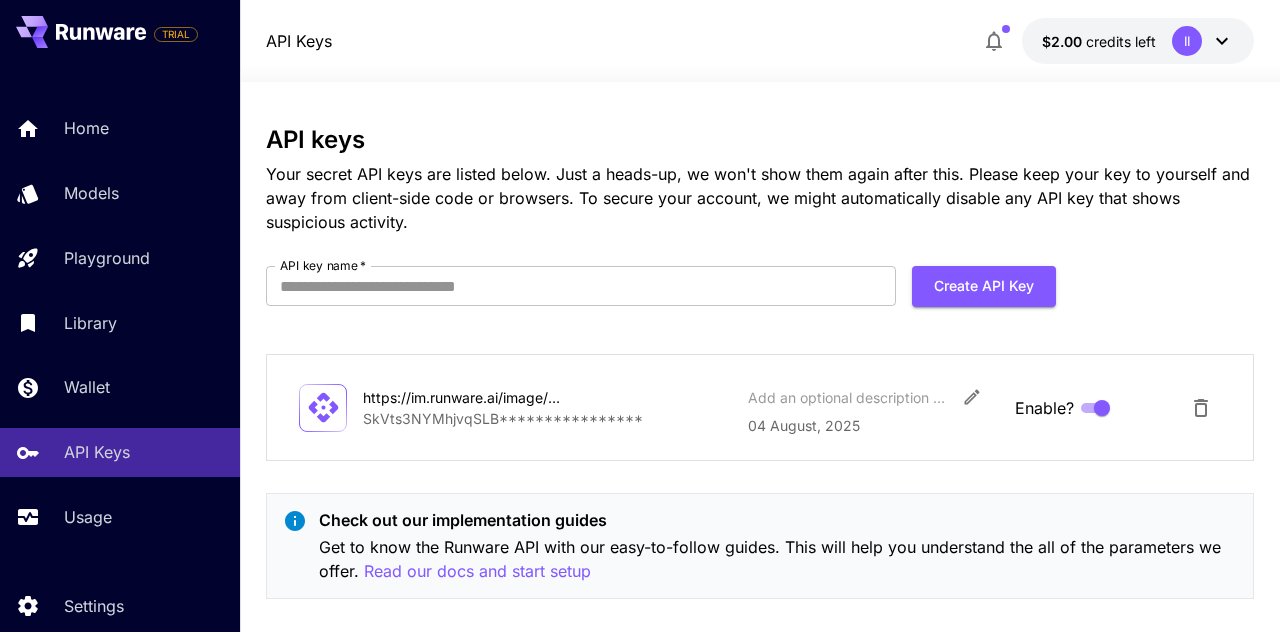 click on "**********" at bounding box center (547, 418) 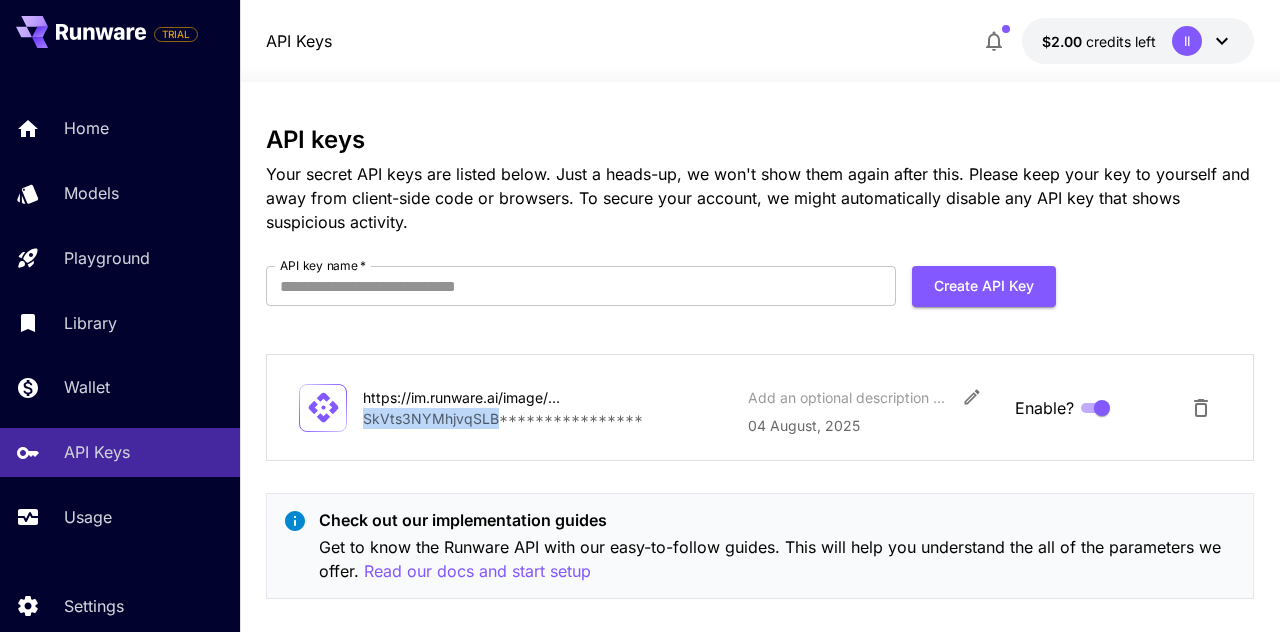click on "API key name   *" at bounding box center [581, 286] 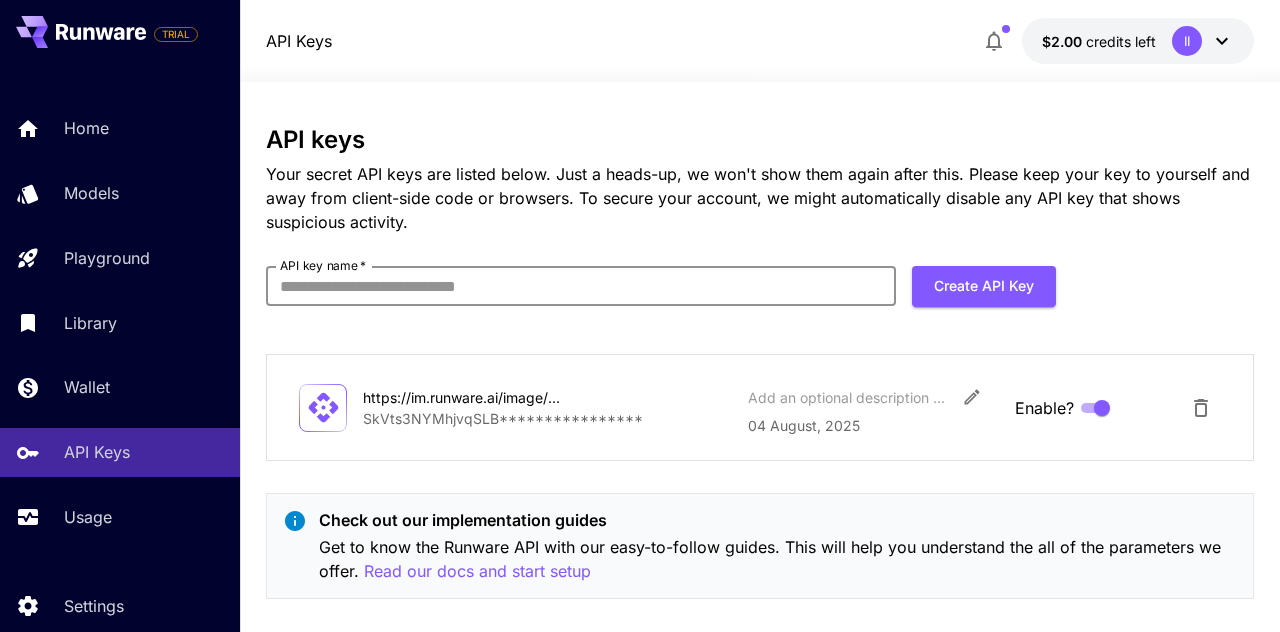 click on "**********" at bounding box center (547, 418) 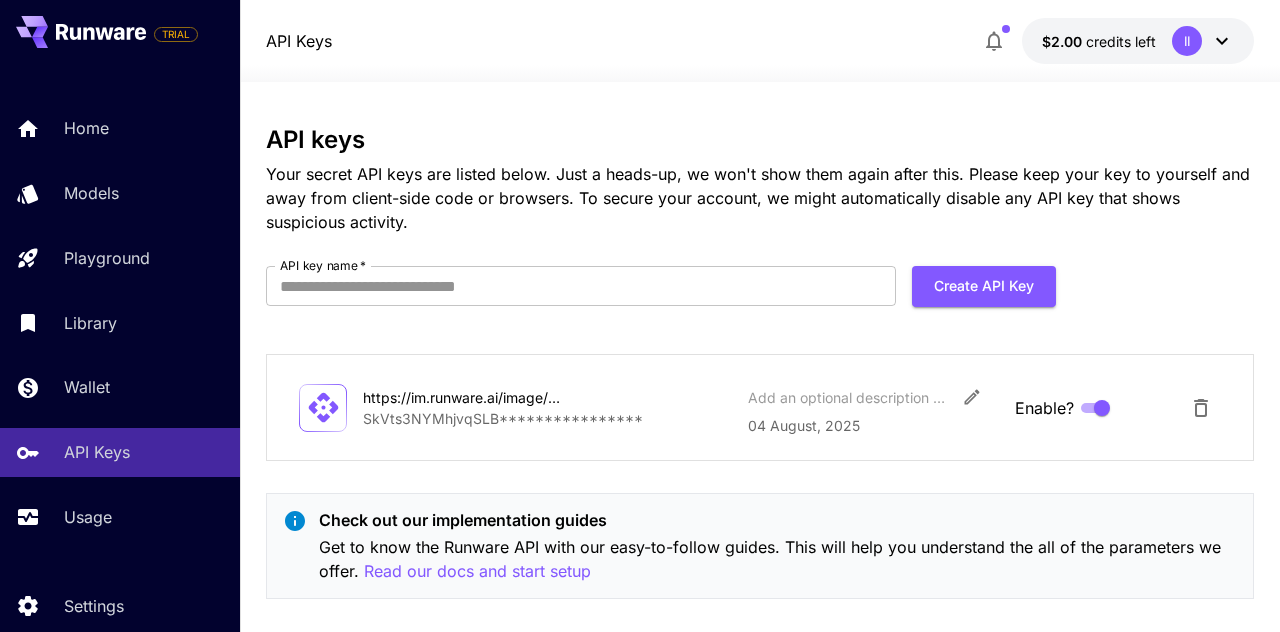 click on "**********" at bounding box center (547, 418) 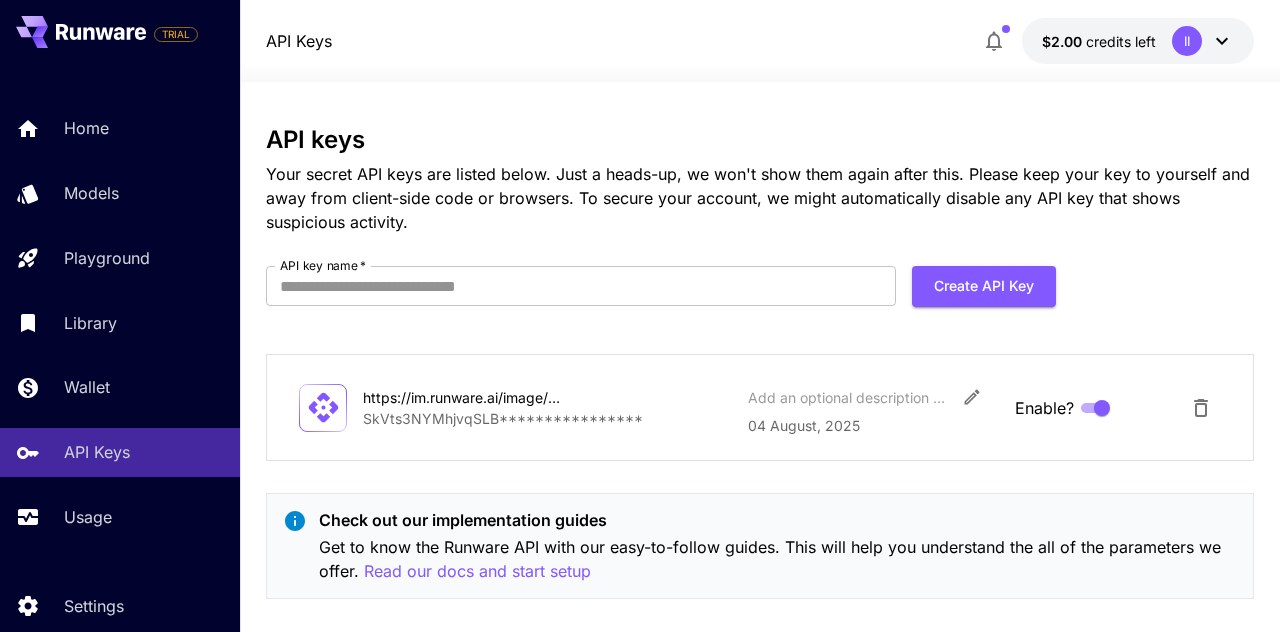 click on "**********" at bounding box center [547, 418] 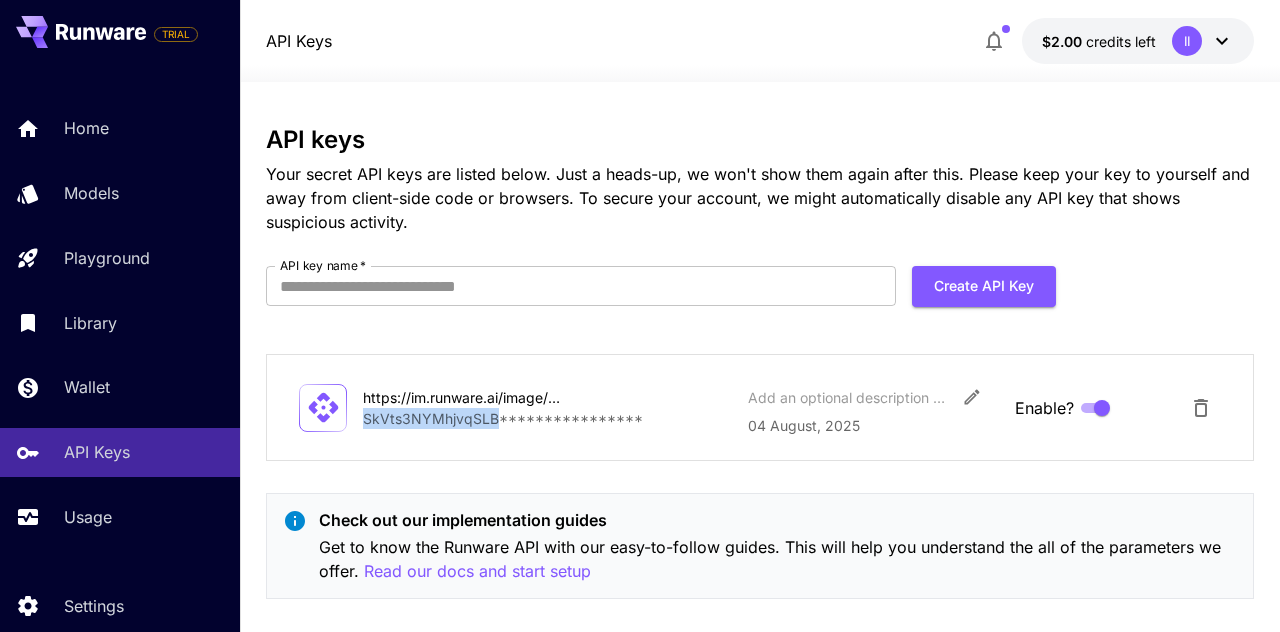 click on "**********" at bounding box center (760, 370) 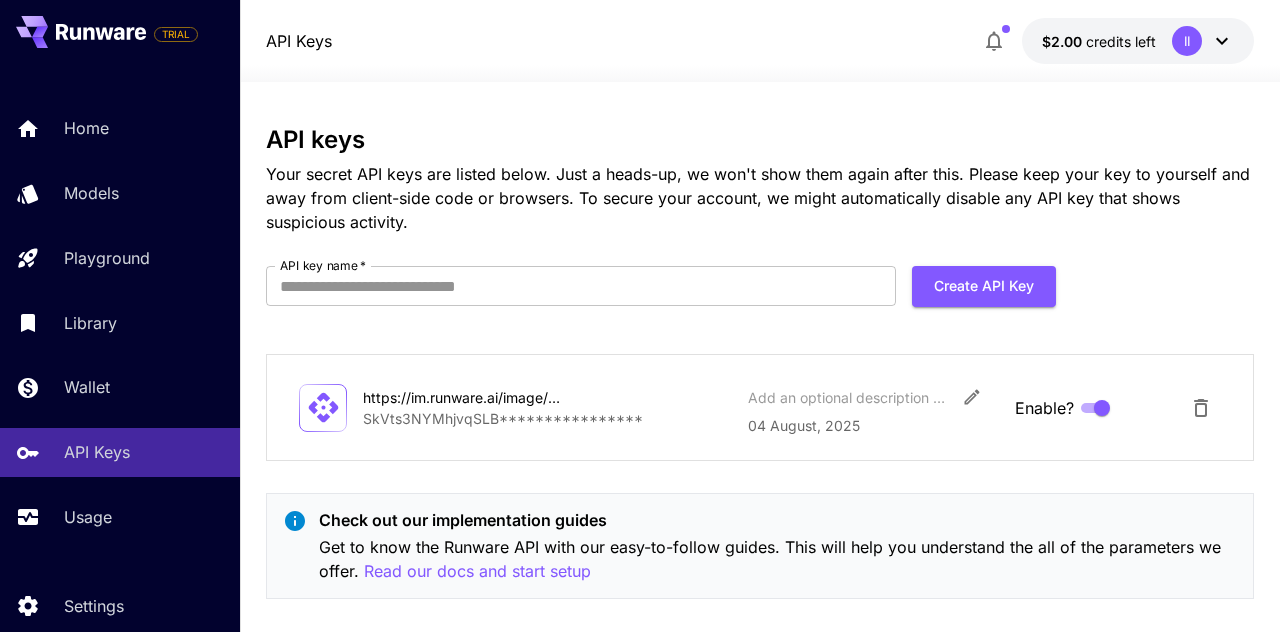 click on "https://im.runware.ai/image/ws/2/ii/62d5f201-7e61-4939-872d-c1dbf542c072.jpg" at bounding box center [463, 397] 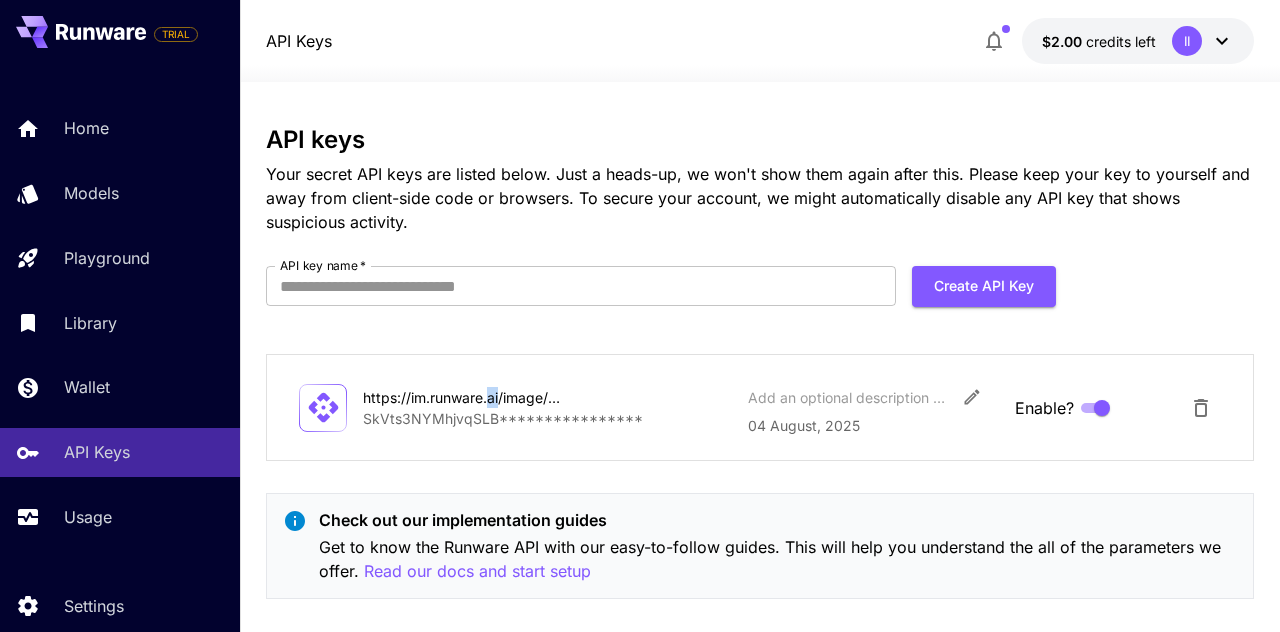 click on "API key name   *" at bounding box center [581, 286] 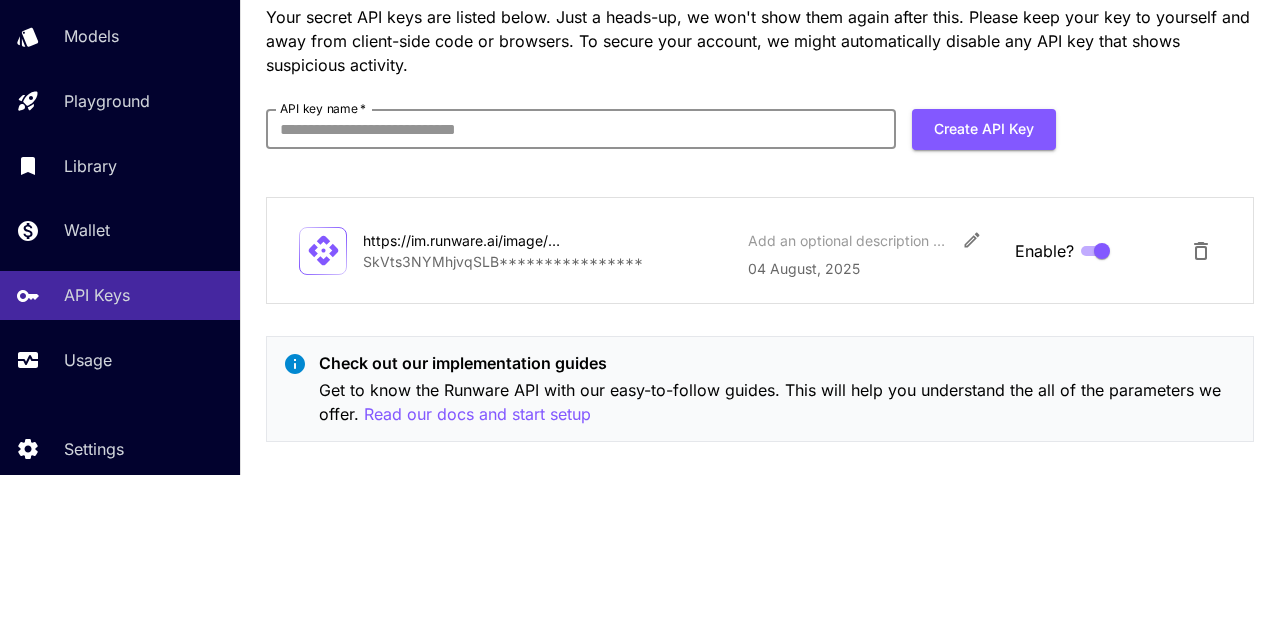 type on "**********" 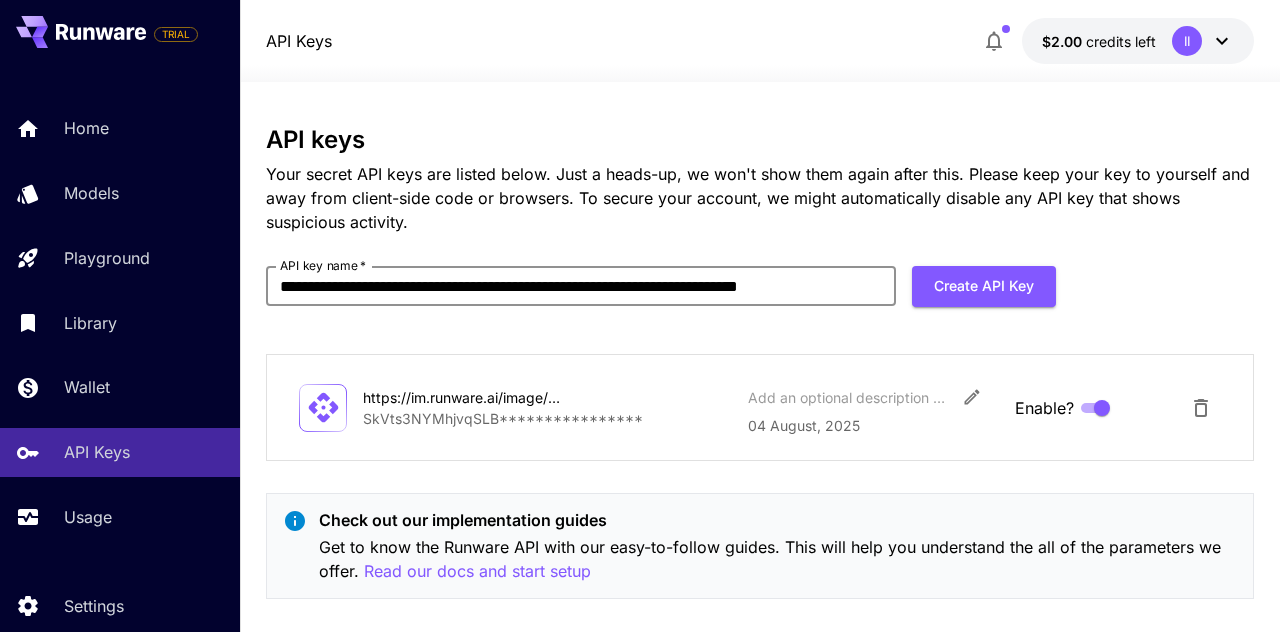 click on "Create API Key" at bounding box center [984, 286] 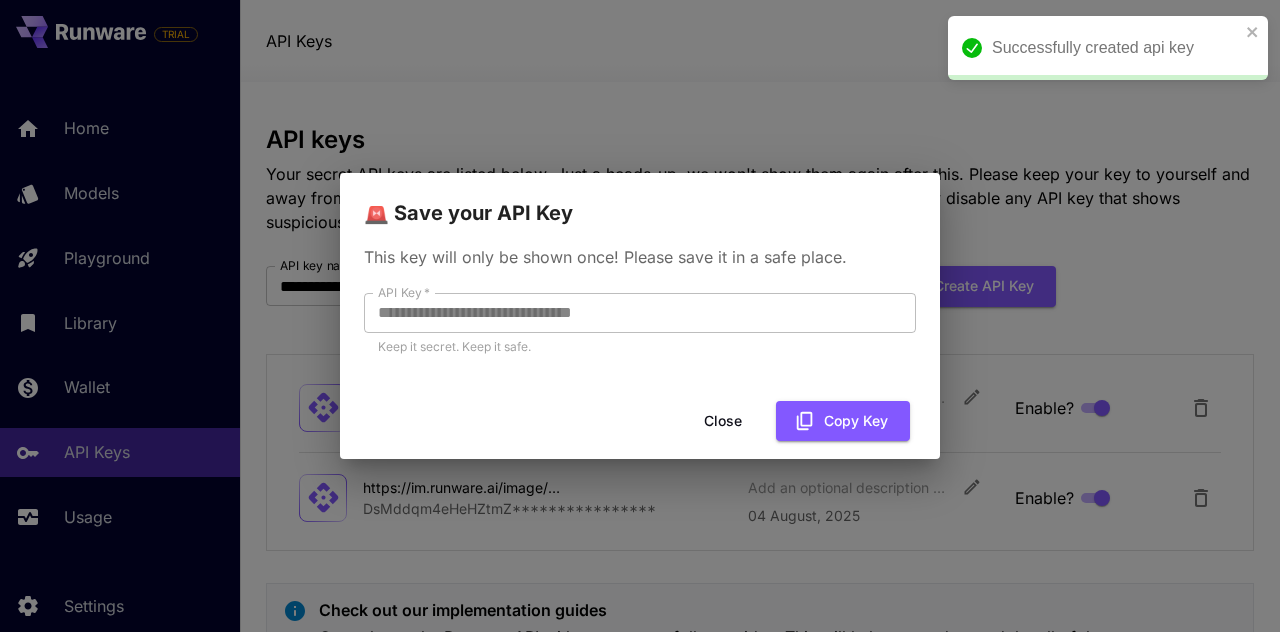 click 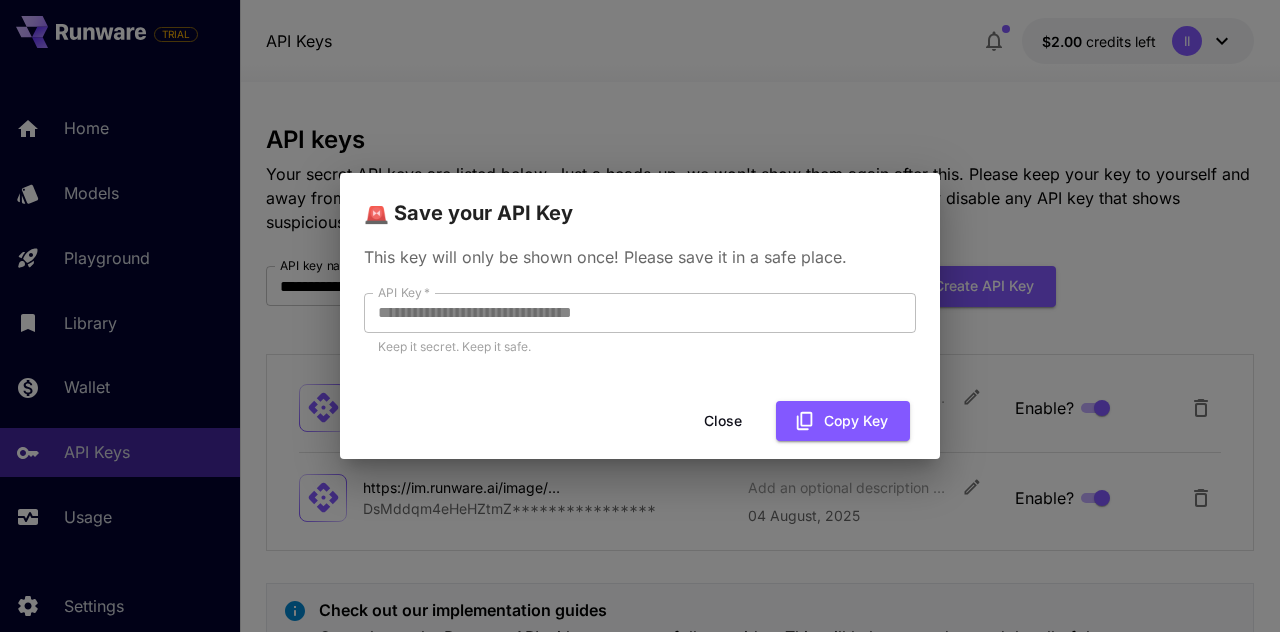 click on "Close" at bounding box center [723, 421] 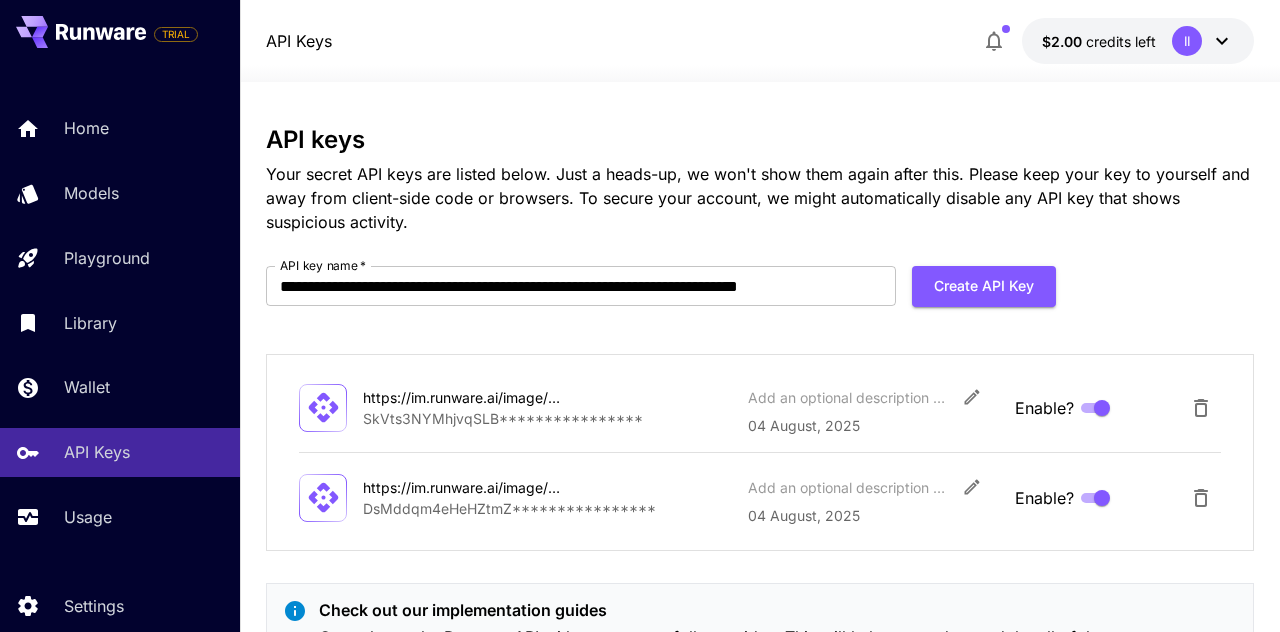 click on "Models" at bounding box center [91, 193] 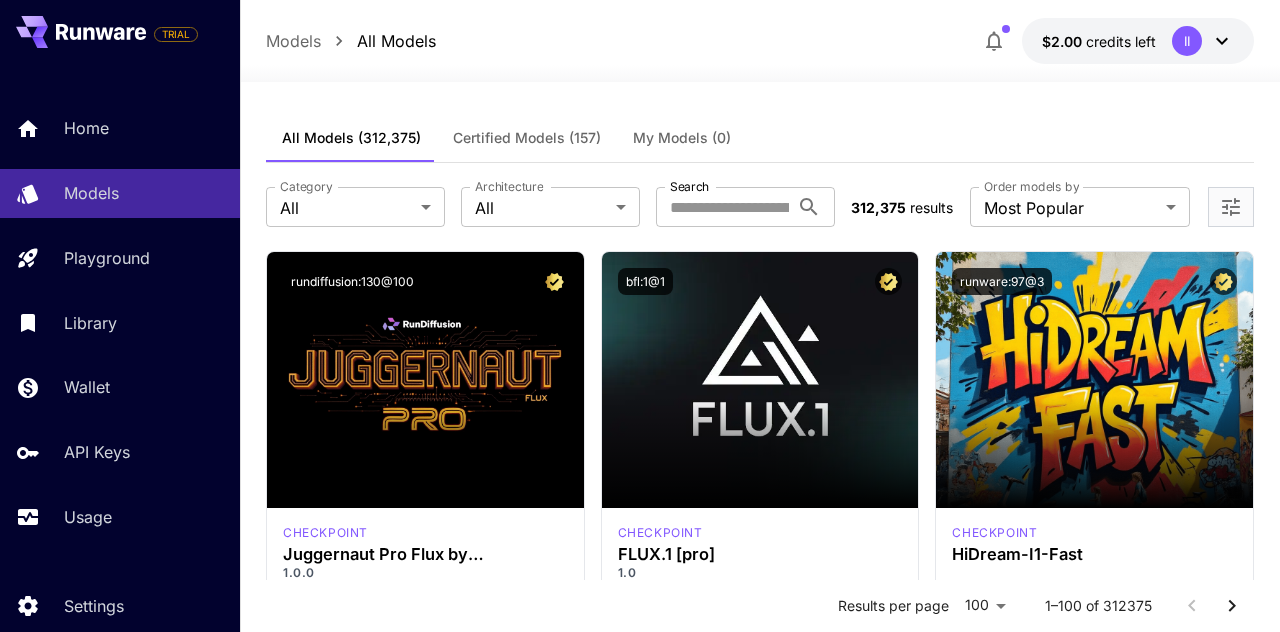 click on "Playground" at bounding box center [107, 258] 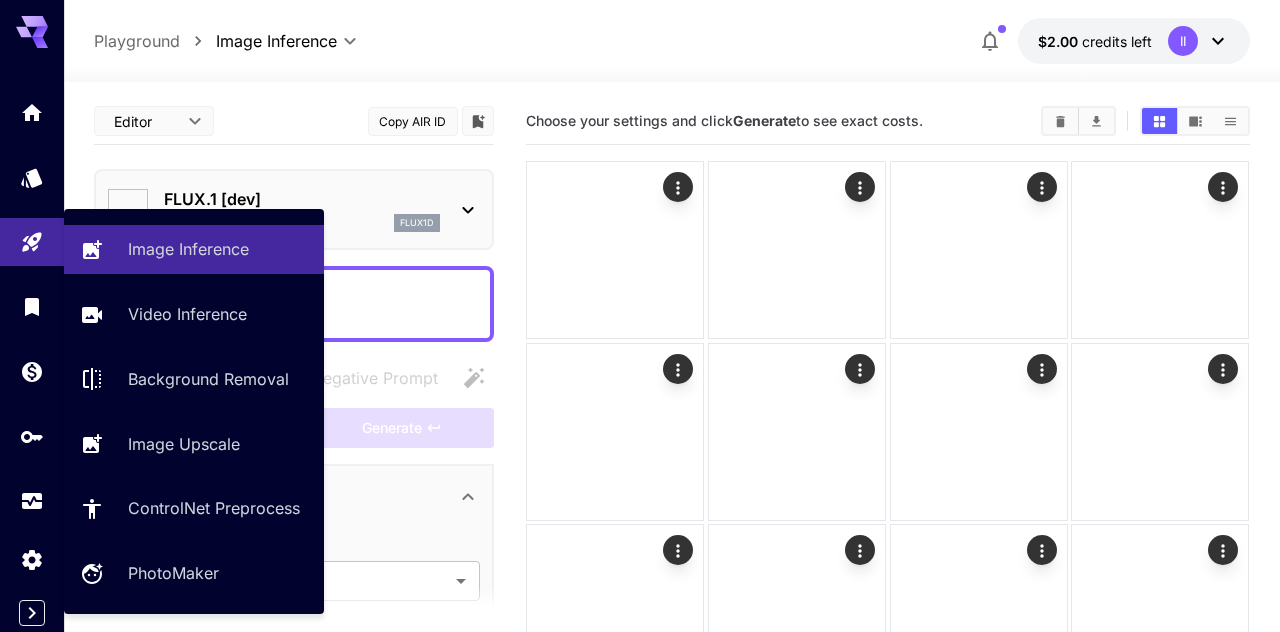 type on "**********" 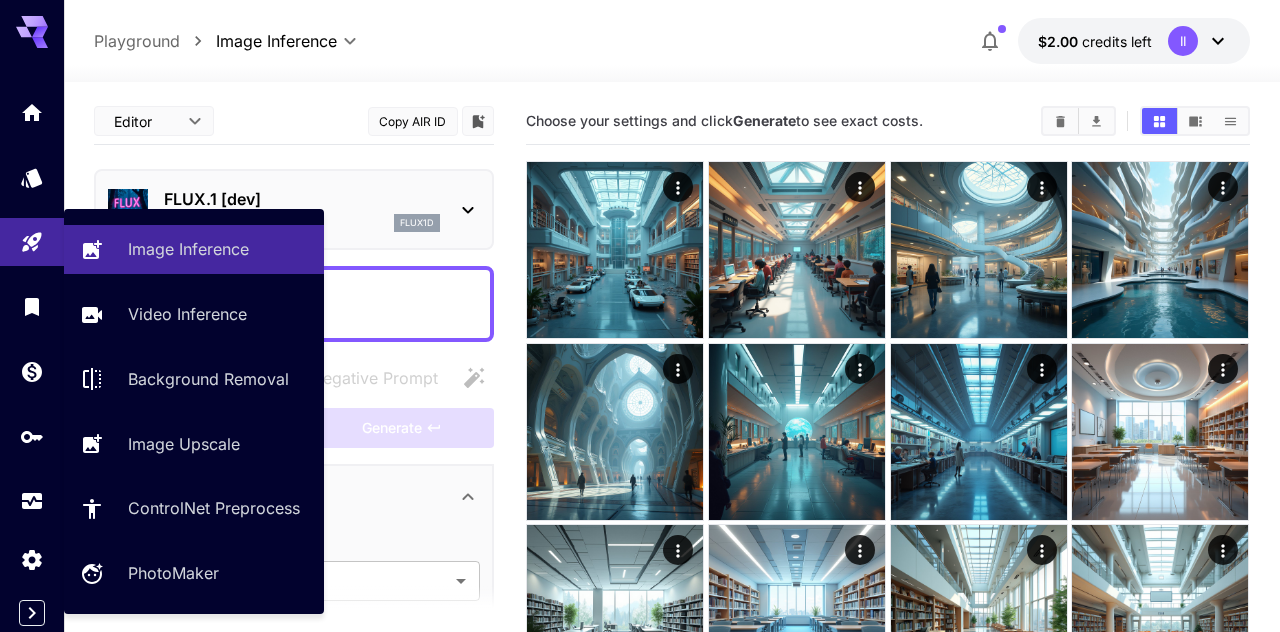 click on "Basic controls" at bounding box center [294, 497] 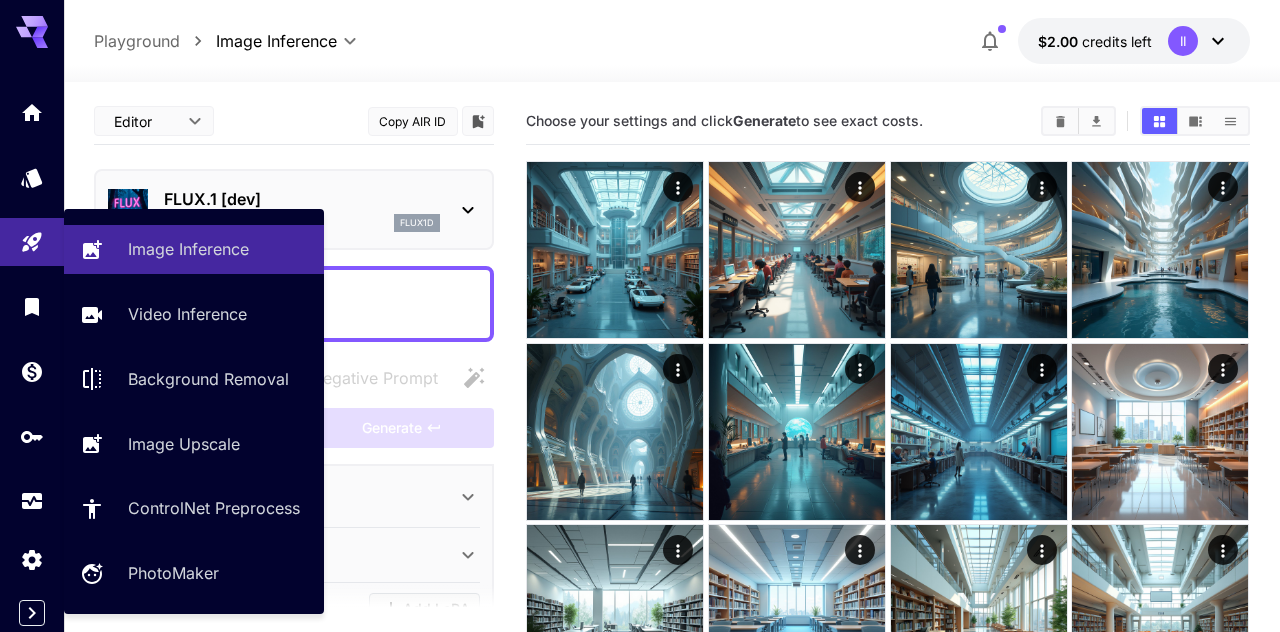 click on "Negative Prompt" at bounding box center (374, 378) 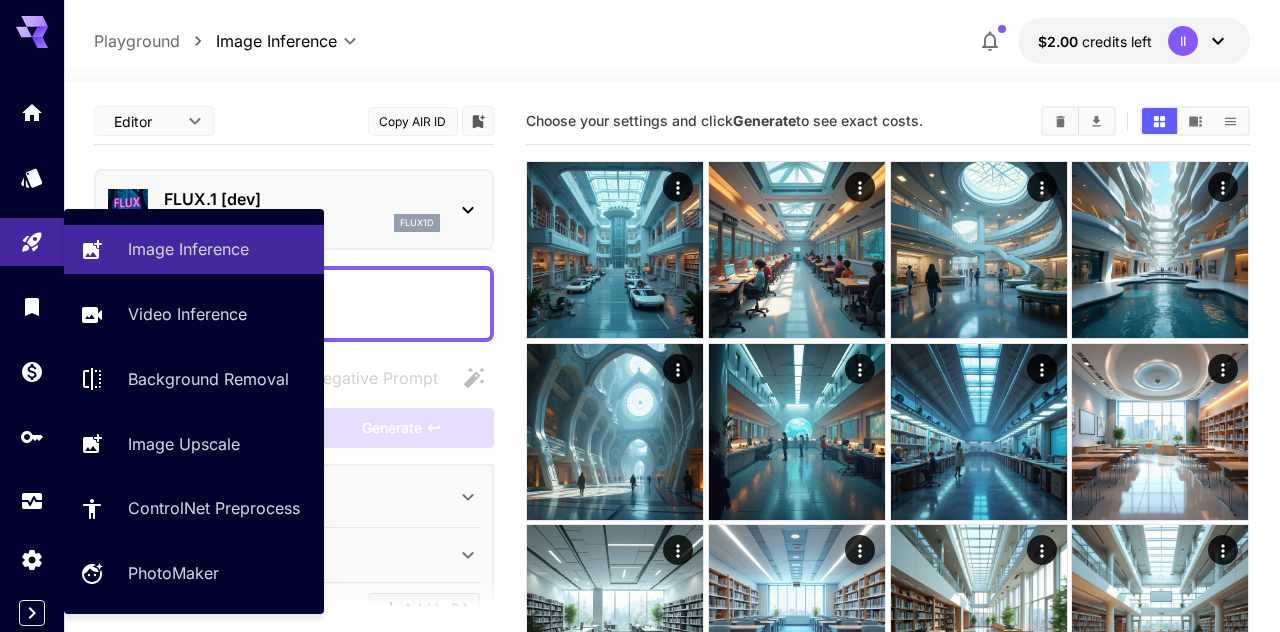 click on "**********" at bounding box center (671, 41) 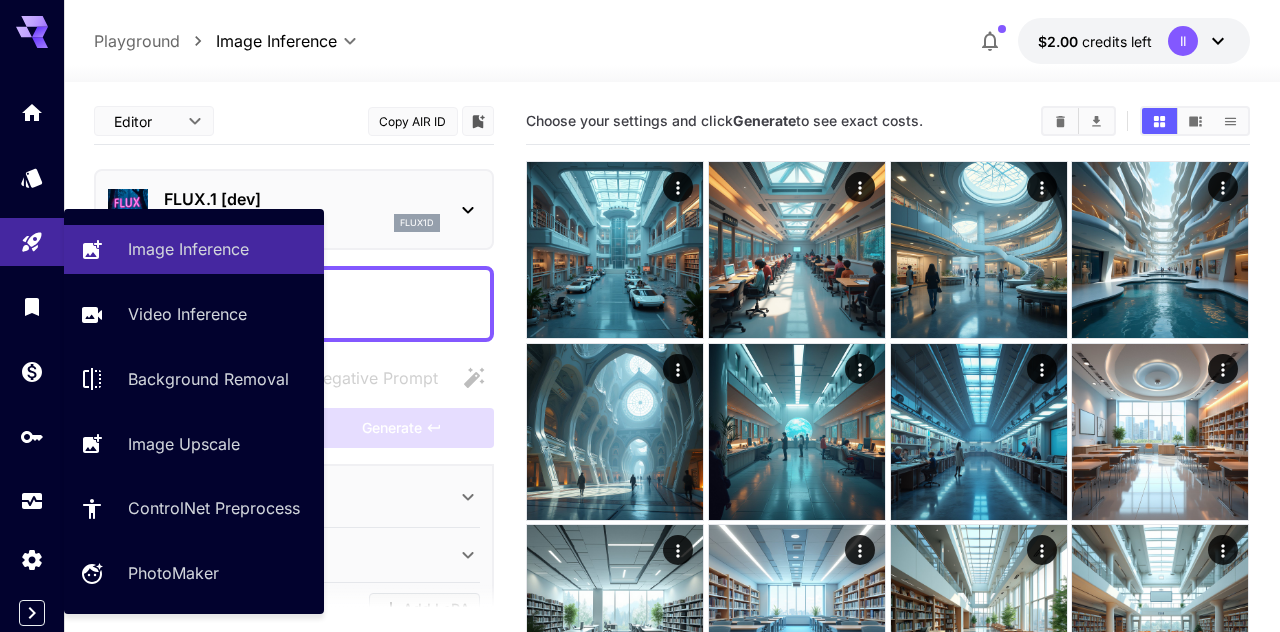 click 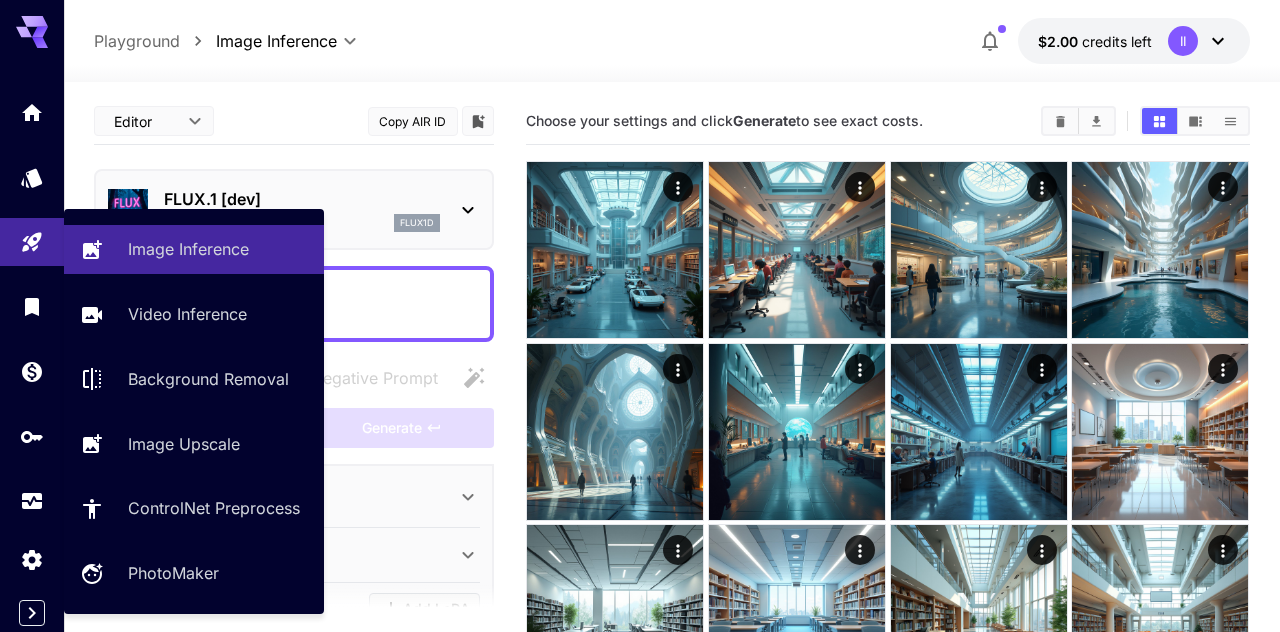 click on "Image Inference" at bounding box center [188, 249] 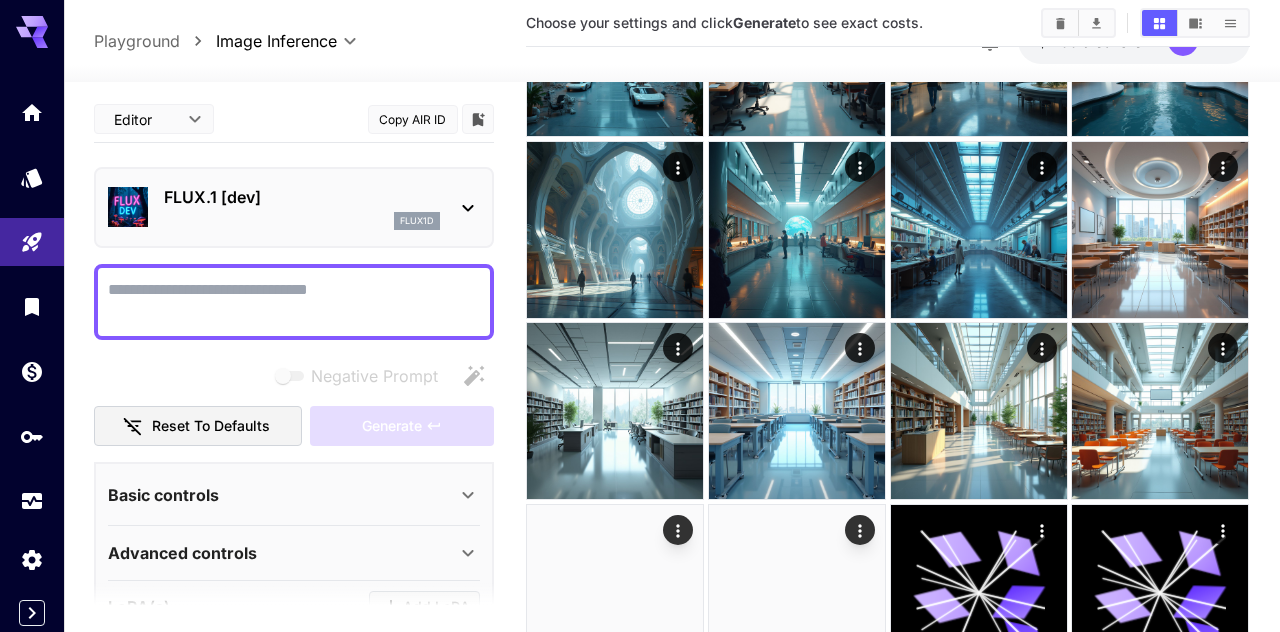 scroll, scrollTop: 204, scrollLeft: 0, axis: vertical 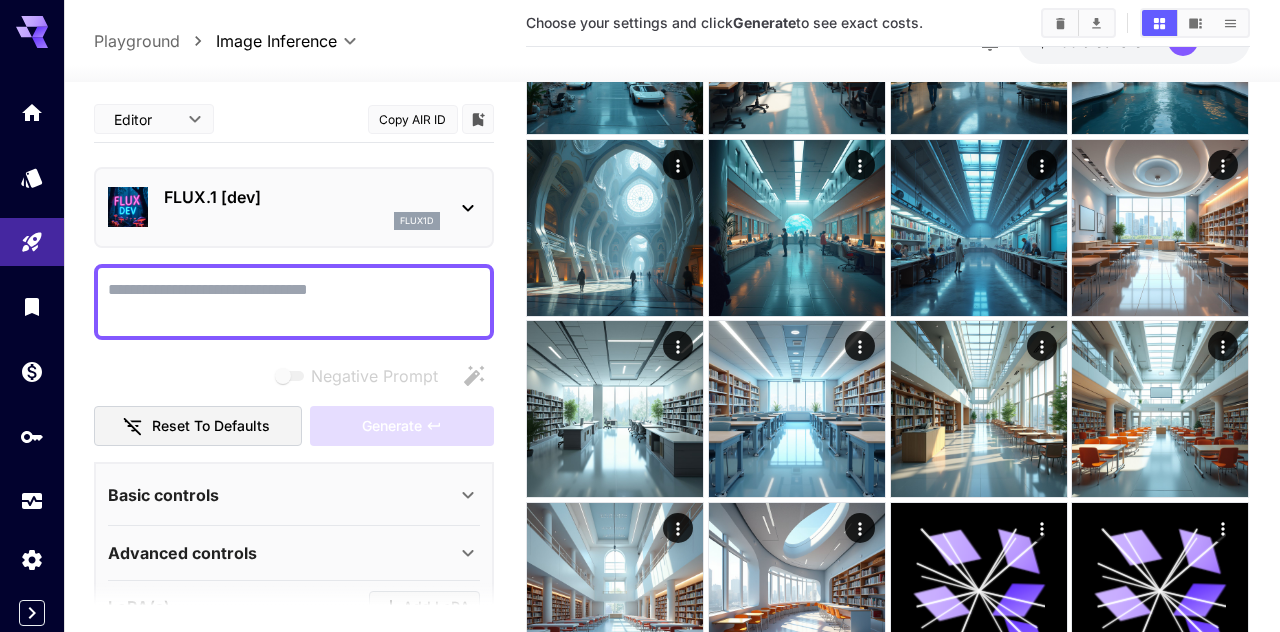 click 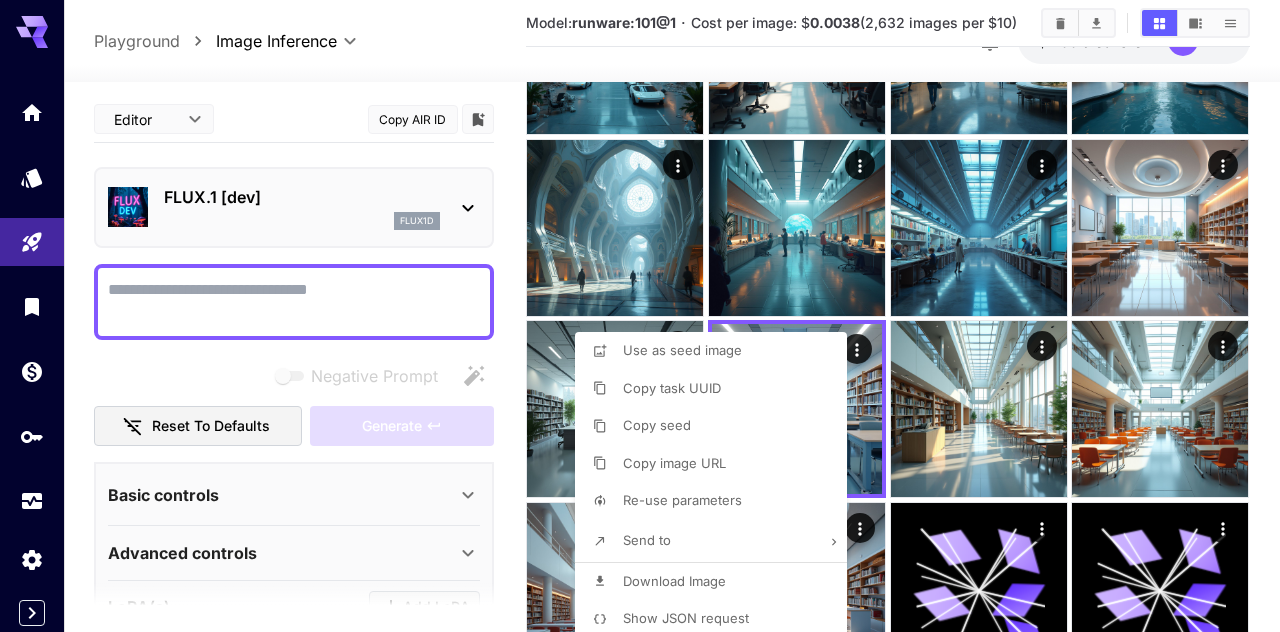 click on "Copy image URL" at bounding box center (674, 463) 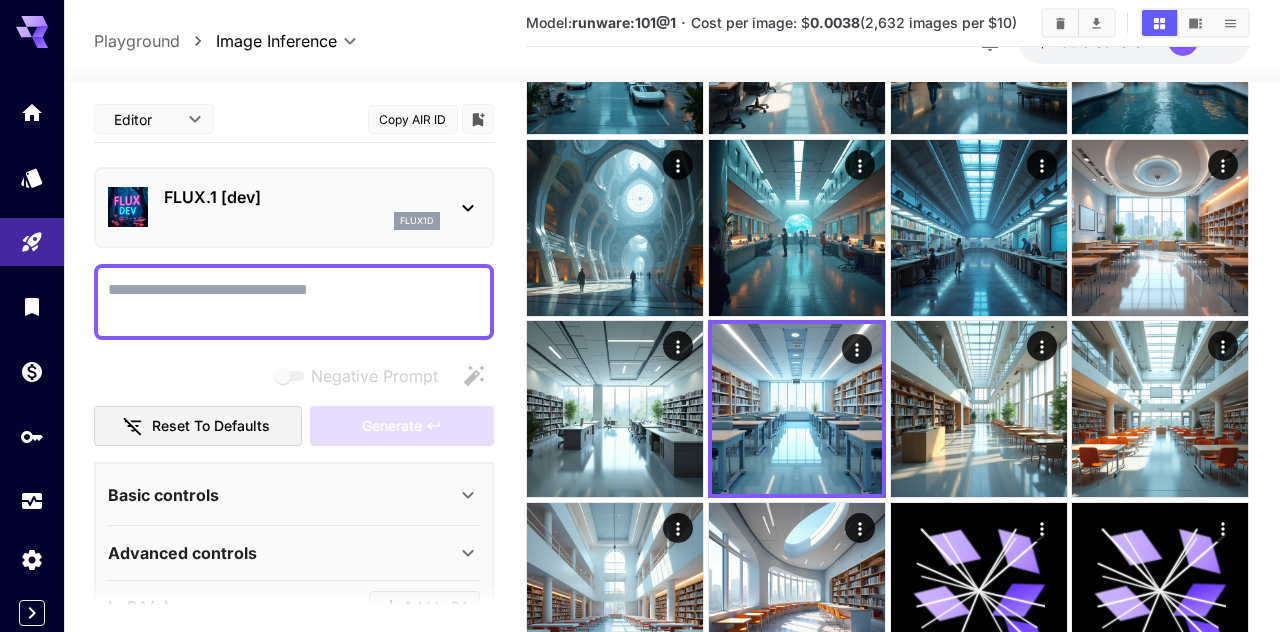 click 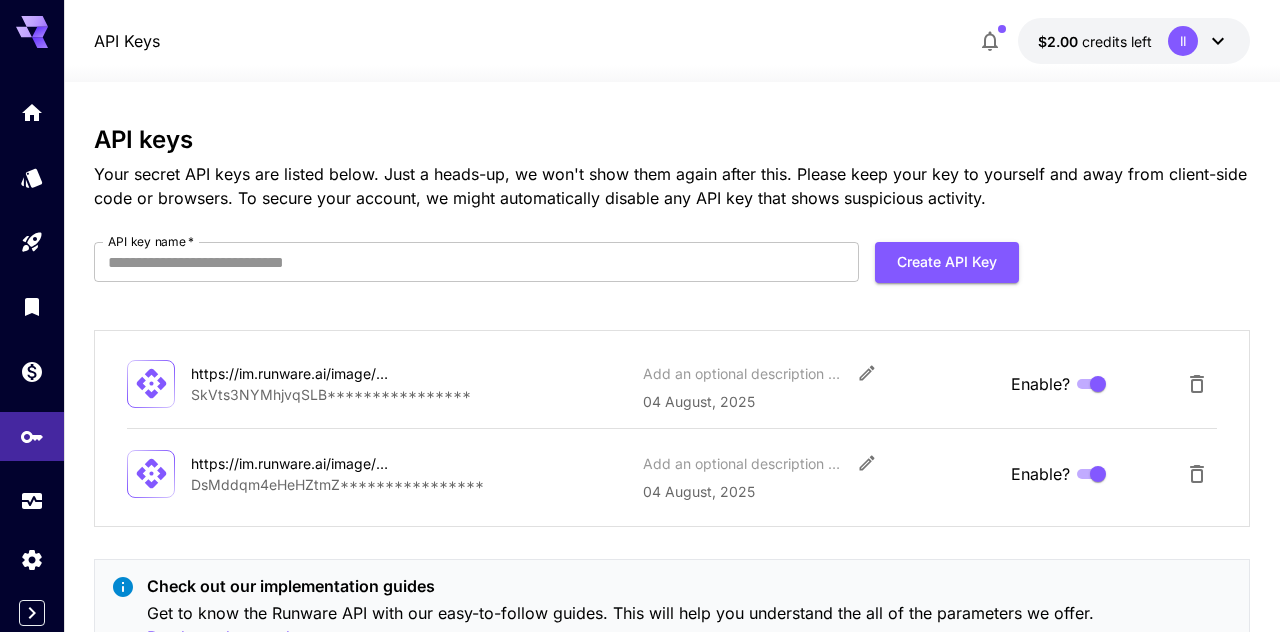 click on "API key name   *" at bounding box center (476, 262) 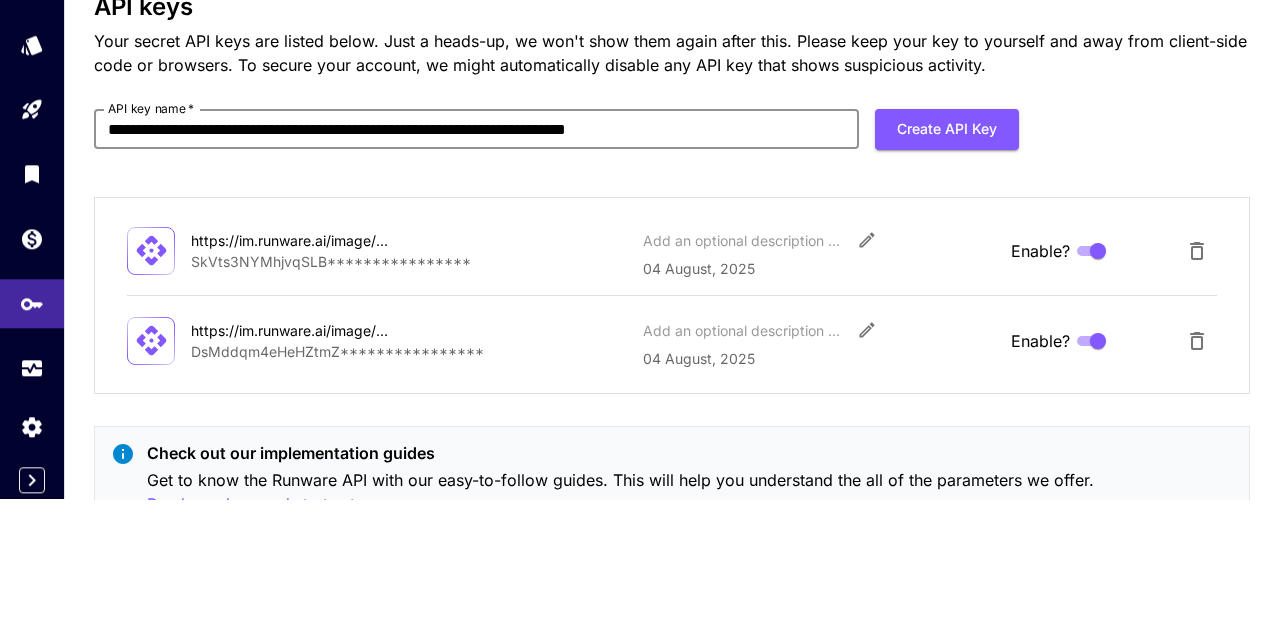 type on "**********" 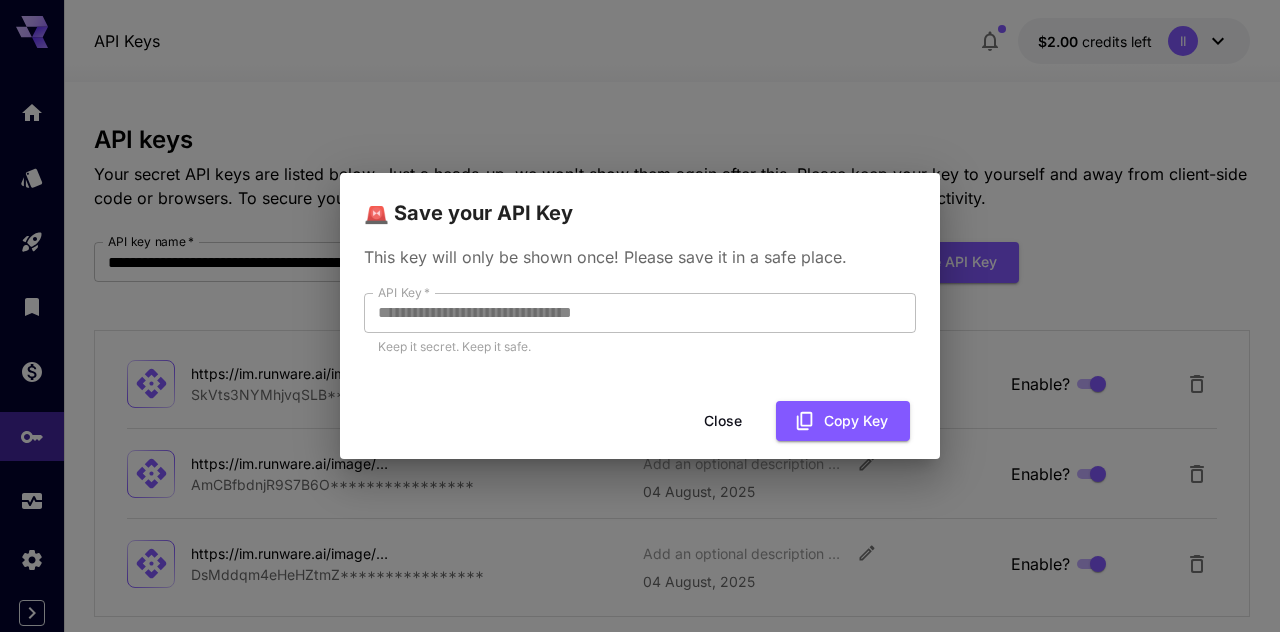 click on "Copy Key" at bounding box center [843, 421] 